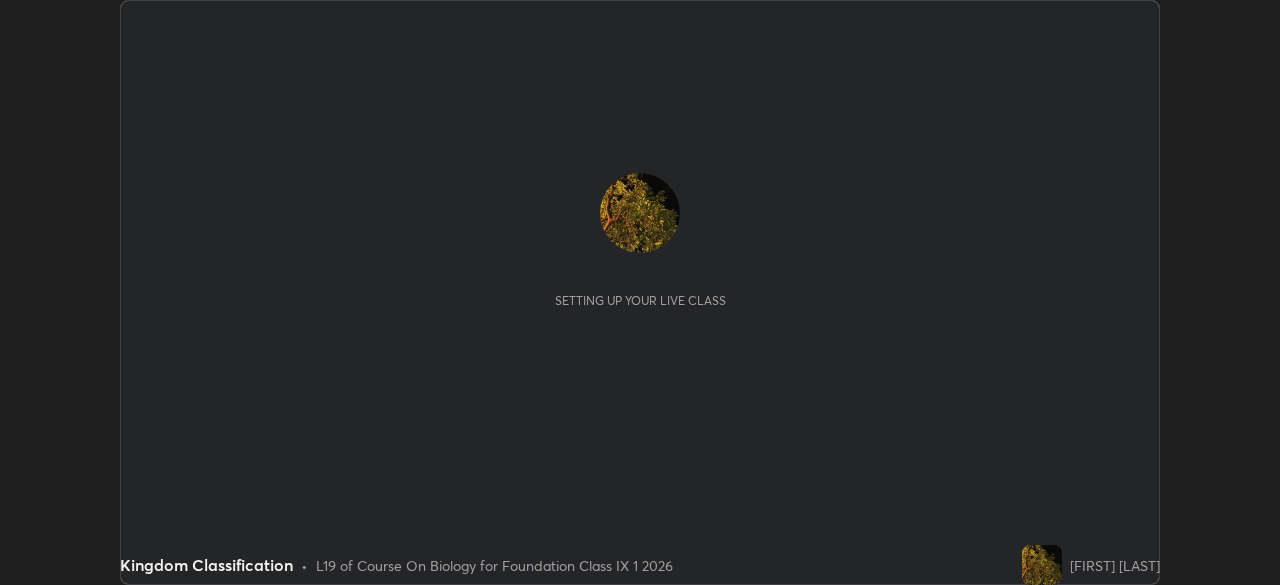 scroll, scrollTop: 0, scrollLeft: 0, axis: both 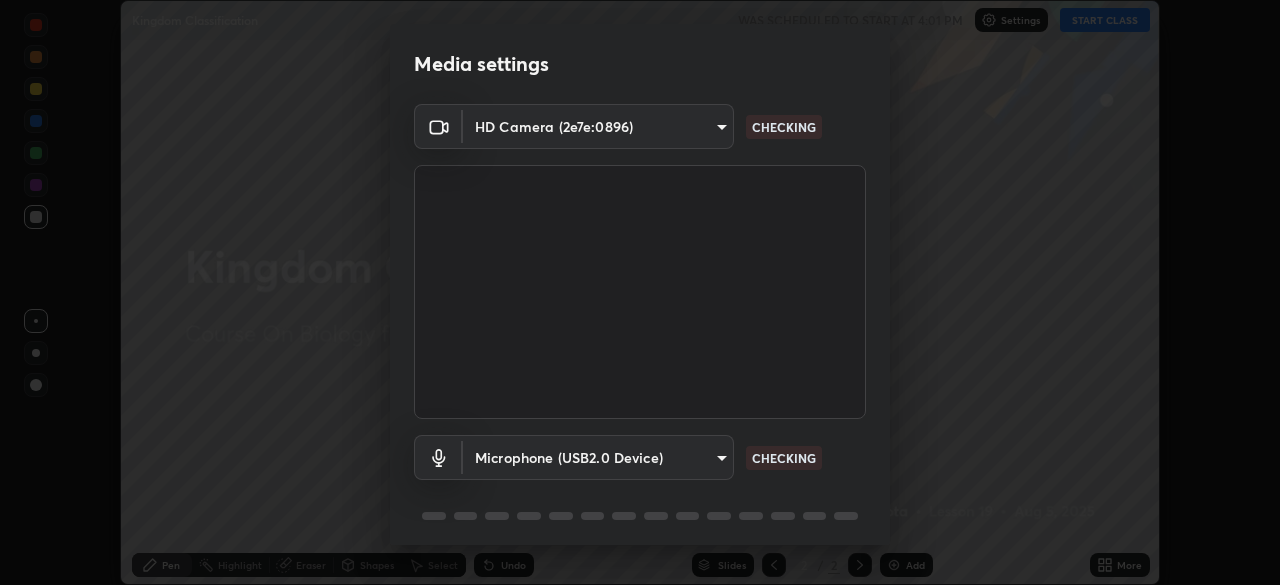 click on "Media settings HD Camera (2e7e:0896) [HASH] CHECKING Microphone (USB2.0 Device) [HASH] CHECKING 1 / 5 Next" at bounding box center (640, 292) 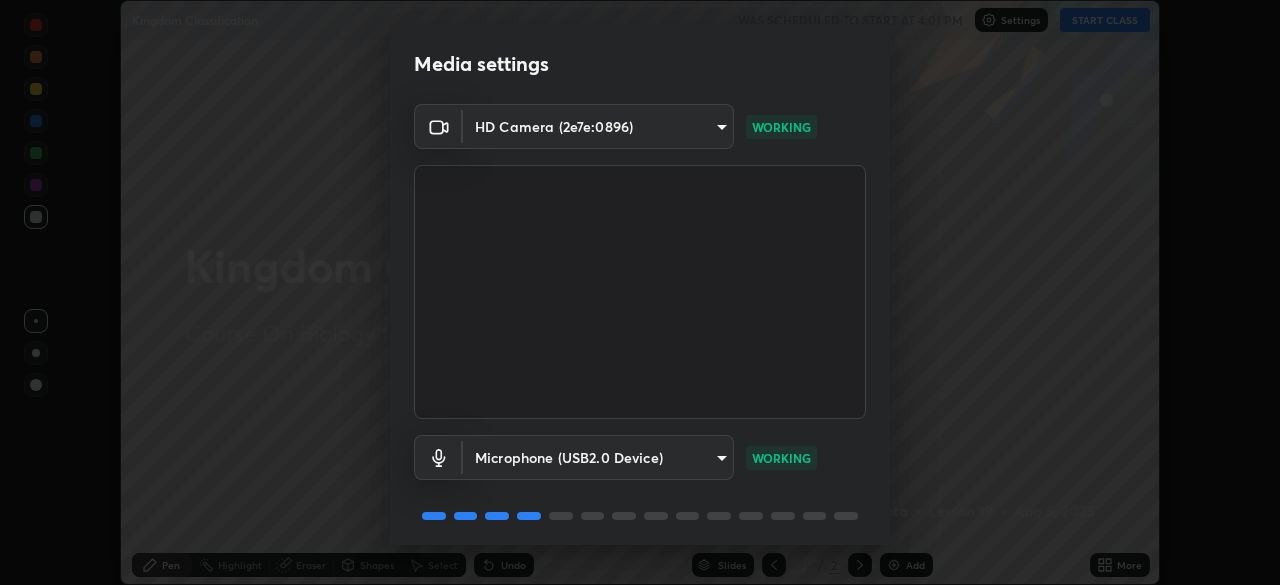 scroll, scrollTop: 71, scrollLeft: 0, axis: vertical 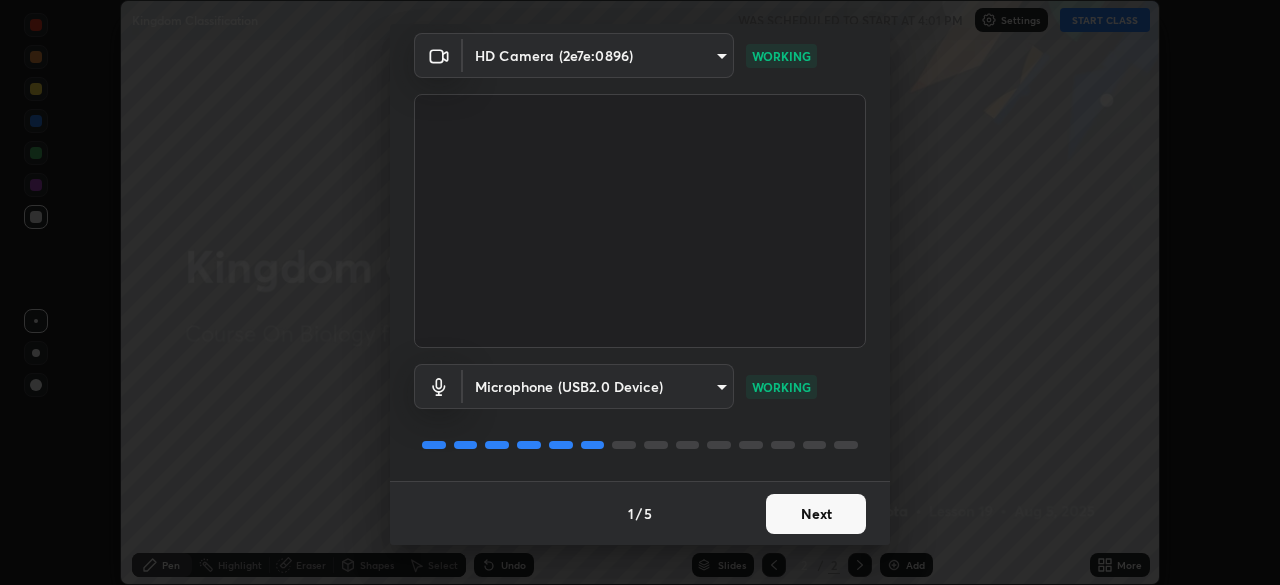 click on "Next" at bounding box center [816, 514] 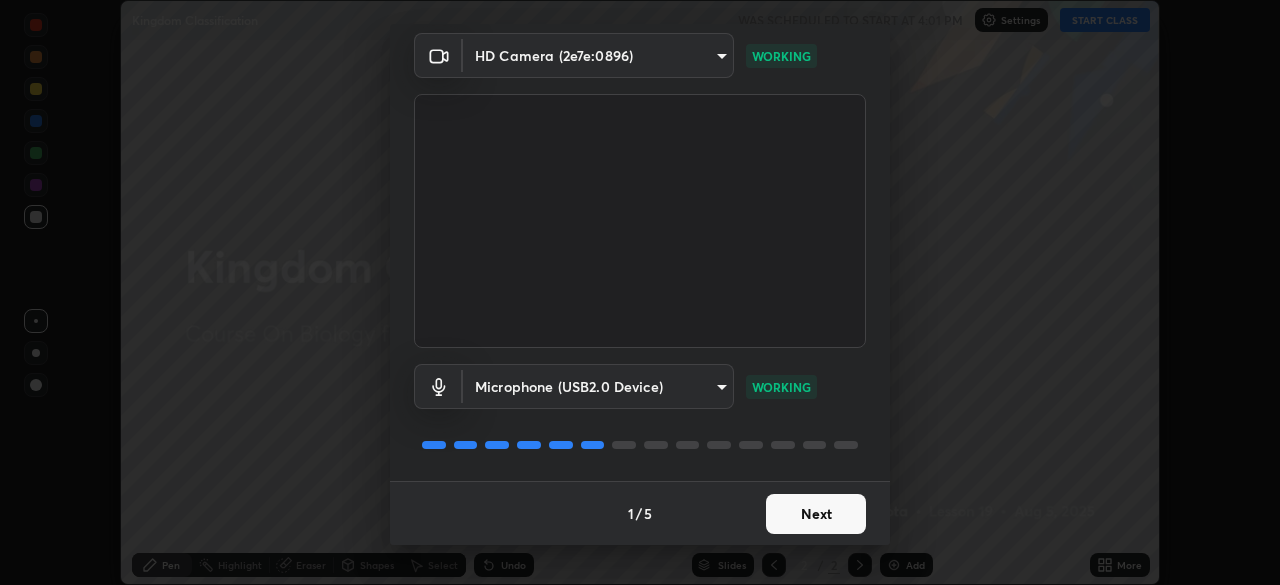 scroll, scrollTop: 0, scrollLeft: 0, axis: both 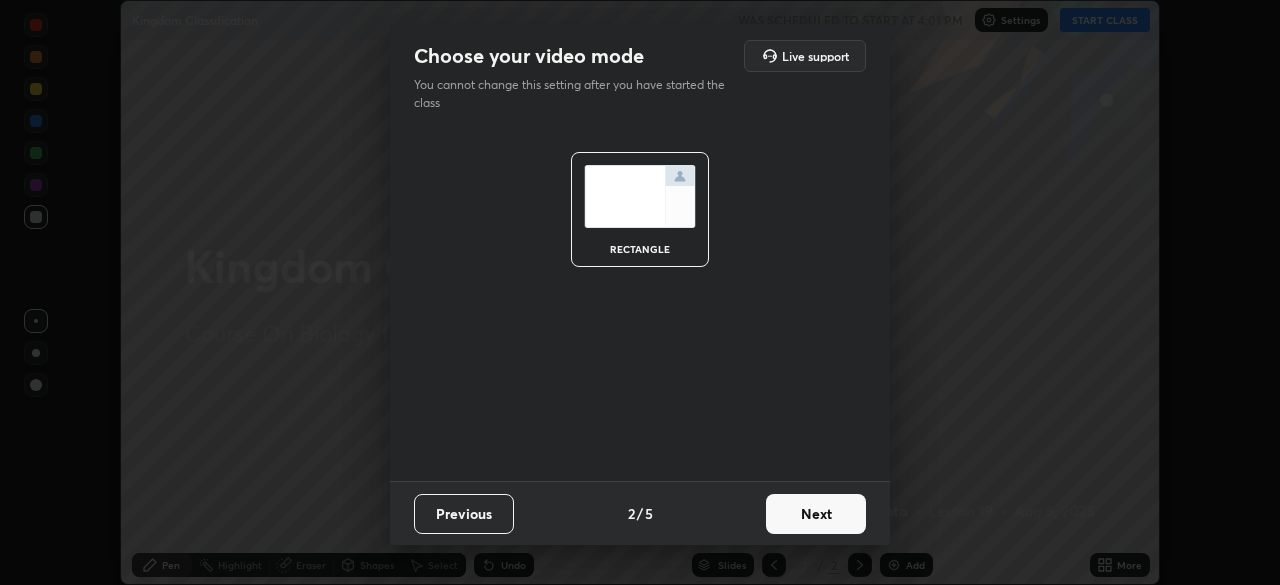 click on "Next" at bounding box center [816, 514] 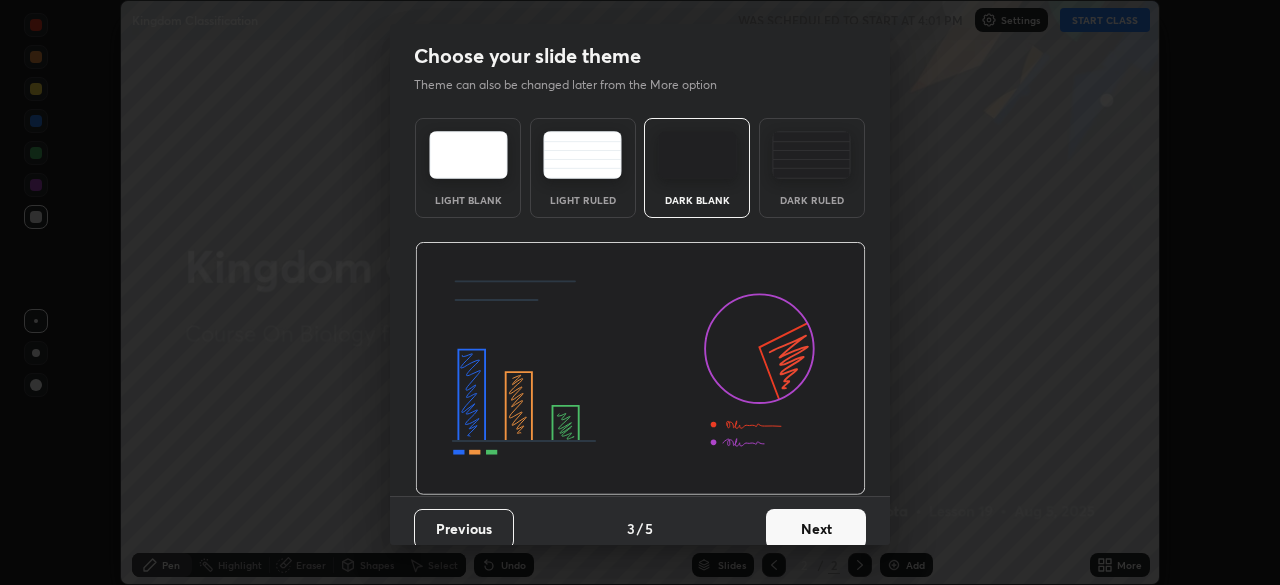 click on "Next" at bounding box center [816, 529] 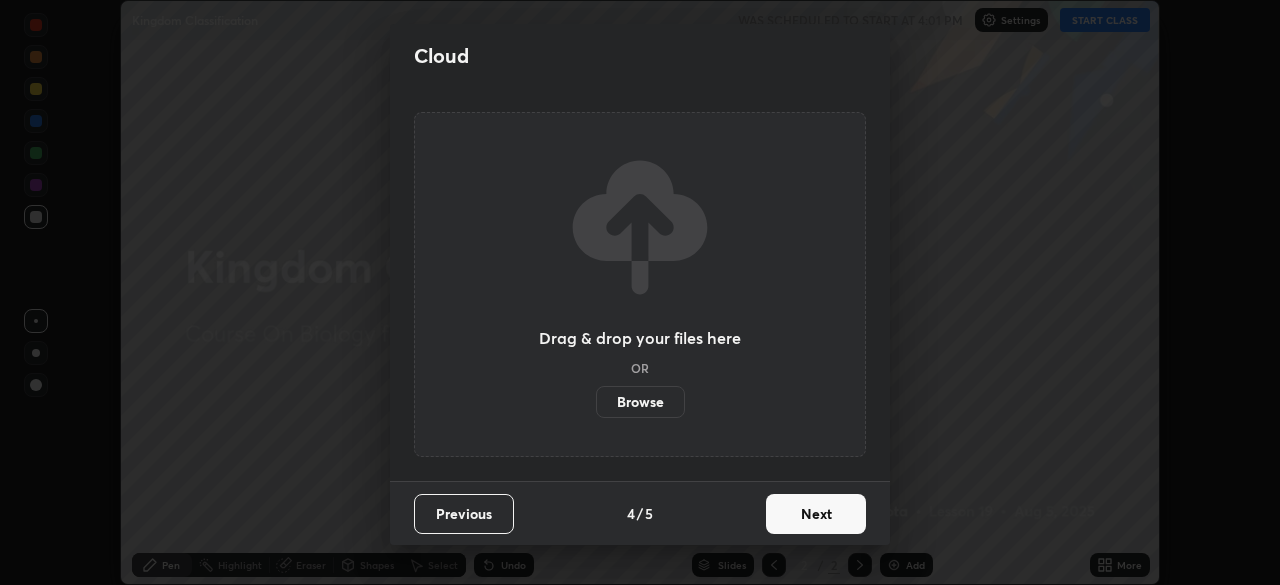 click on "Next" at bounding box center [816, 514] 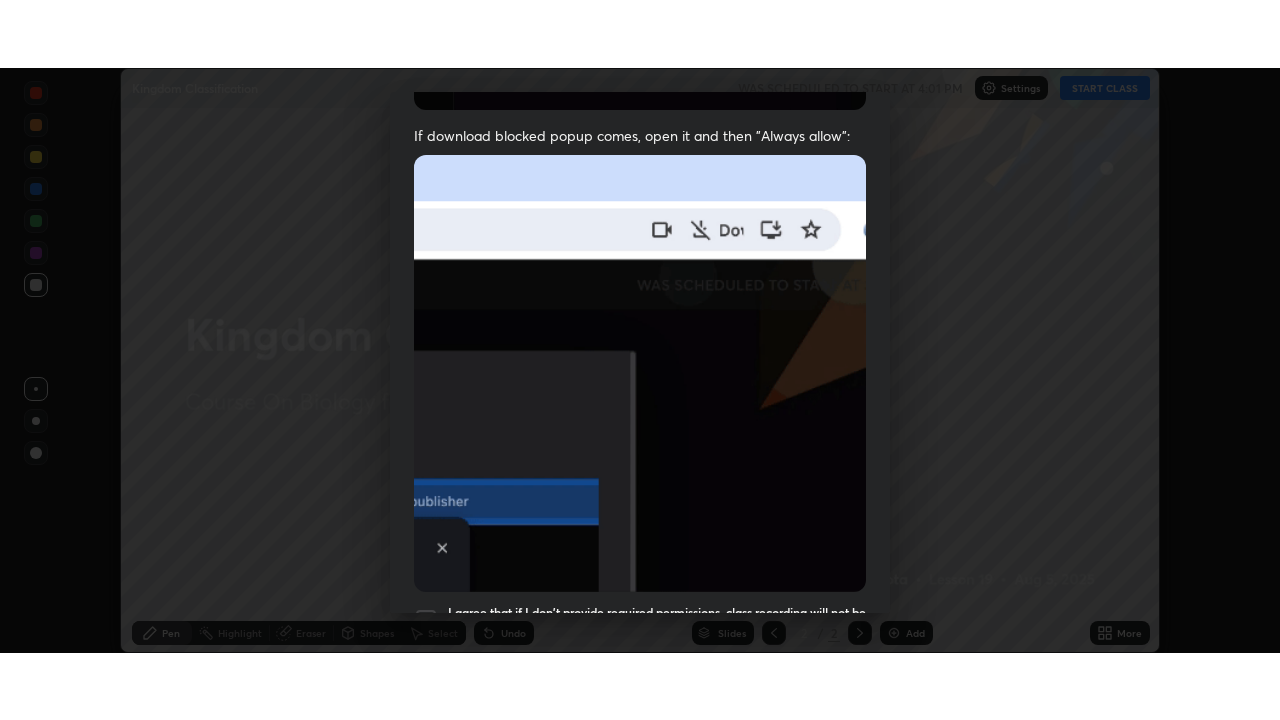 scroll, scrollTop: 479, scrollLeft: 0, axis: vertical 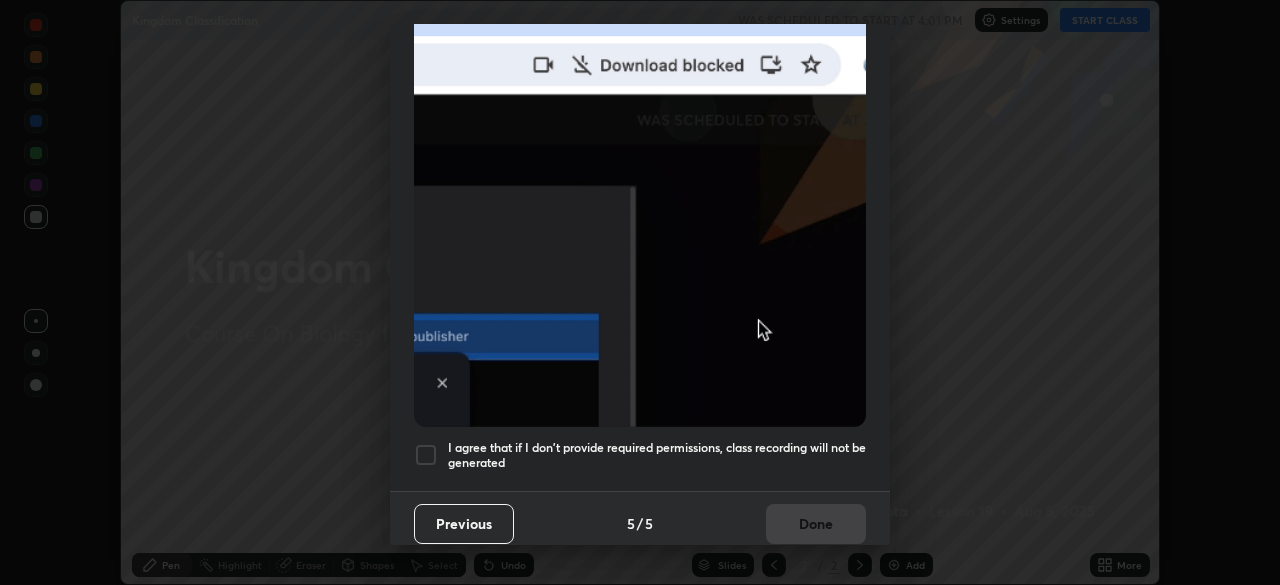 click at bounding box center [426, 455] 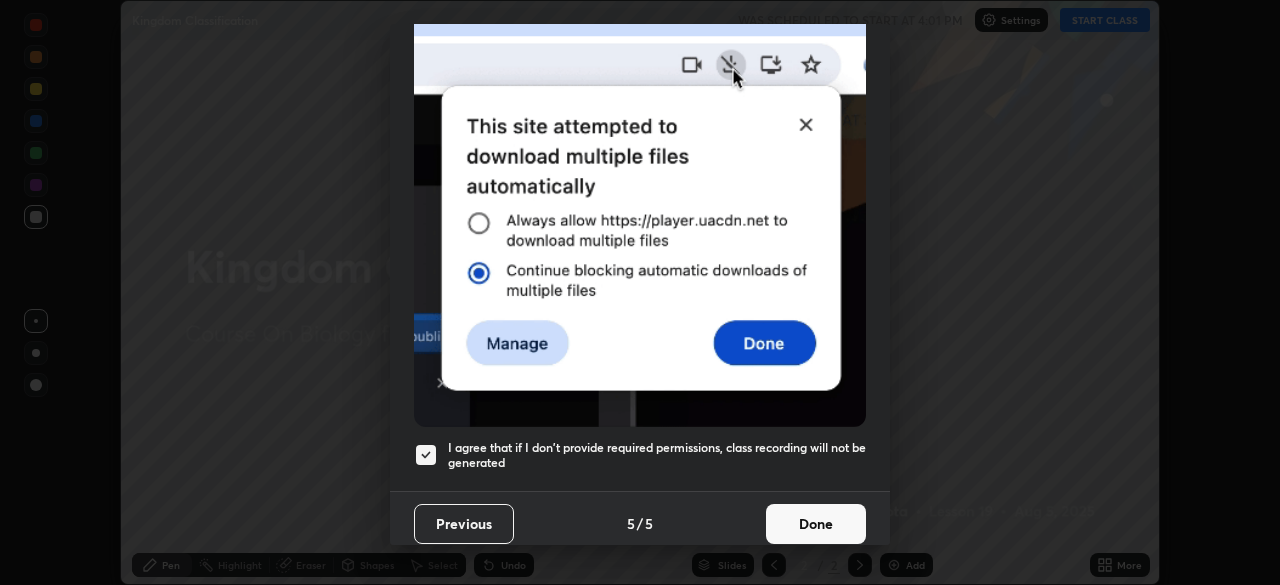 click on "Done" at bounding box center (816, 524) 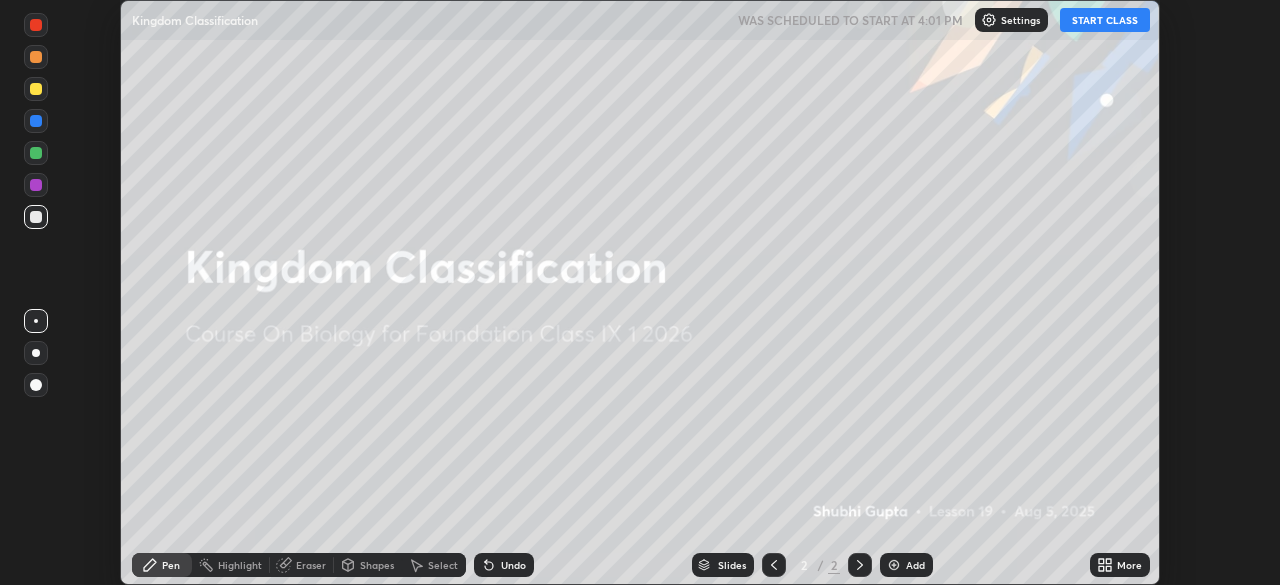 click at bounding box center [894, 565] 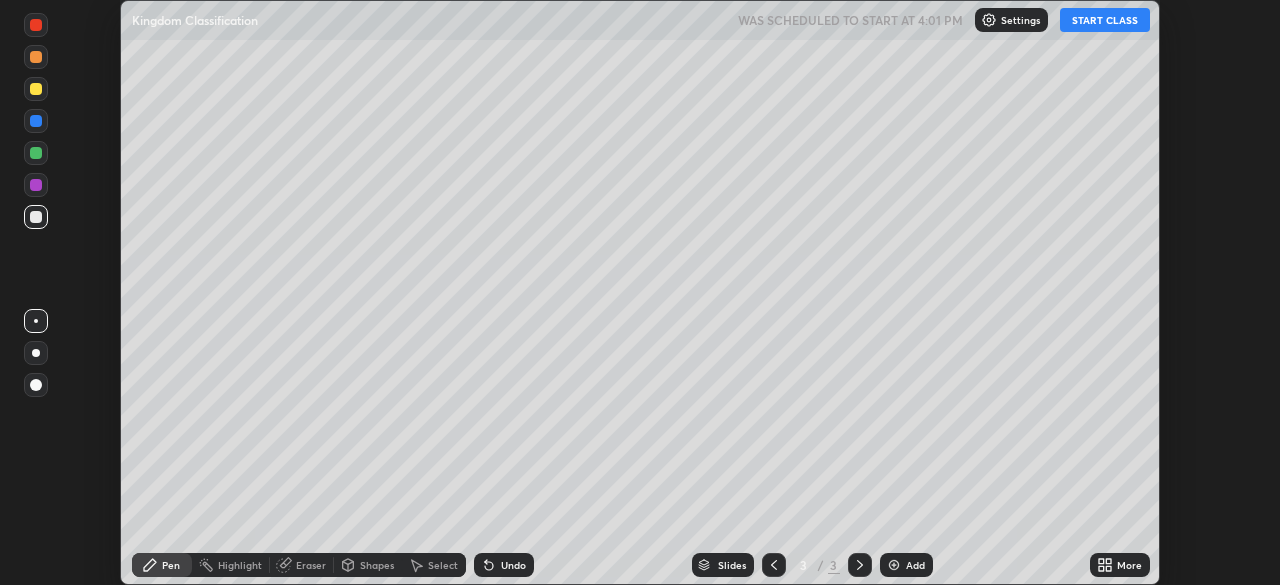 click on "START CLASS" at bounding box center [1105, 20] 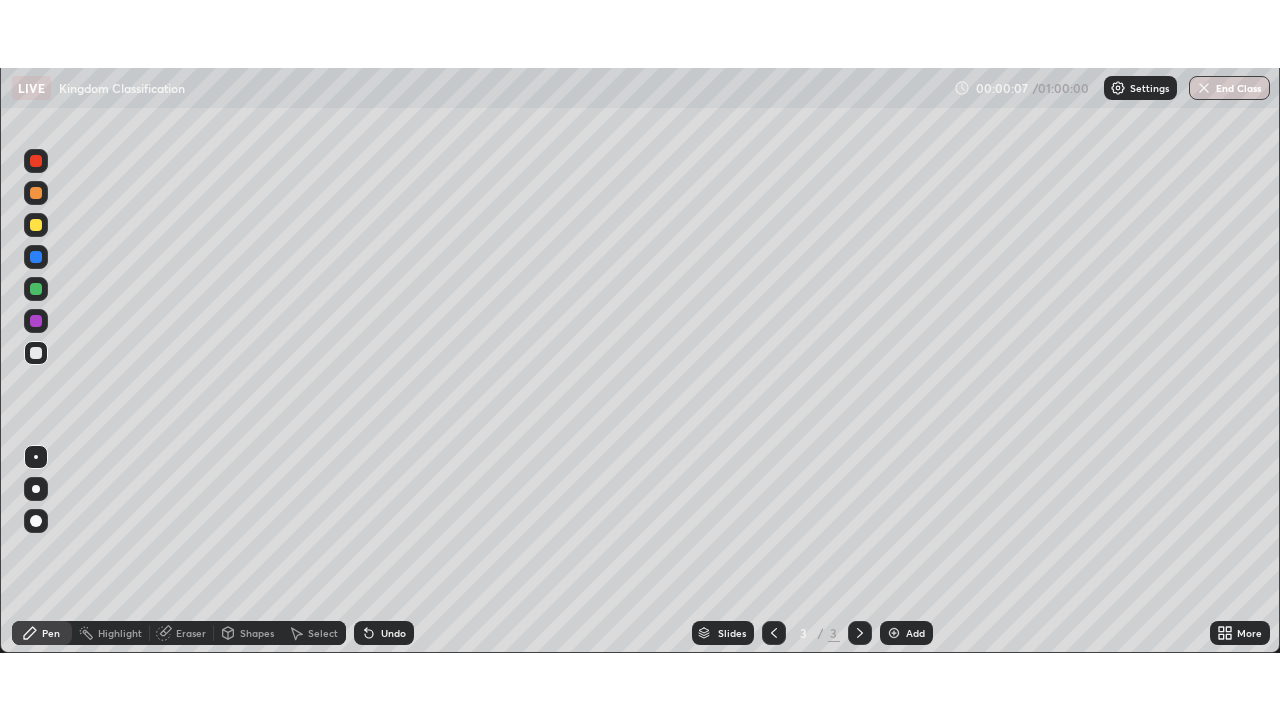 scroll, scrollTop: 99280, scrollLeft: 98720, axis: both 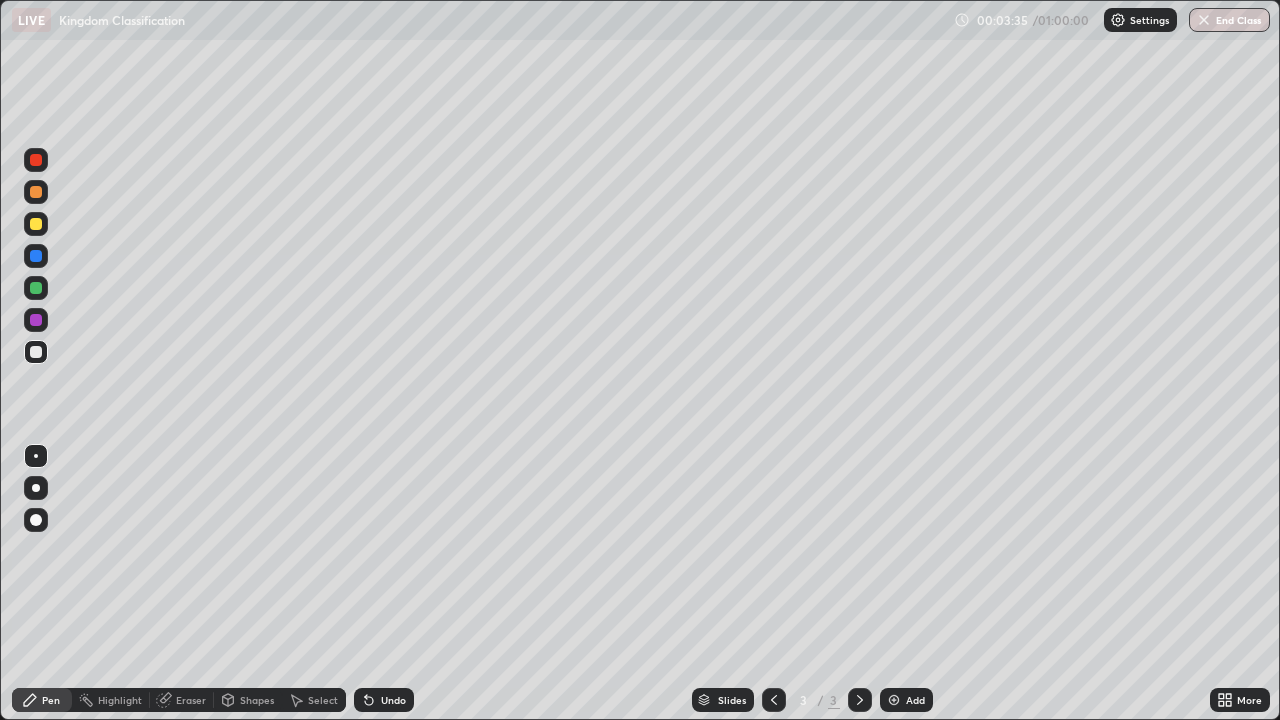 click at bounding box center [36, 488] 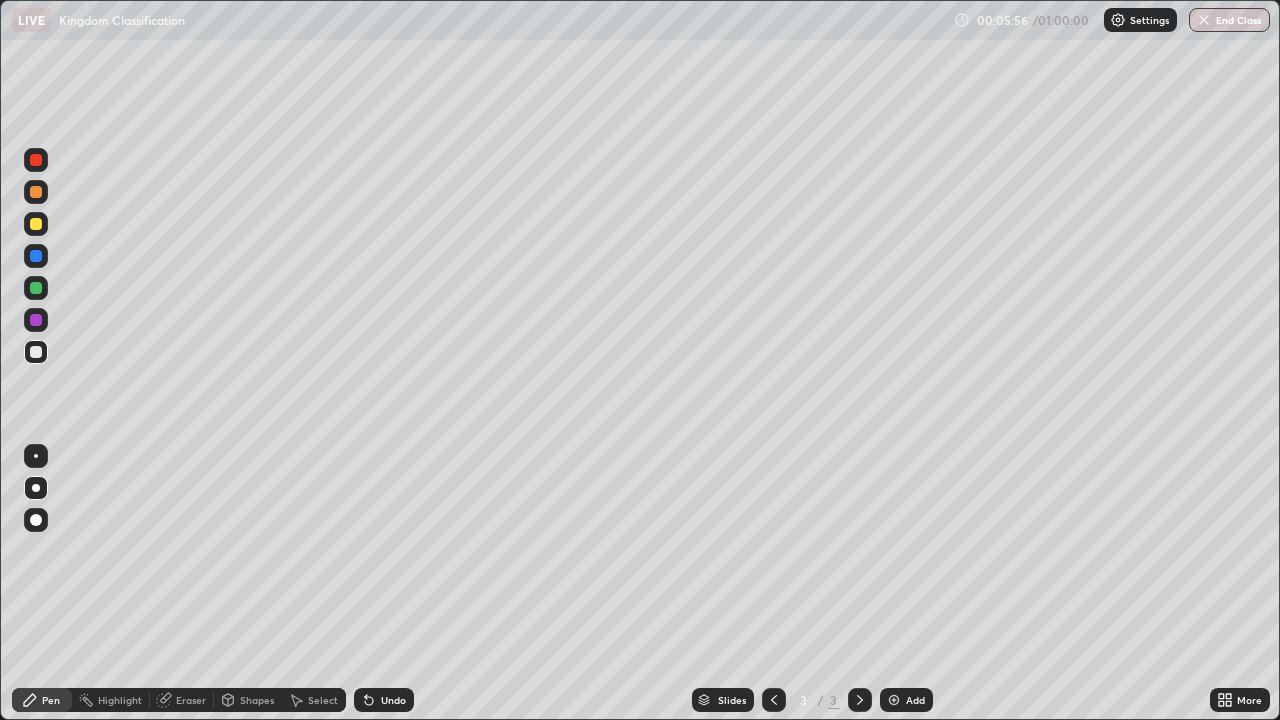 click at bounding box center [36, 224] 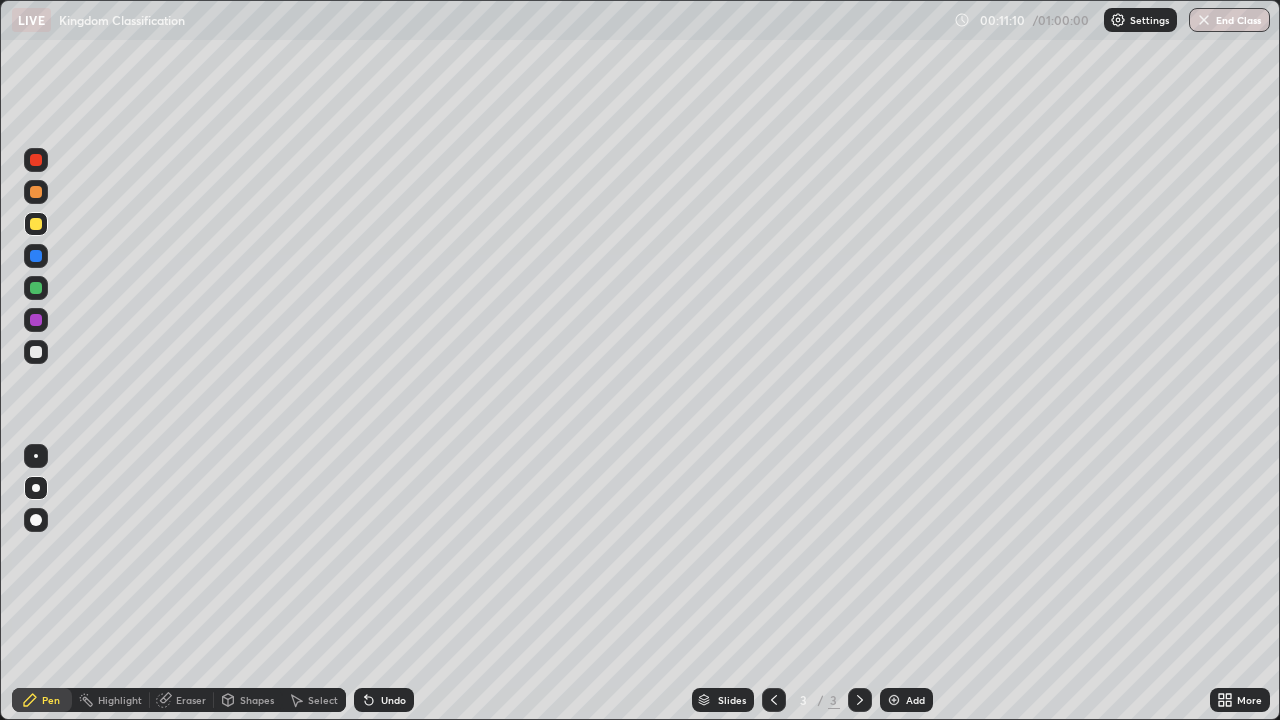 click at bounding box center [894, 700] 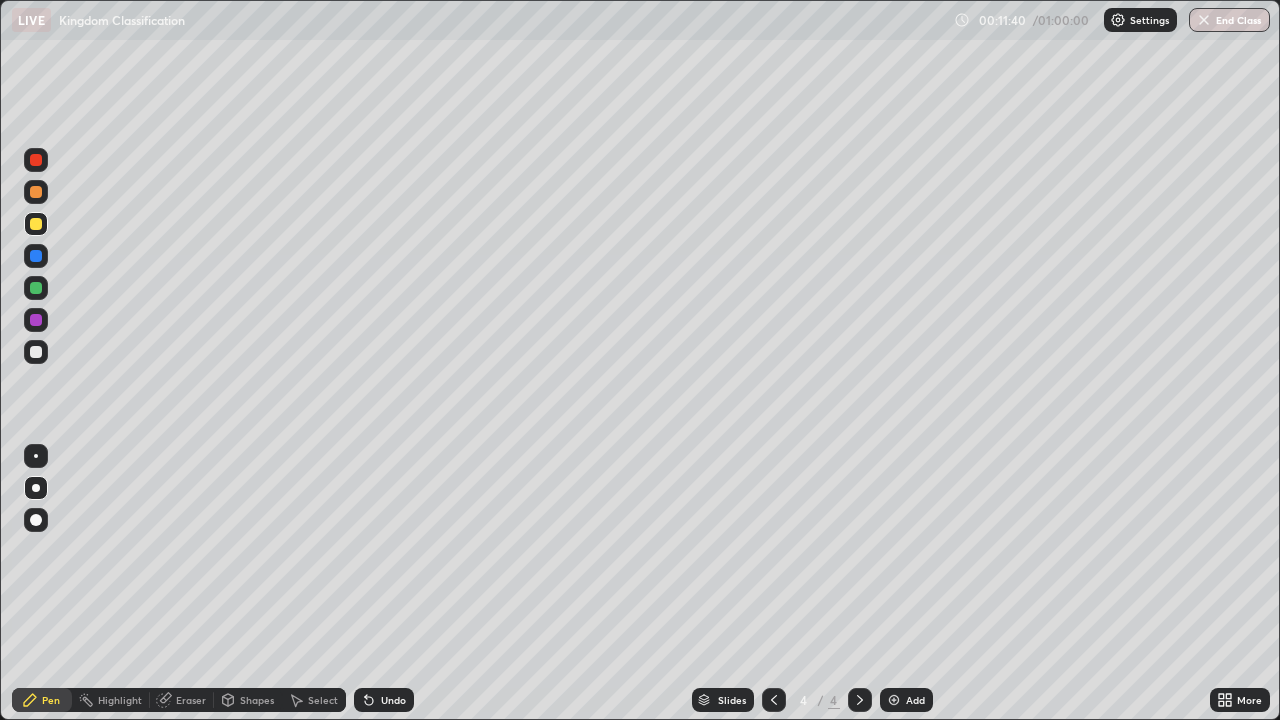click on "Undo" at bounding box center (393, 700) 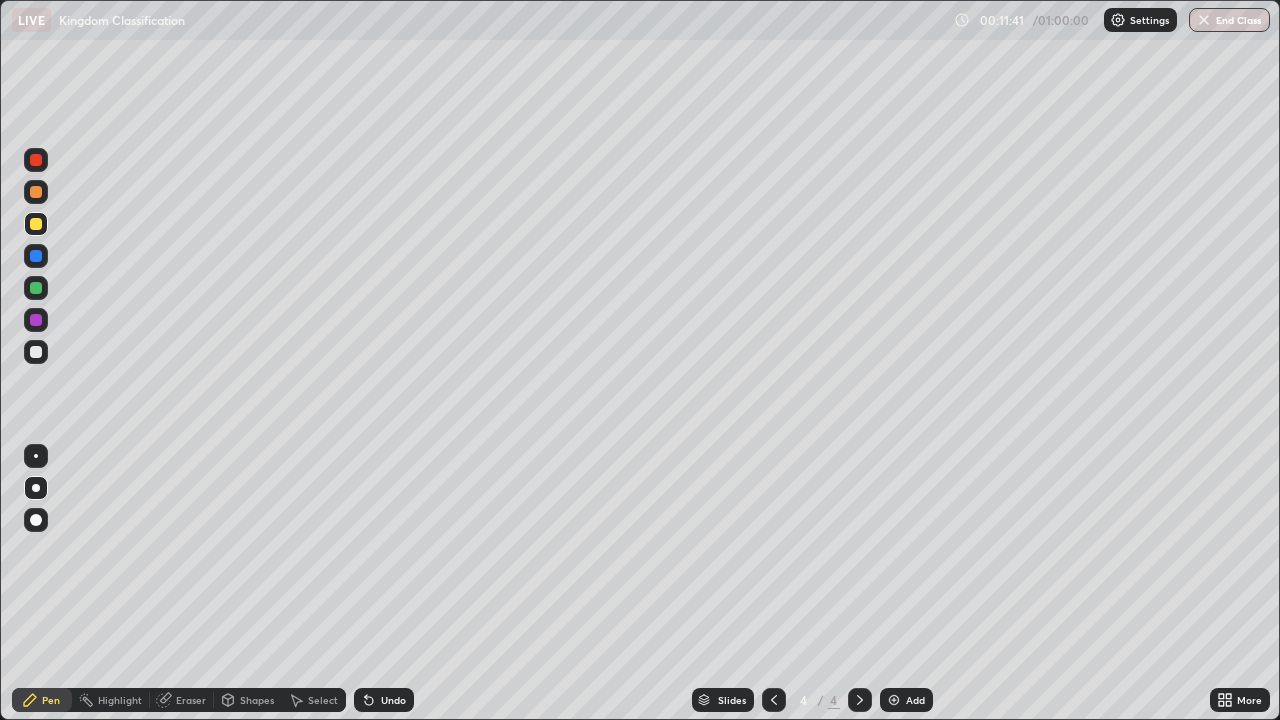 click on "Undo" at bounding box center (393, 700) 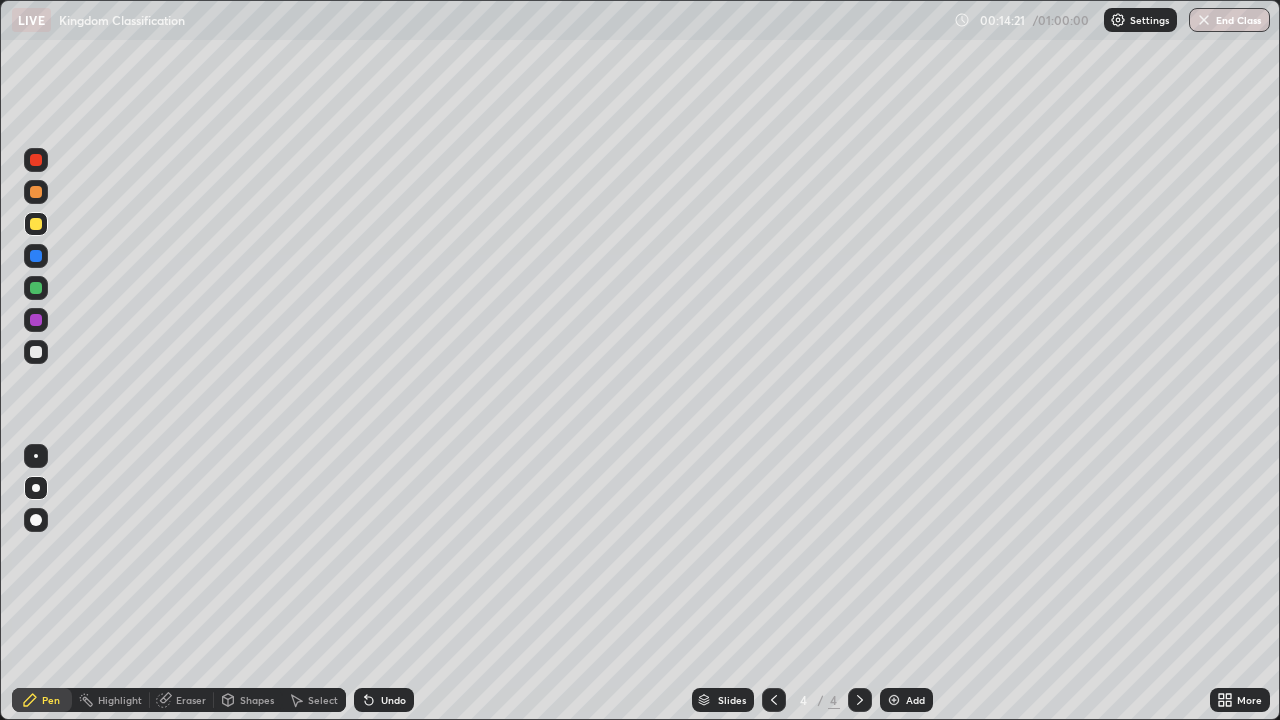 click at bounding box center [36, 320] 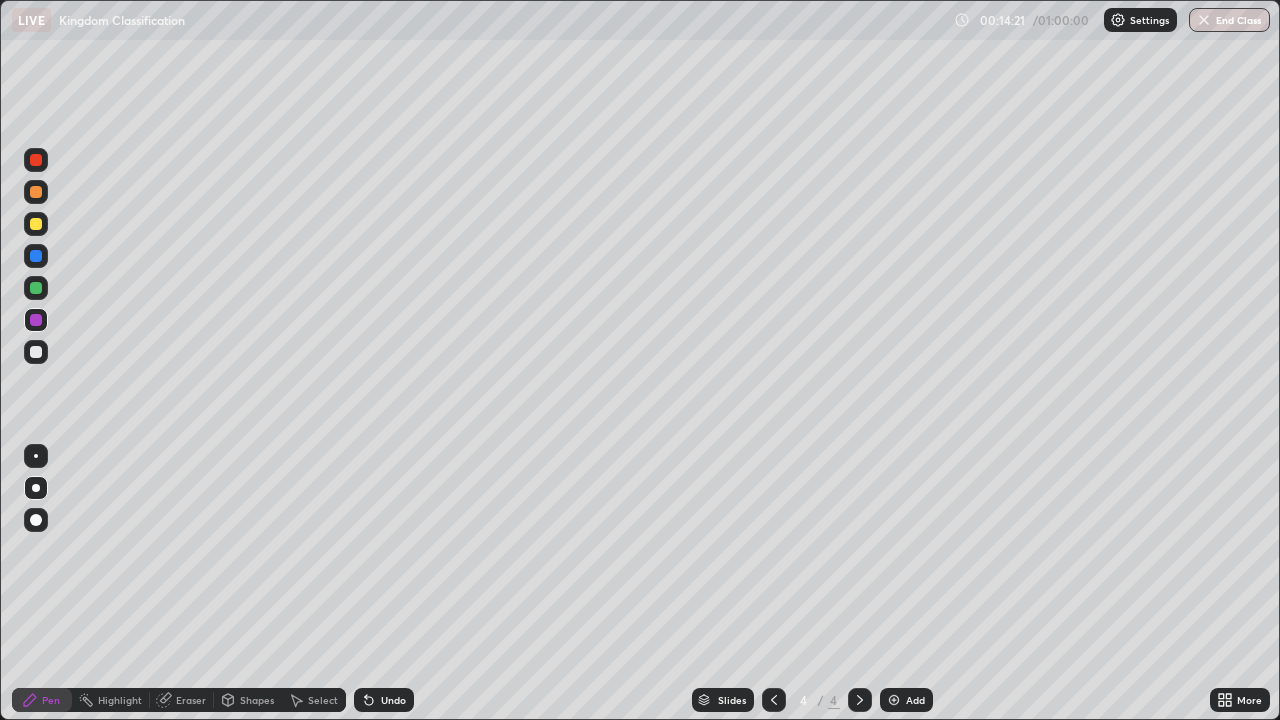 click at bounding box center (36, 520) 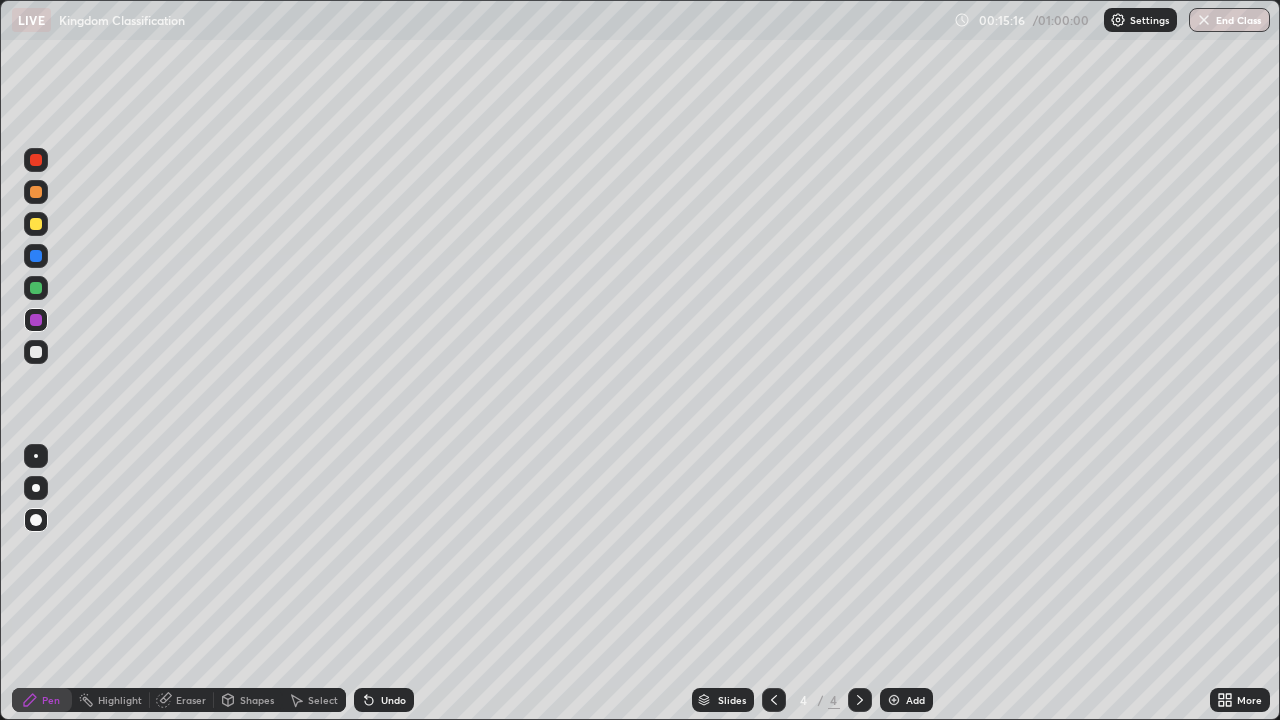 click at bounding box center (36, 256) 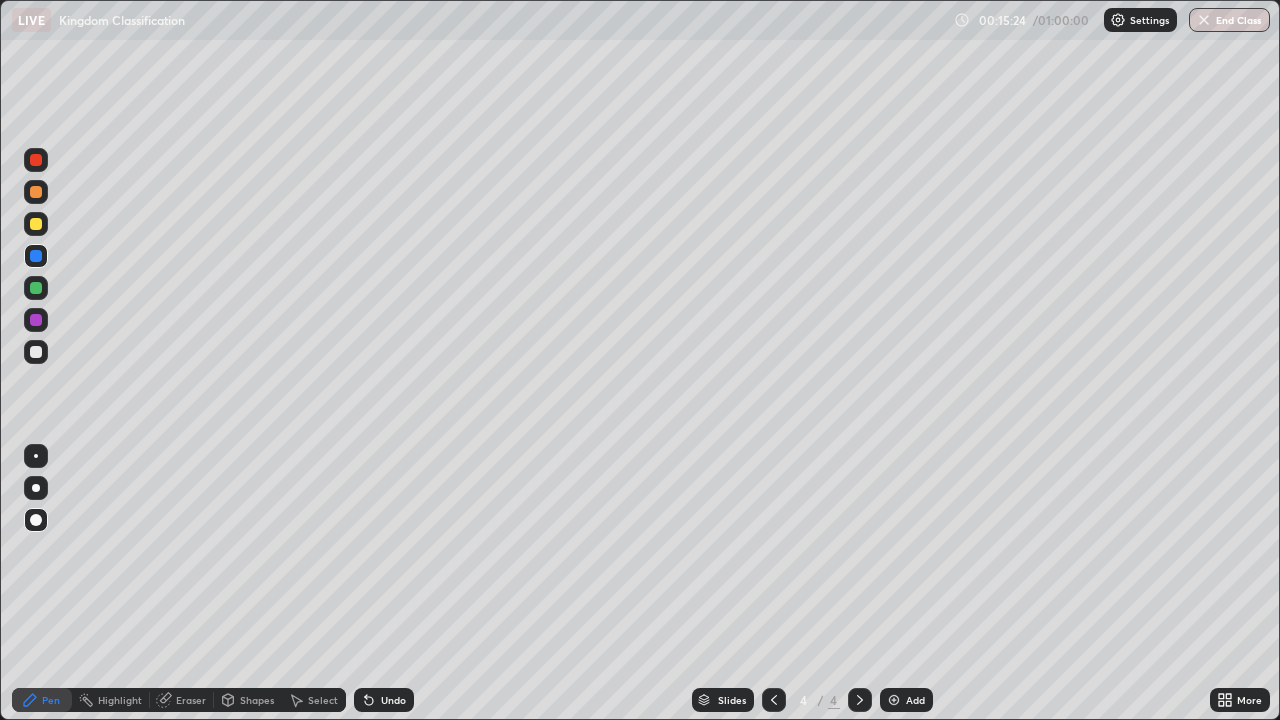 click at bounding box center (36, 192) 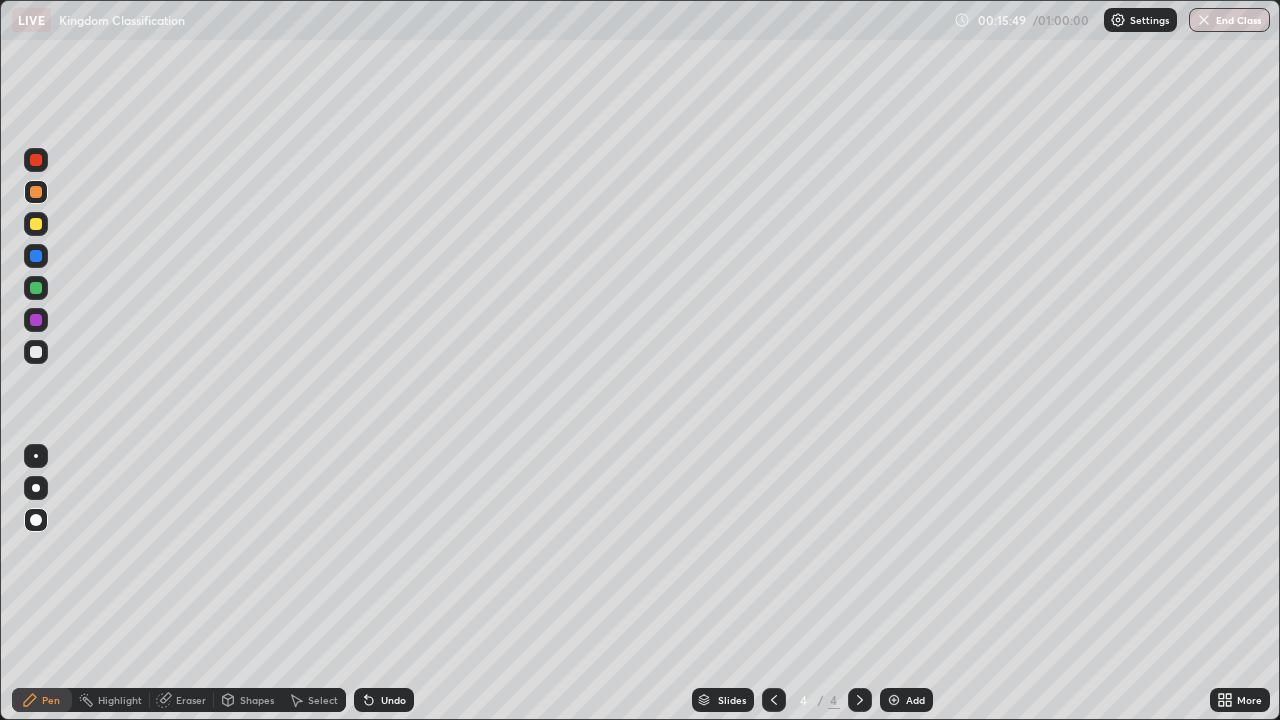 click at bounding box center [36, 288] 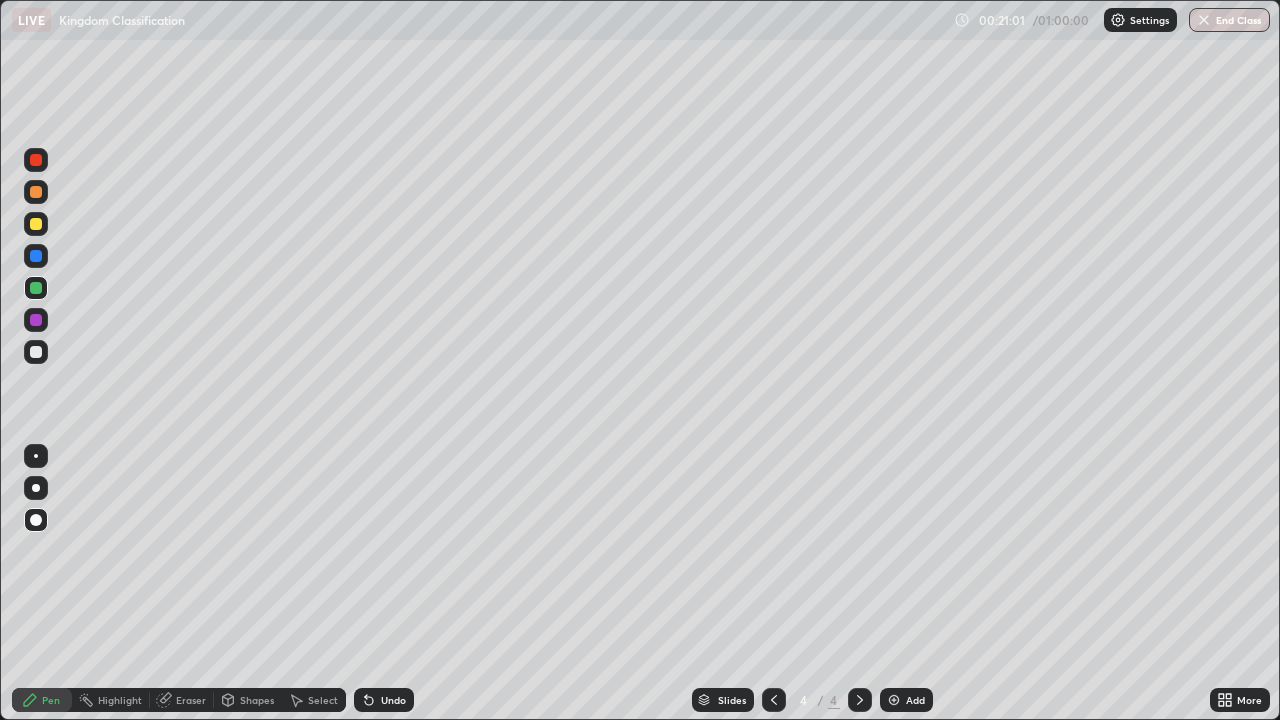 click at bounding box center (894, 700) 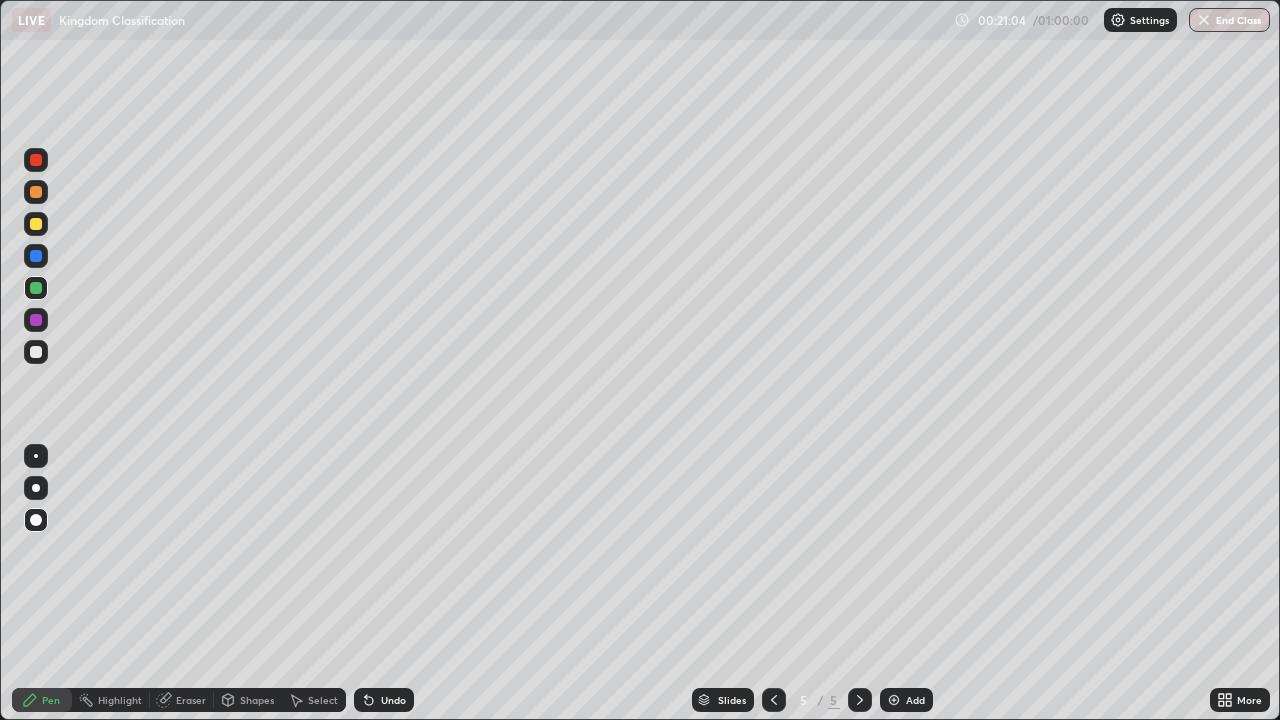 click at bounding box center (36, 320) 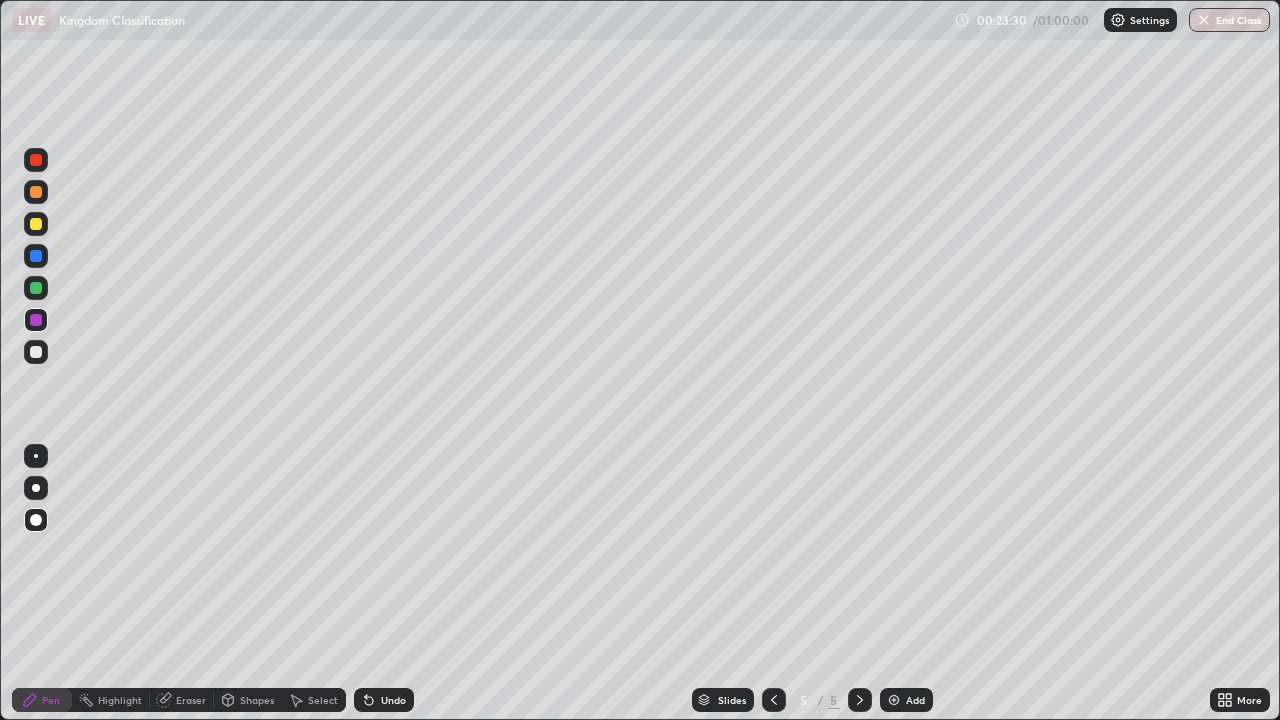 click at bounding box center [36, 288] 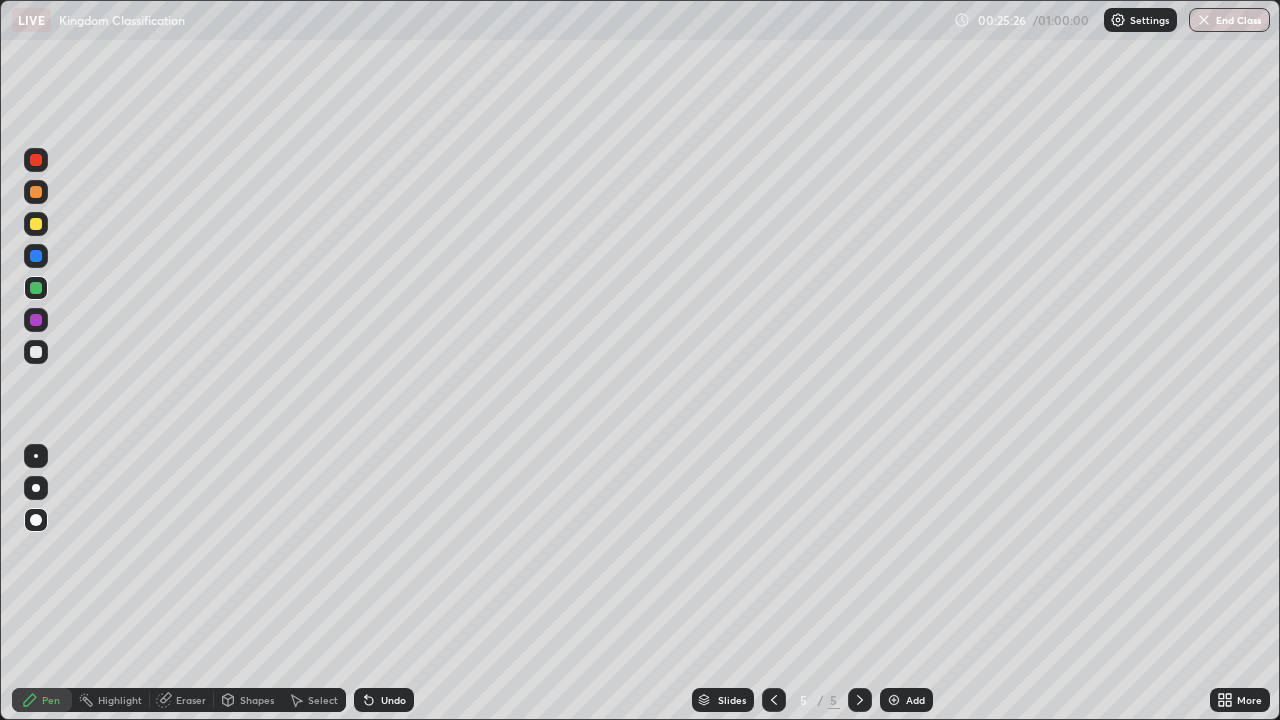 click on "Undo" at bounding box center (384, 700) 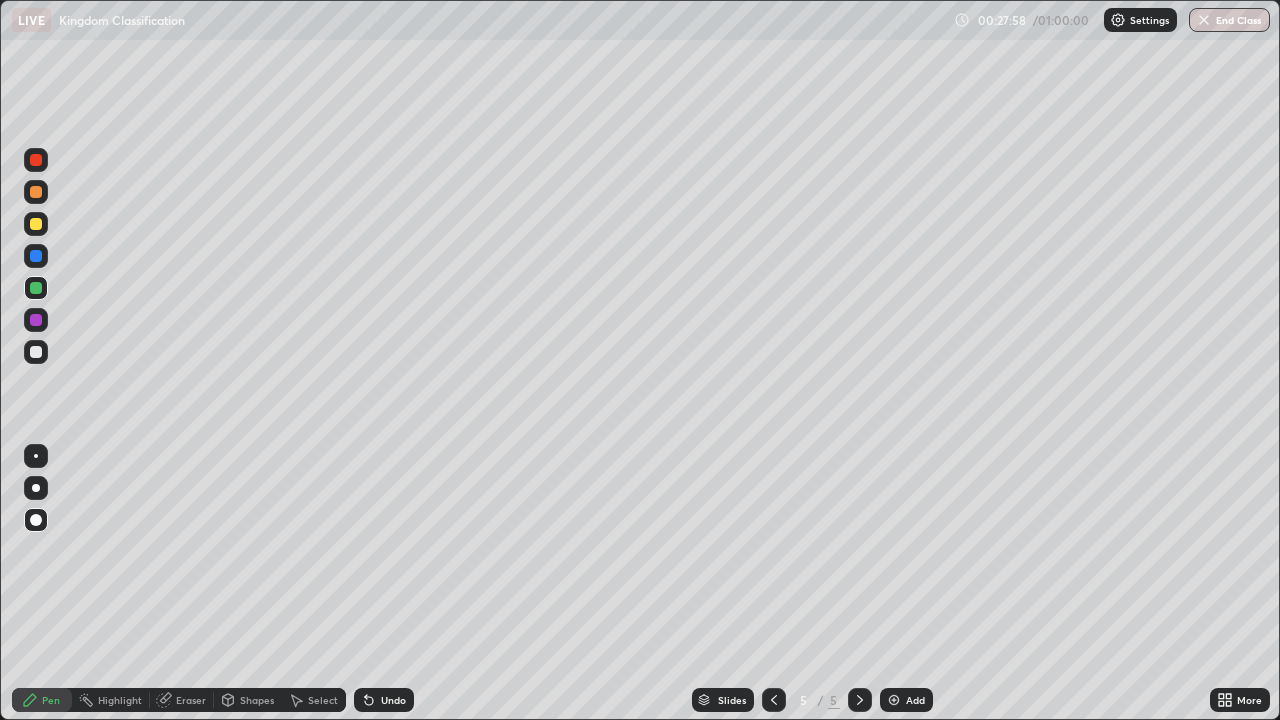 click at bounding box center (894, 700) 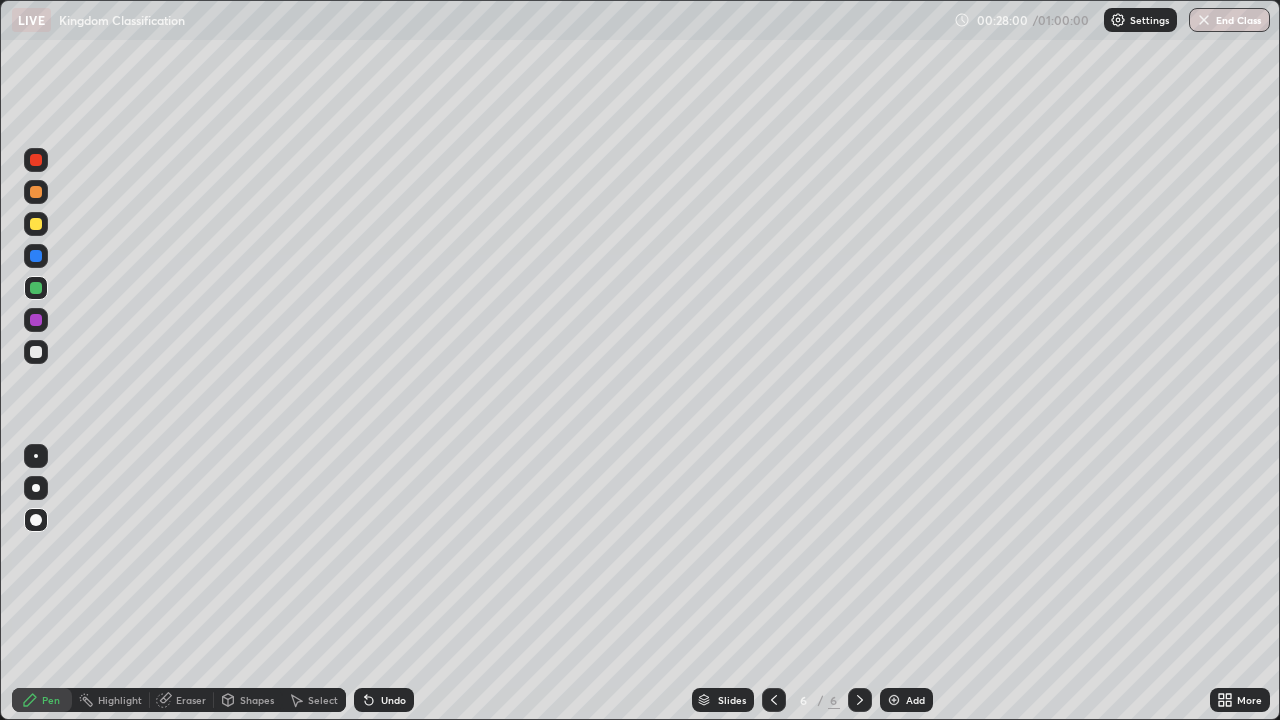 click at bounding box center [36, 256] 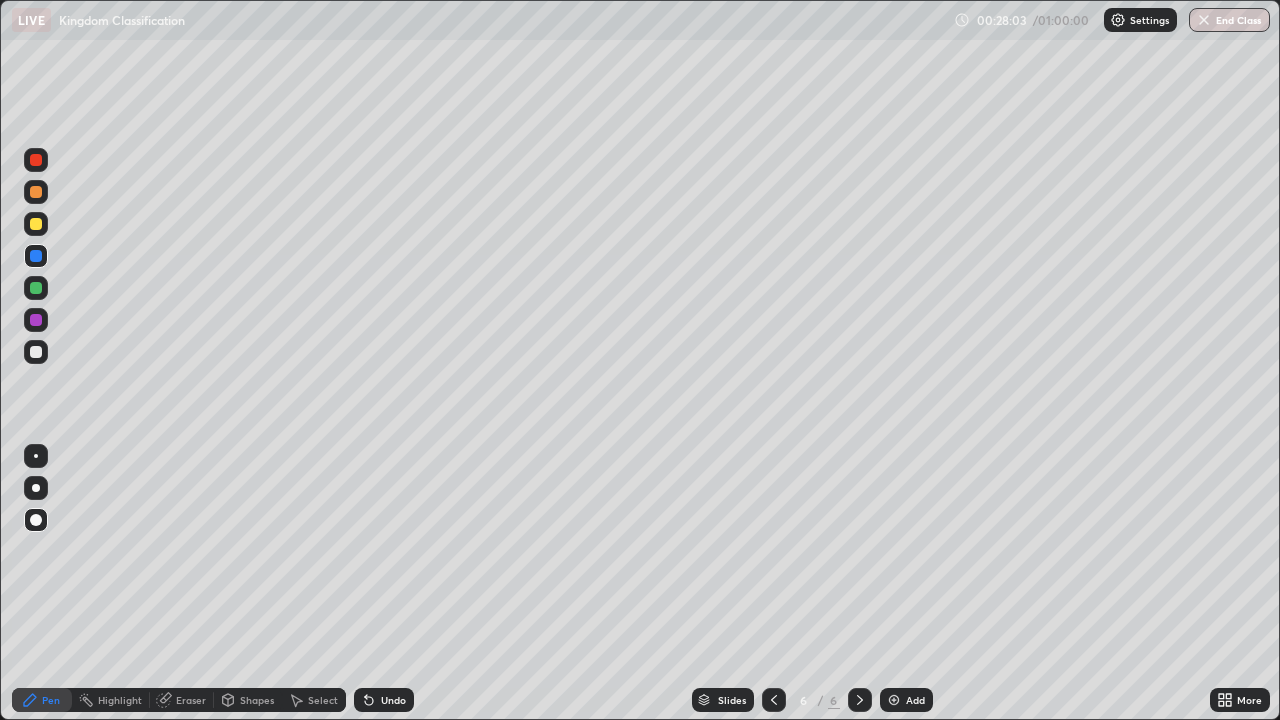 click 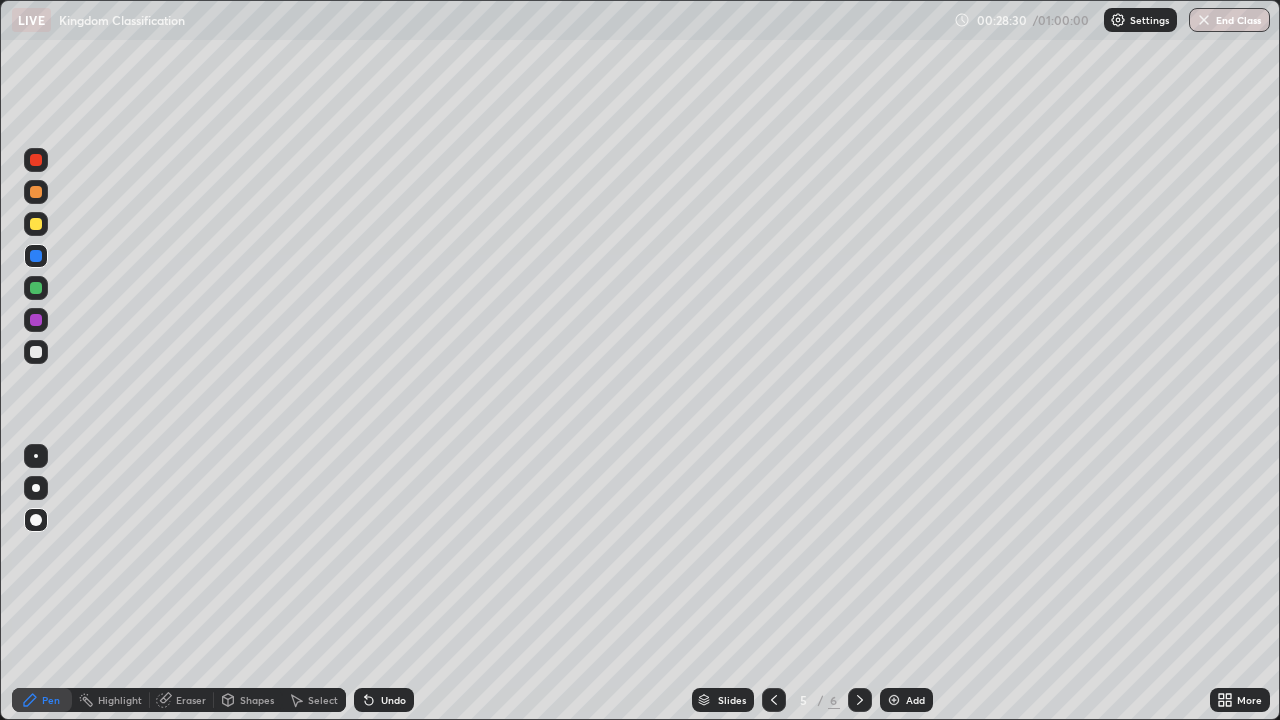 click 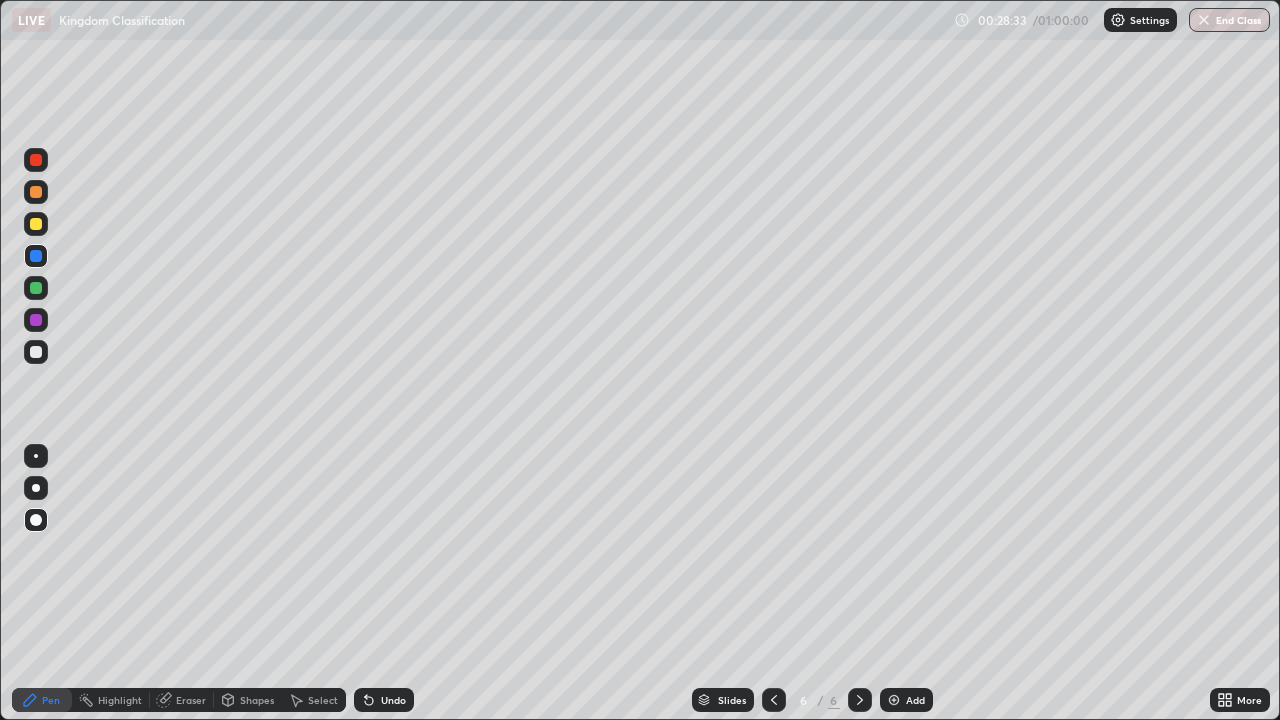 click at bounding box center [36, 320] 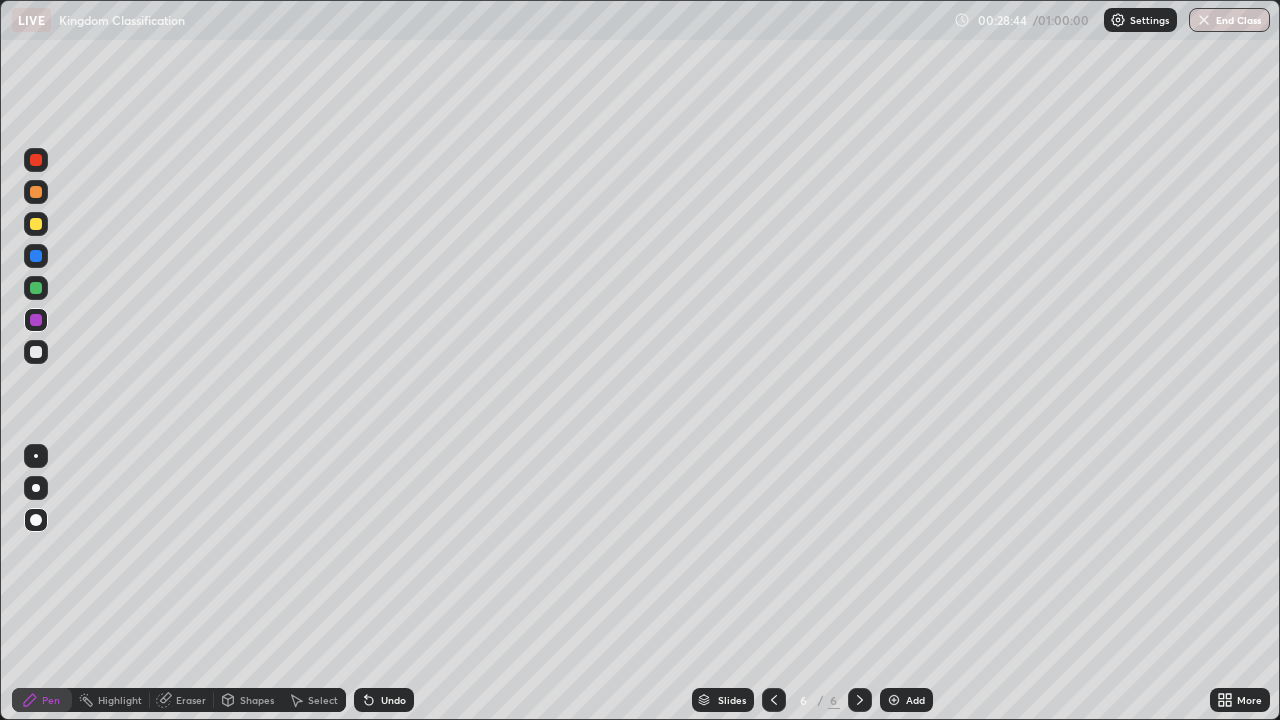 click at bounding box center (36, 256) 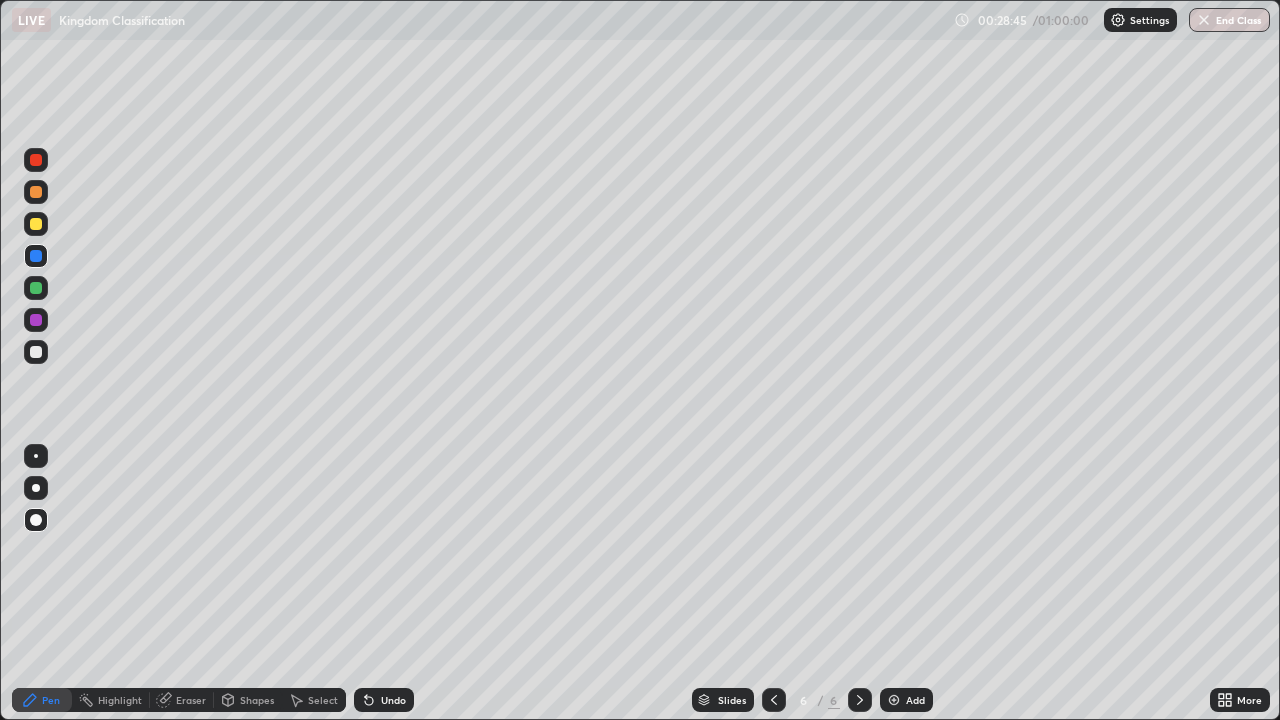 click at bounding box center (36, 224) 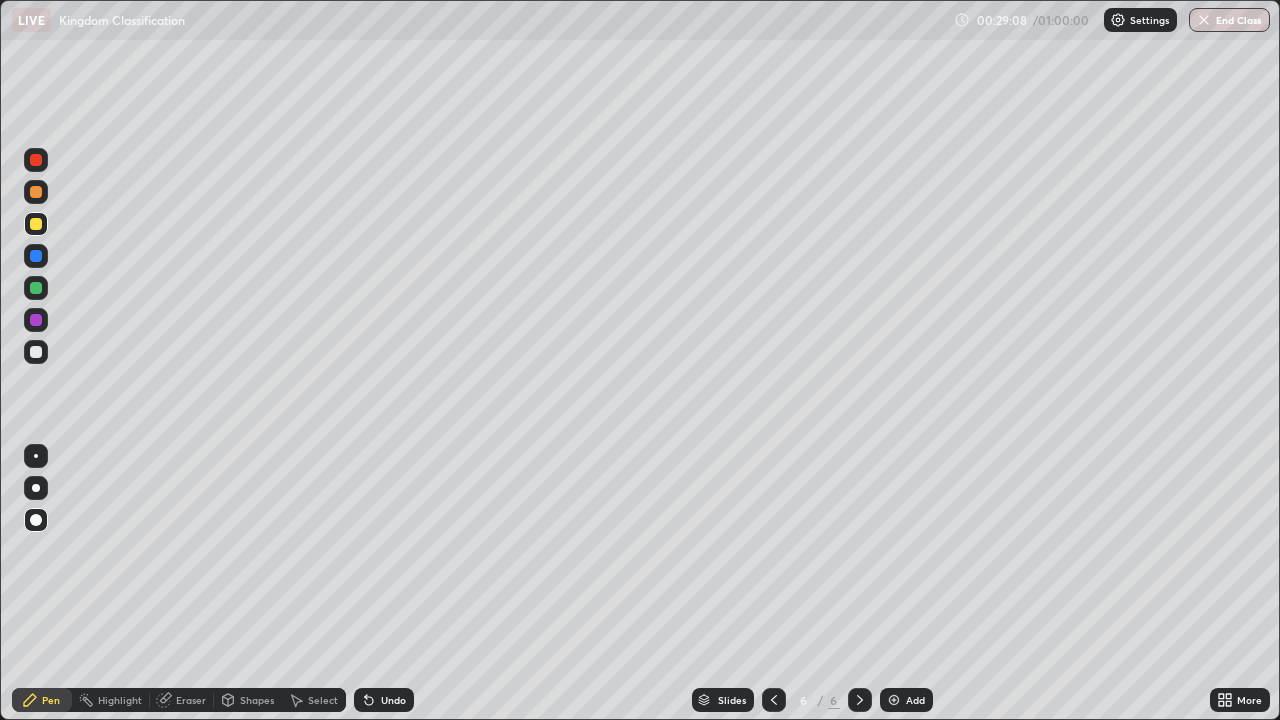 click at bounding box center [36, 320] 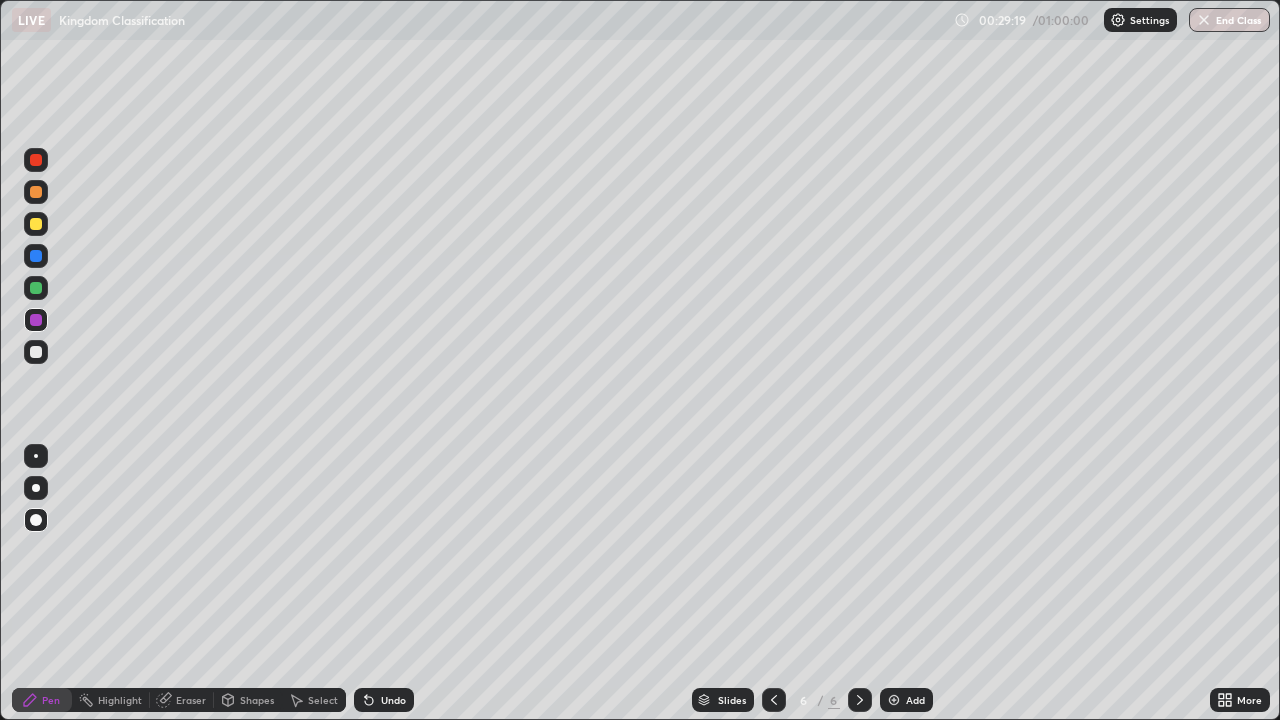 click at bounding box center (36, 224) 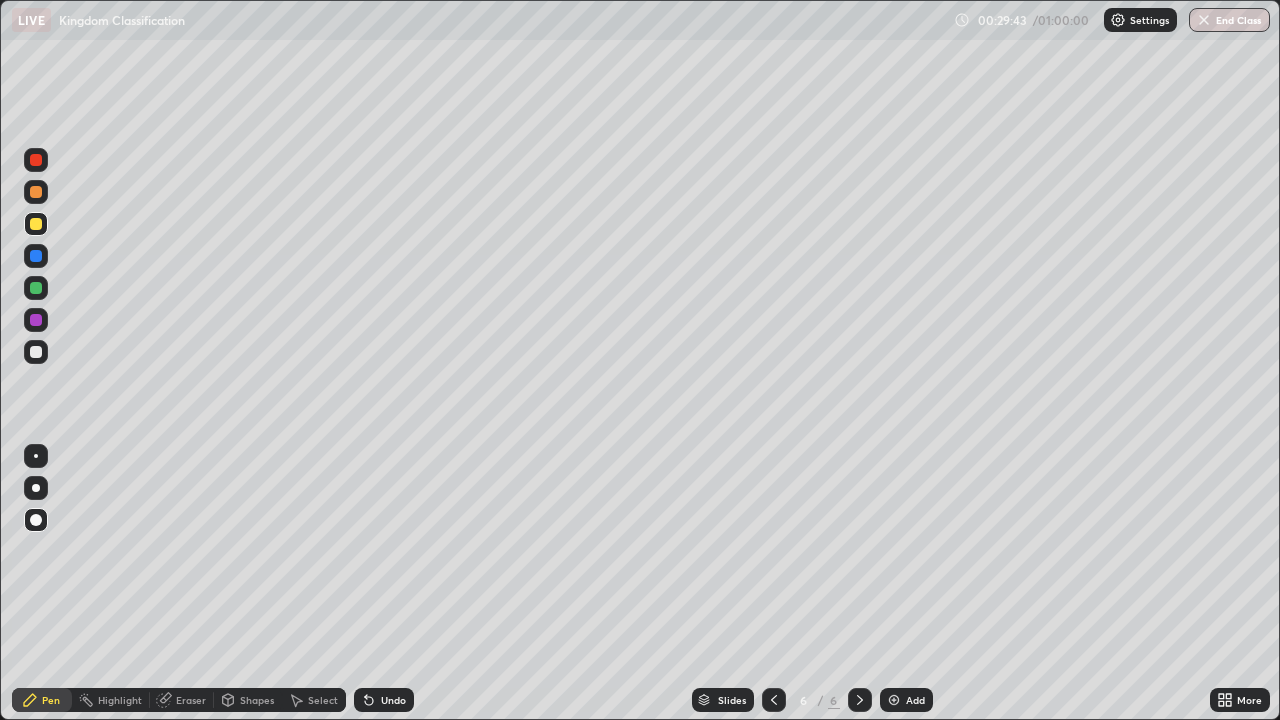 click on "Undo" at bounding box center (393, 700) 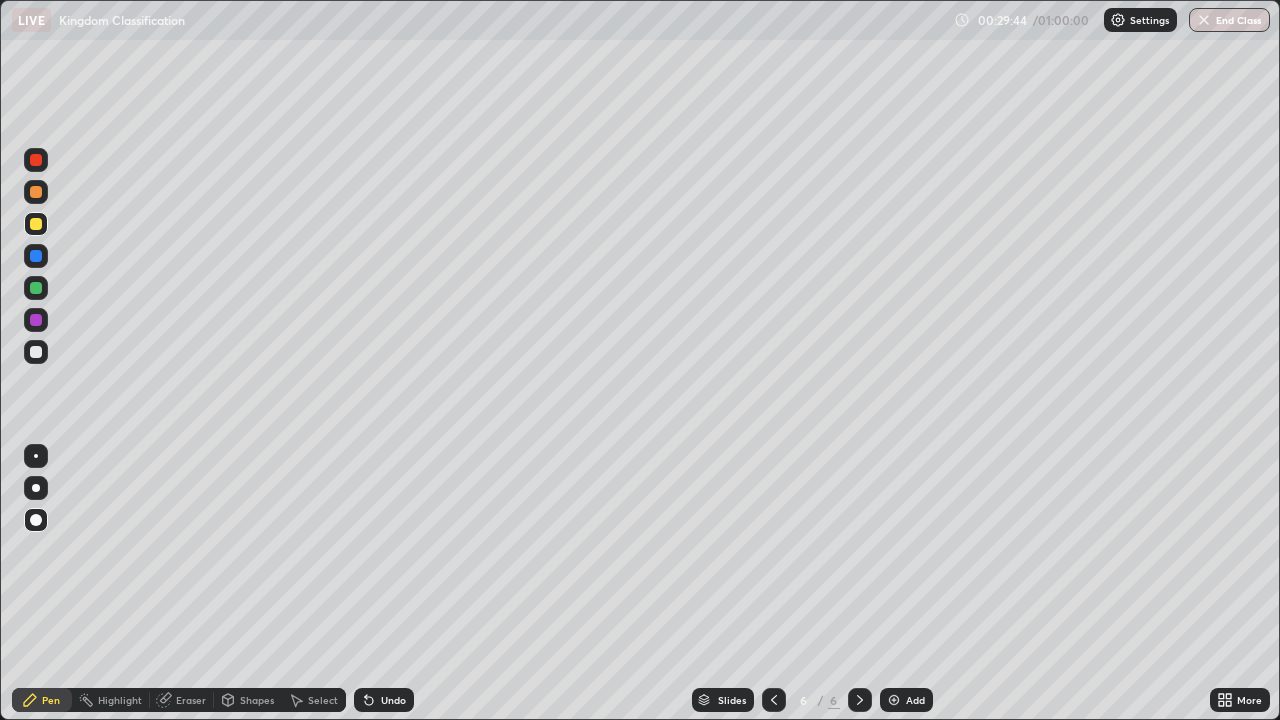 click on "Undo" at bounding box center (393, 700) 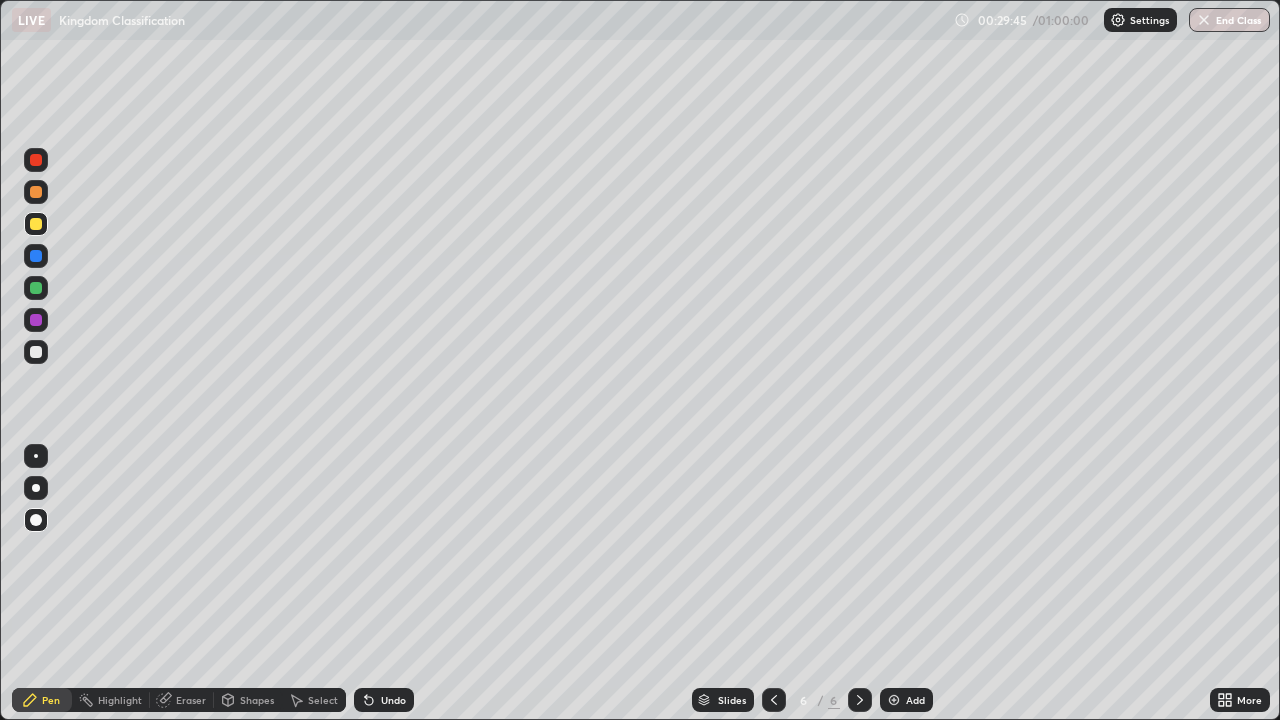 click on "Undo" at bounding box center [393, 700] 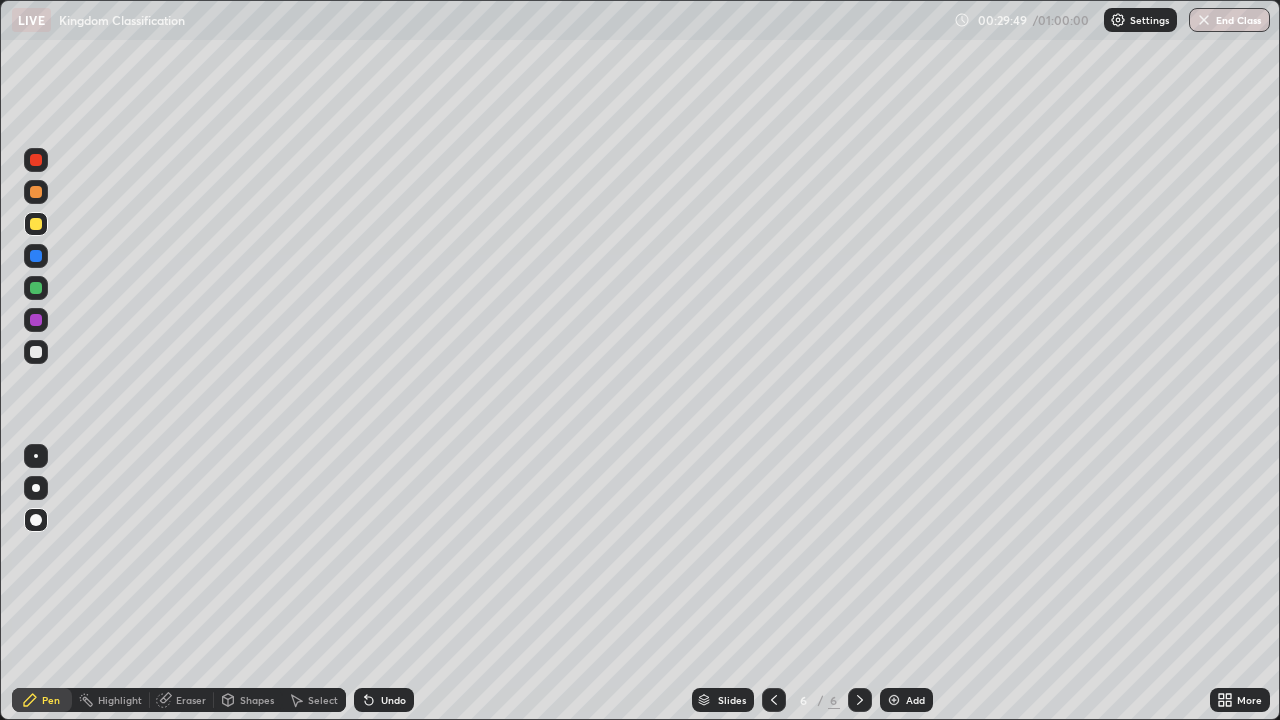 click on "Undo" at bounding box center (393, 700) 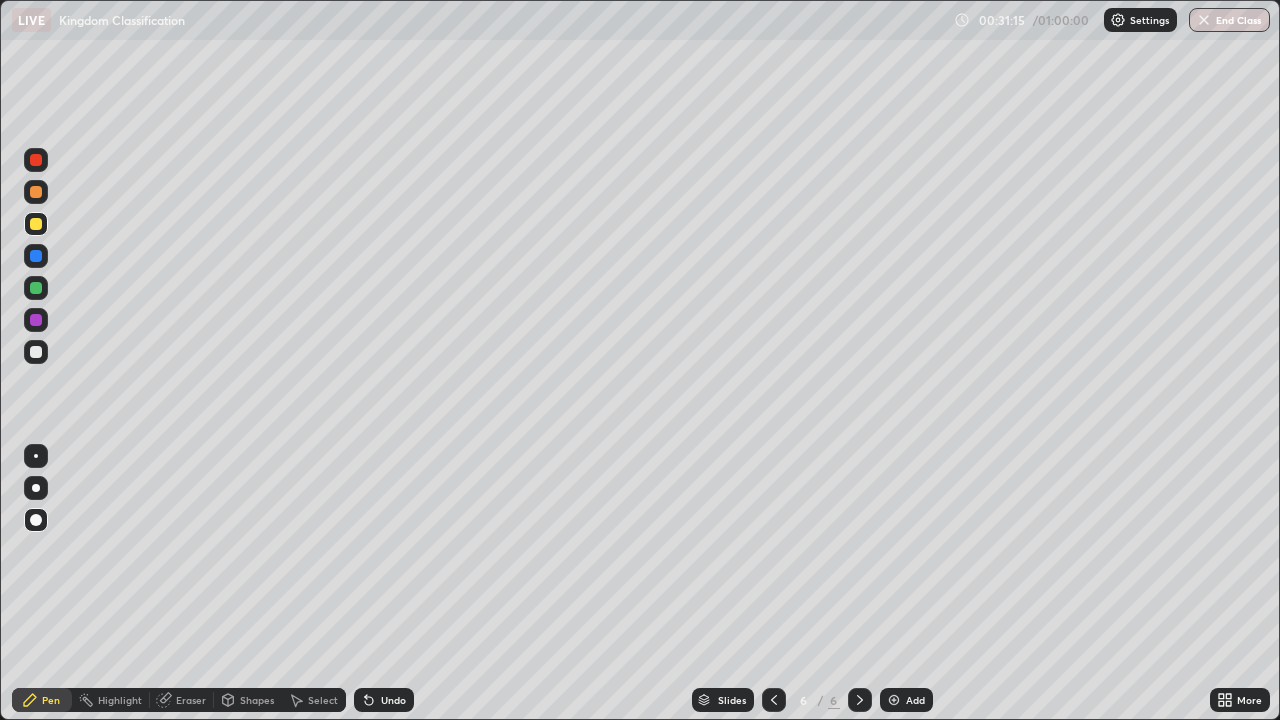 click at bounding box center (36, 288) 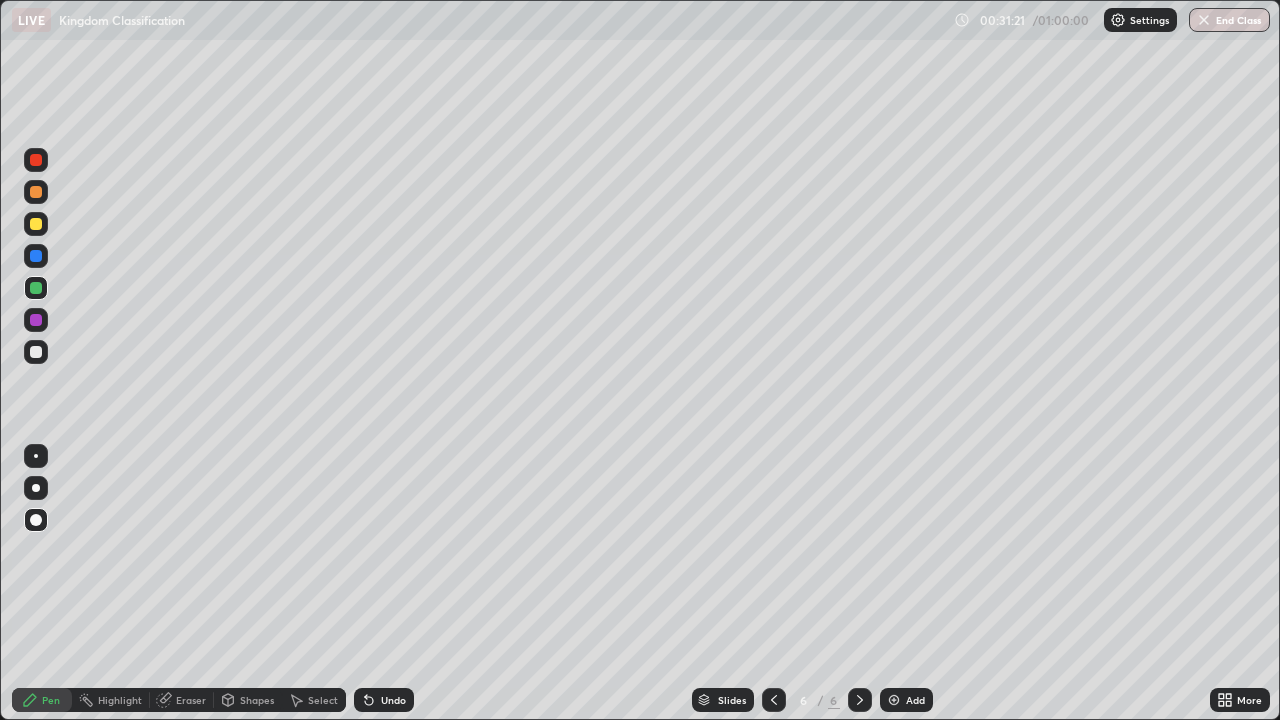 click on "Eraser" at bounding box center (191, 700) 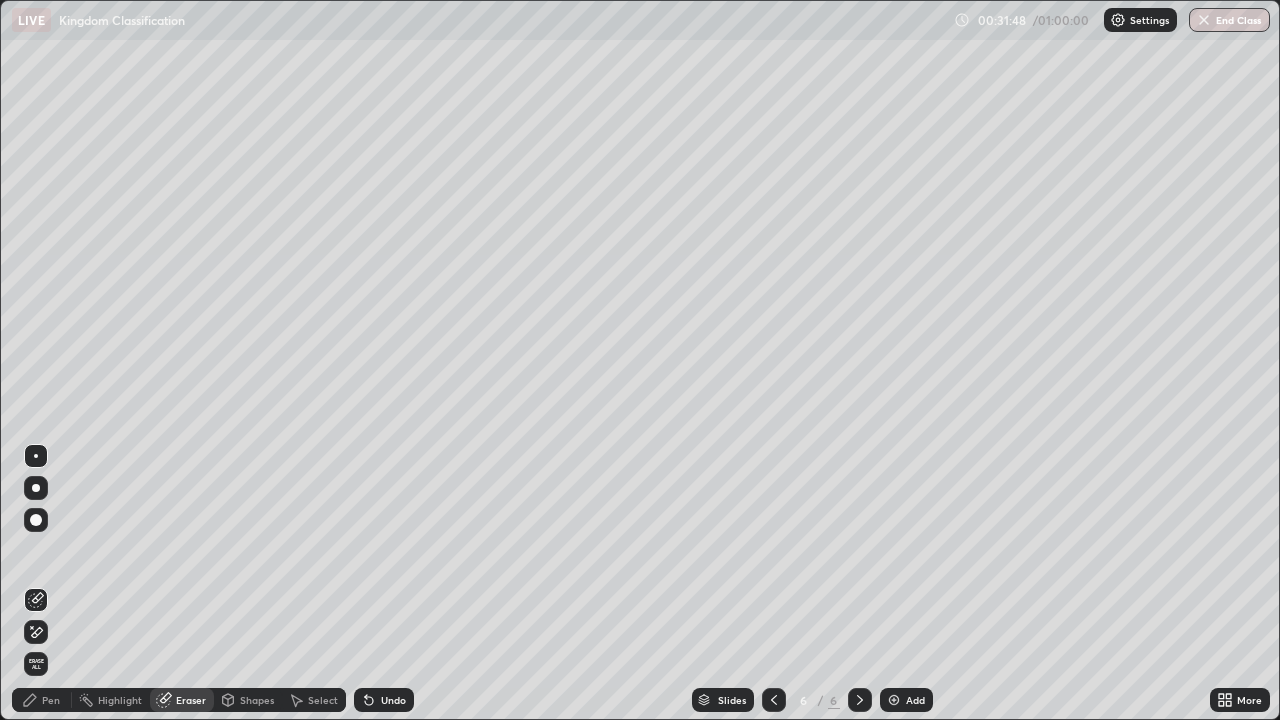 click 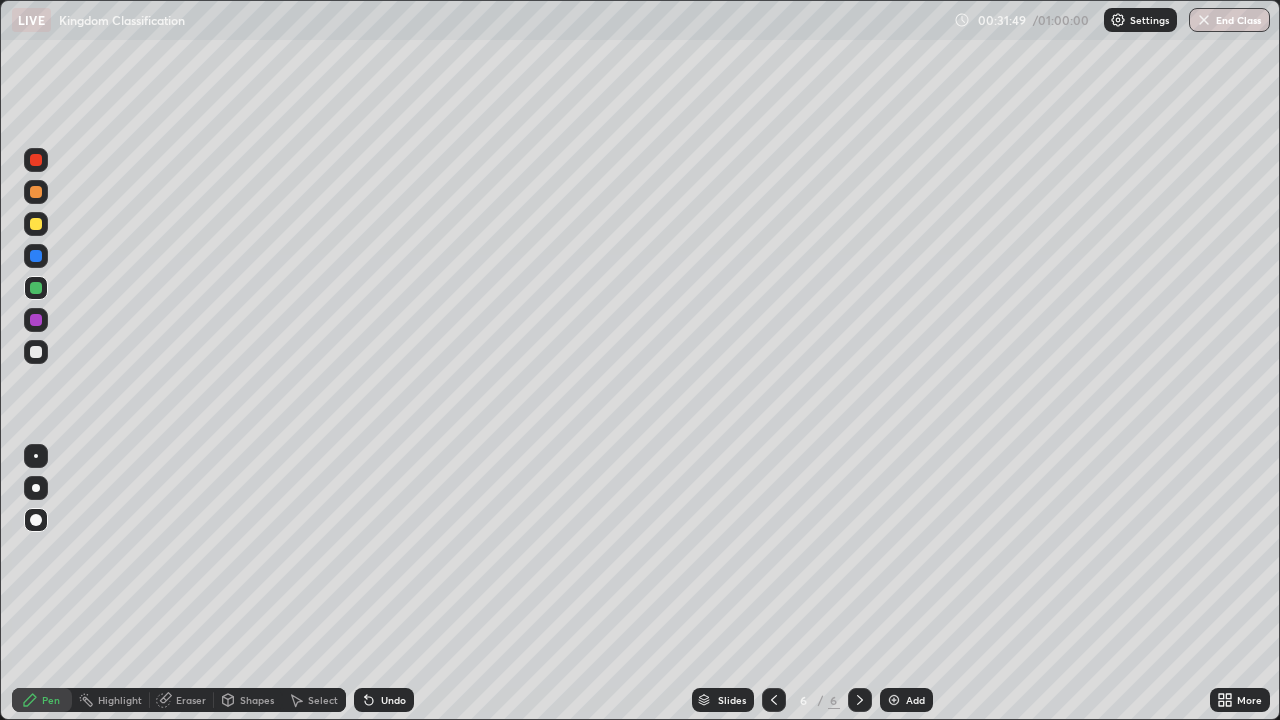 click at bounding box center (36, 224) 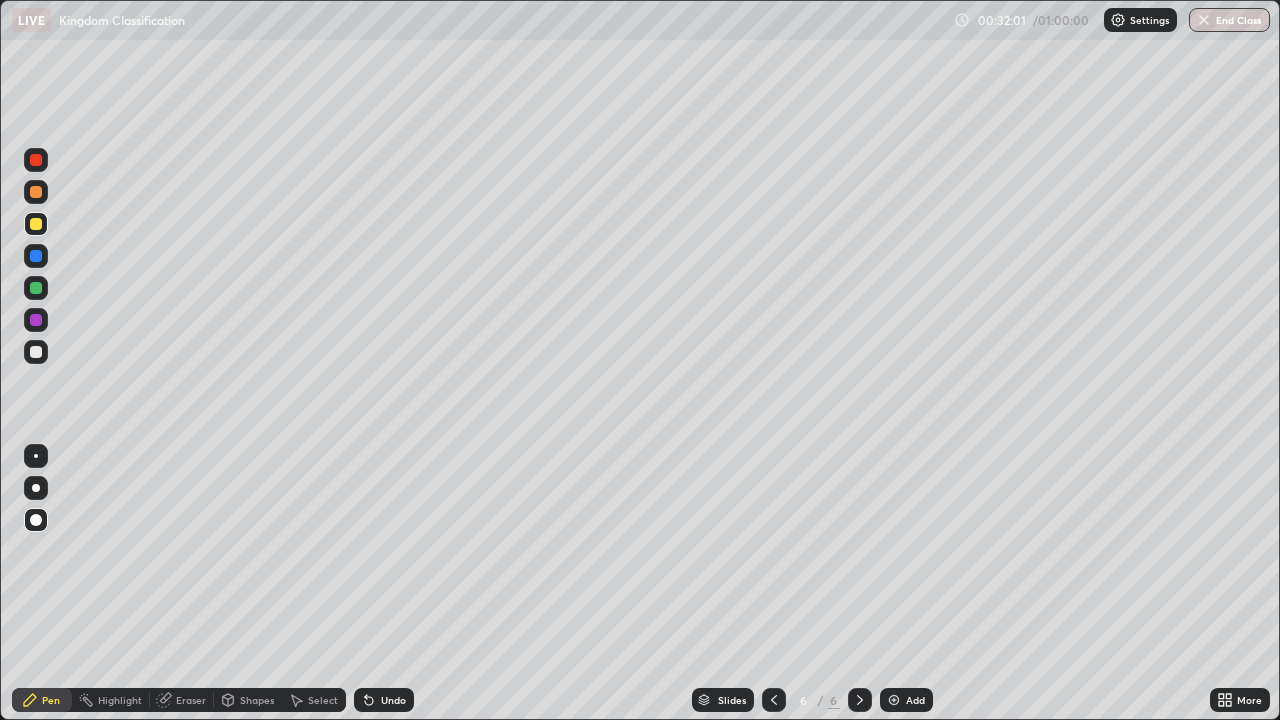 click at bounding box center (36, 256) 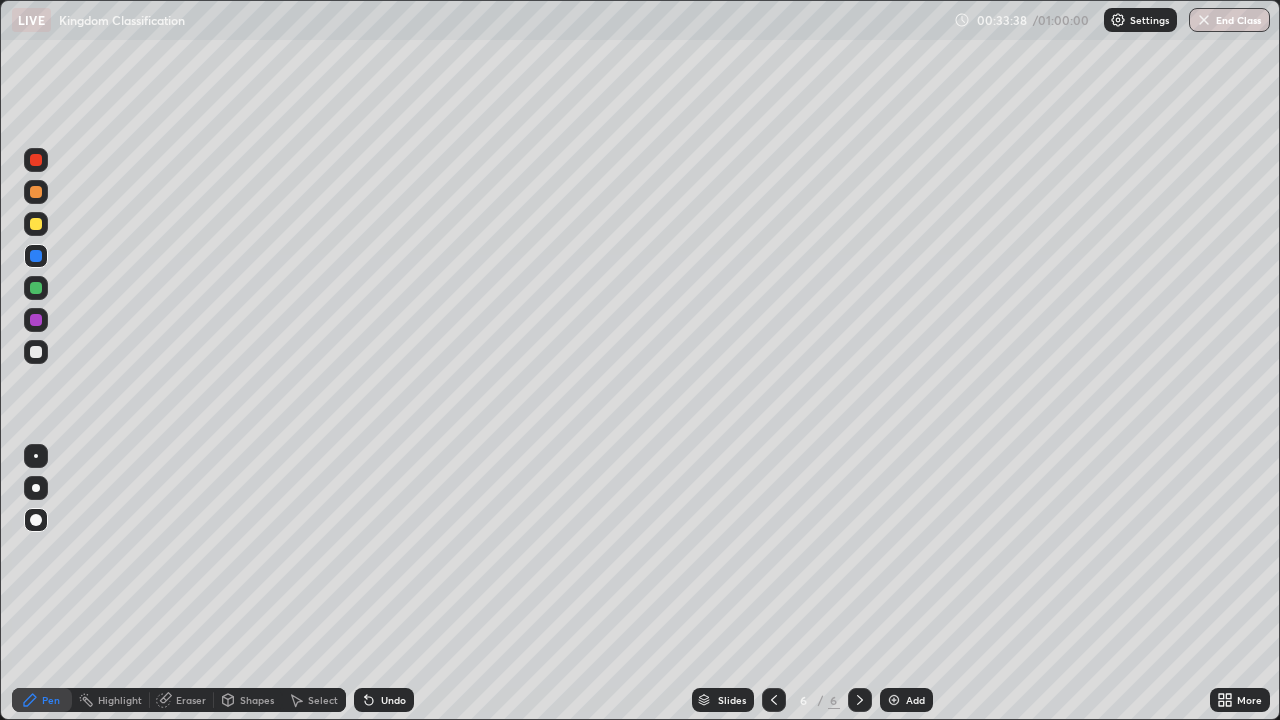 click on "Add" at bounding box center [915, 700] 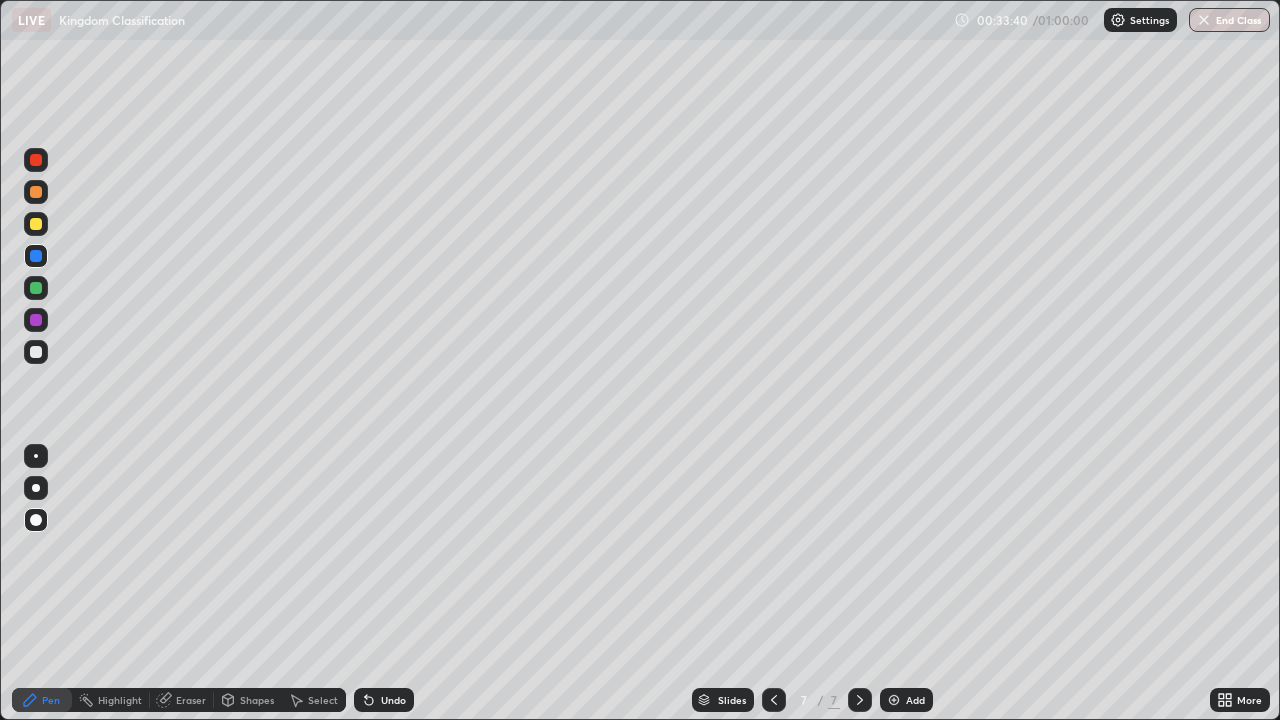 click at bounding box center [36, 288] 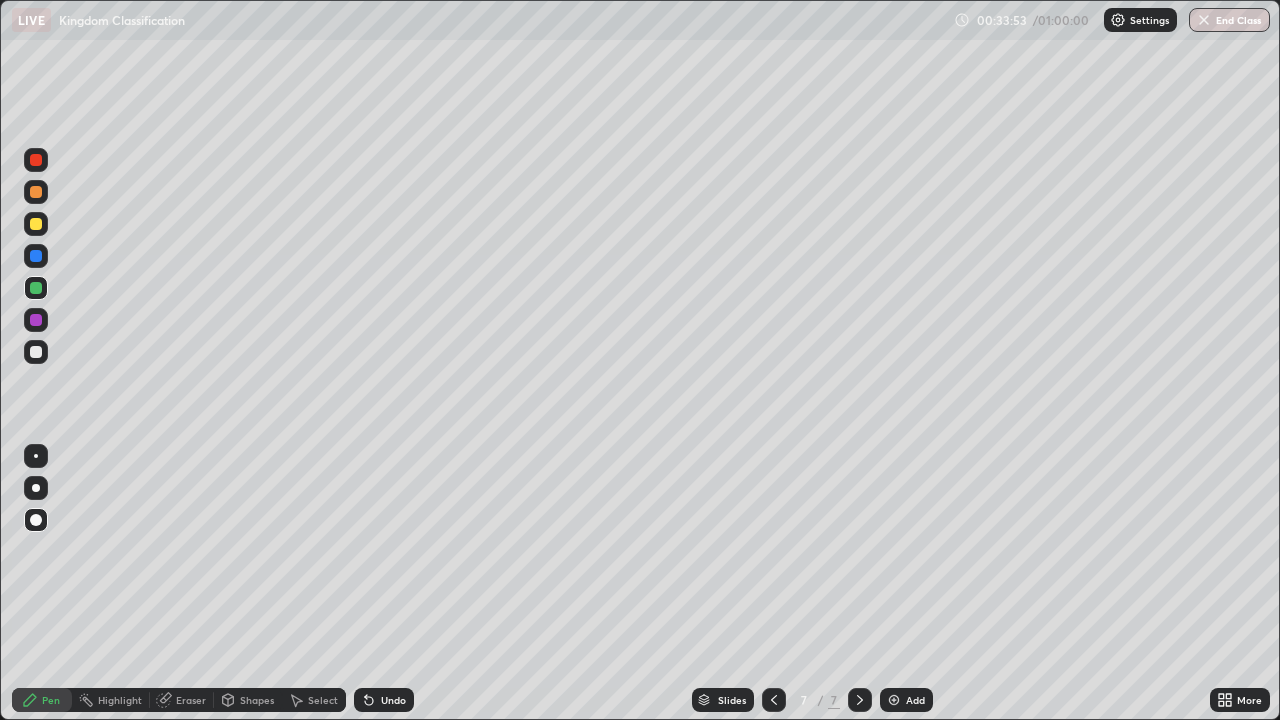 click 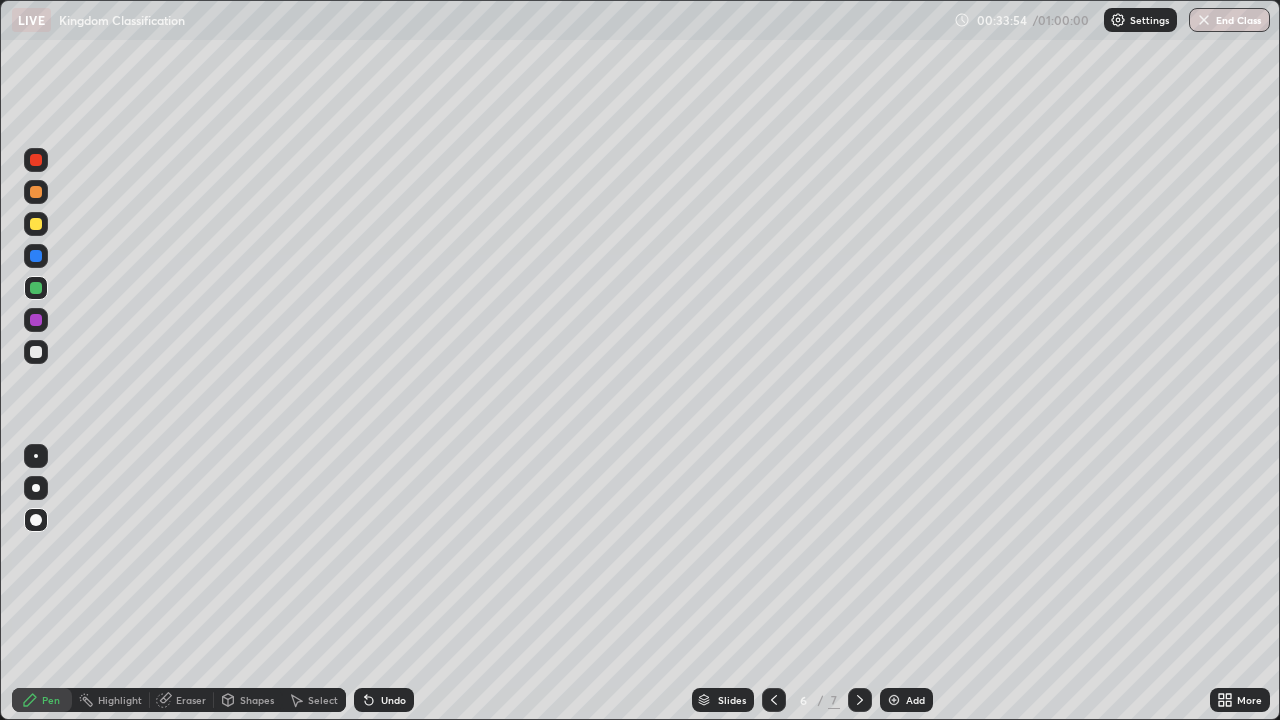 click 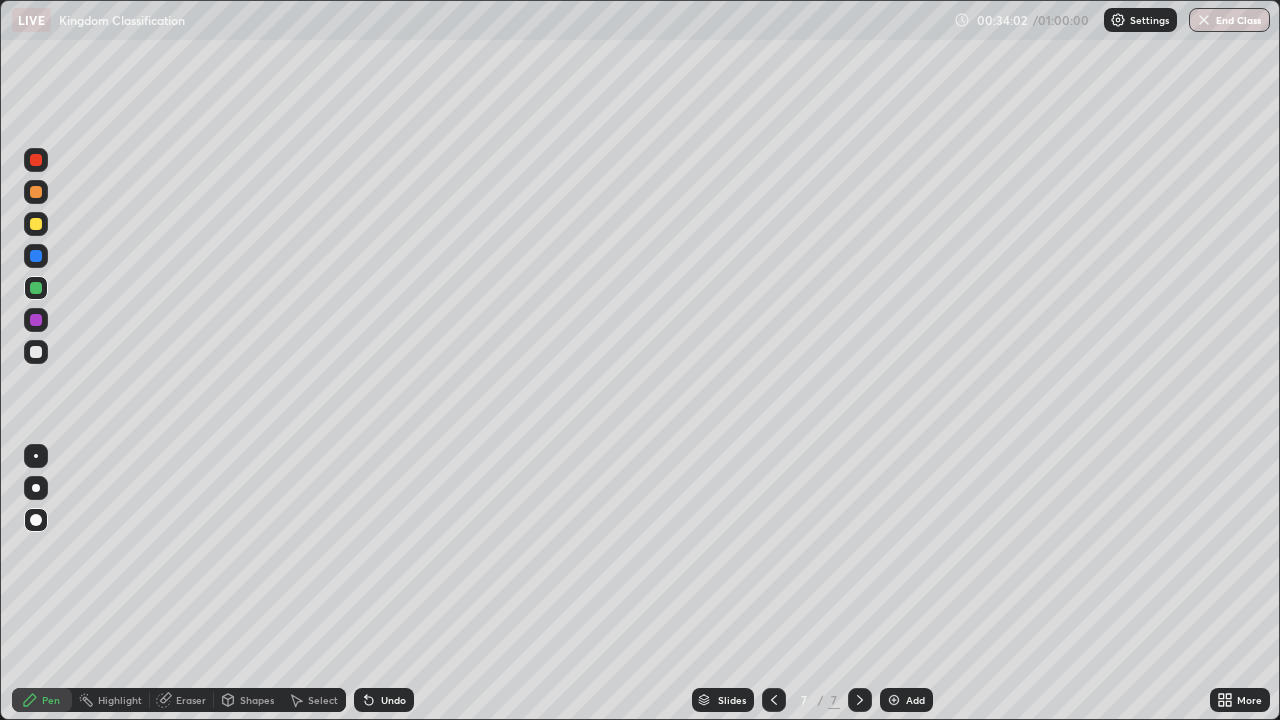 click 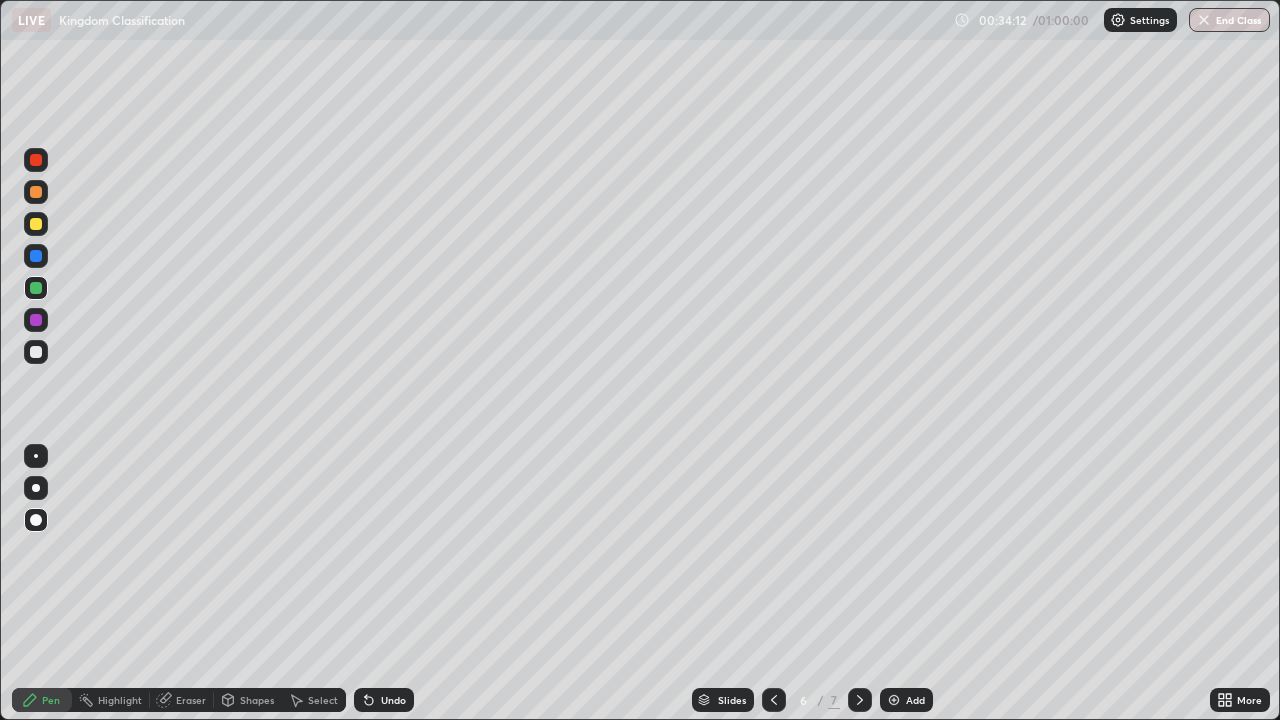 click 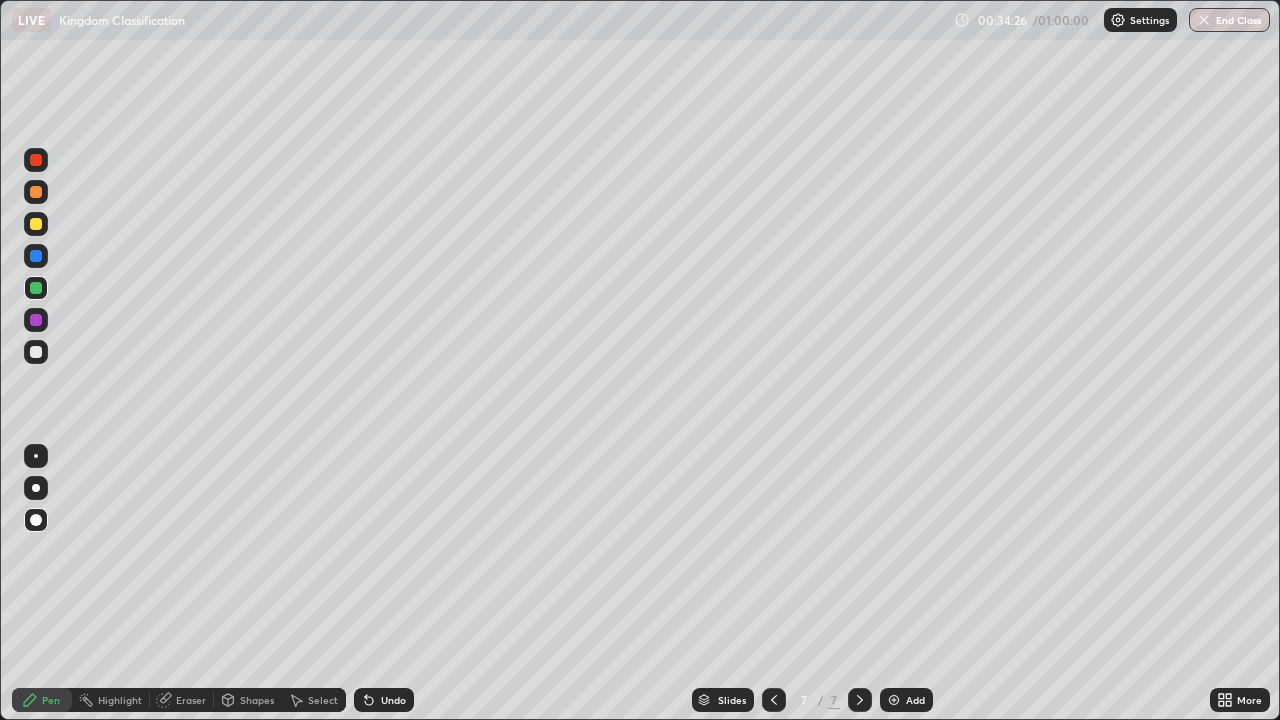click at bounding box center (36, 224) 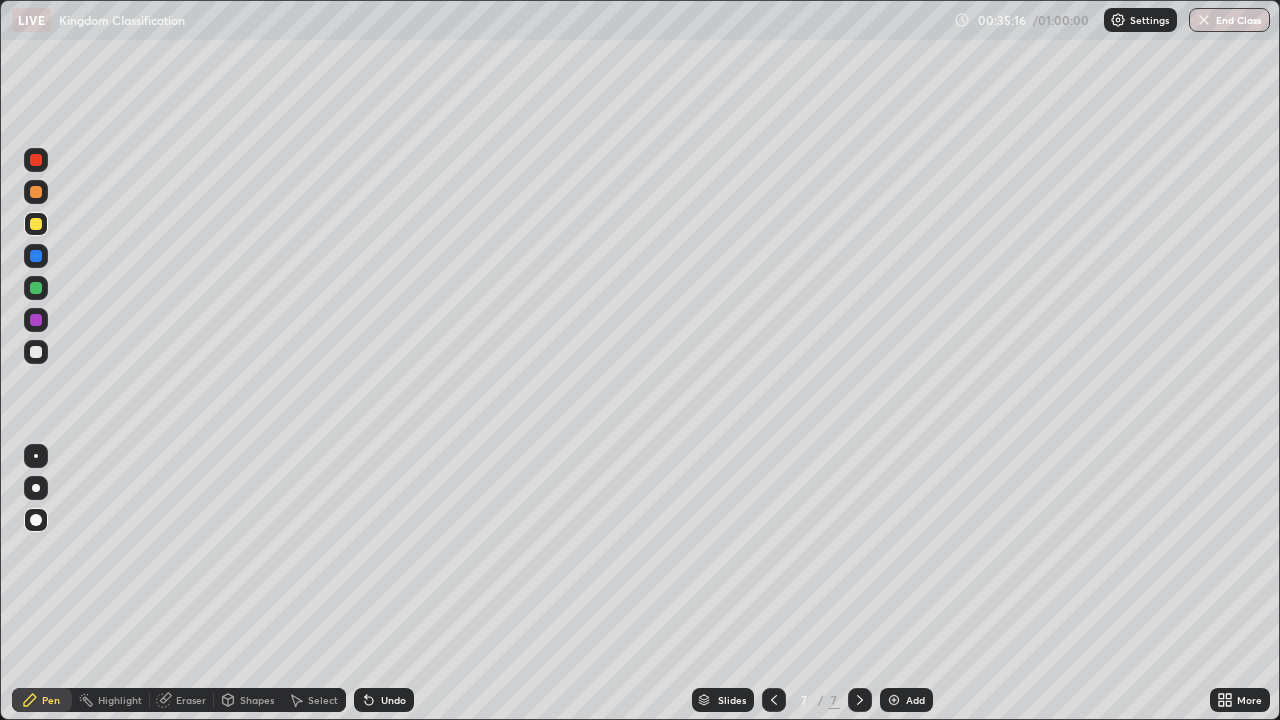click at bounding box center [36, 288] 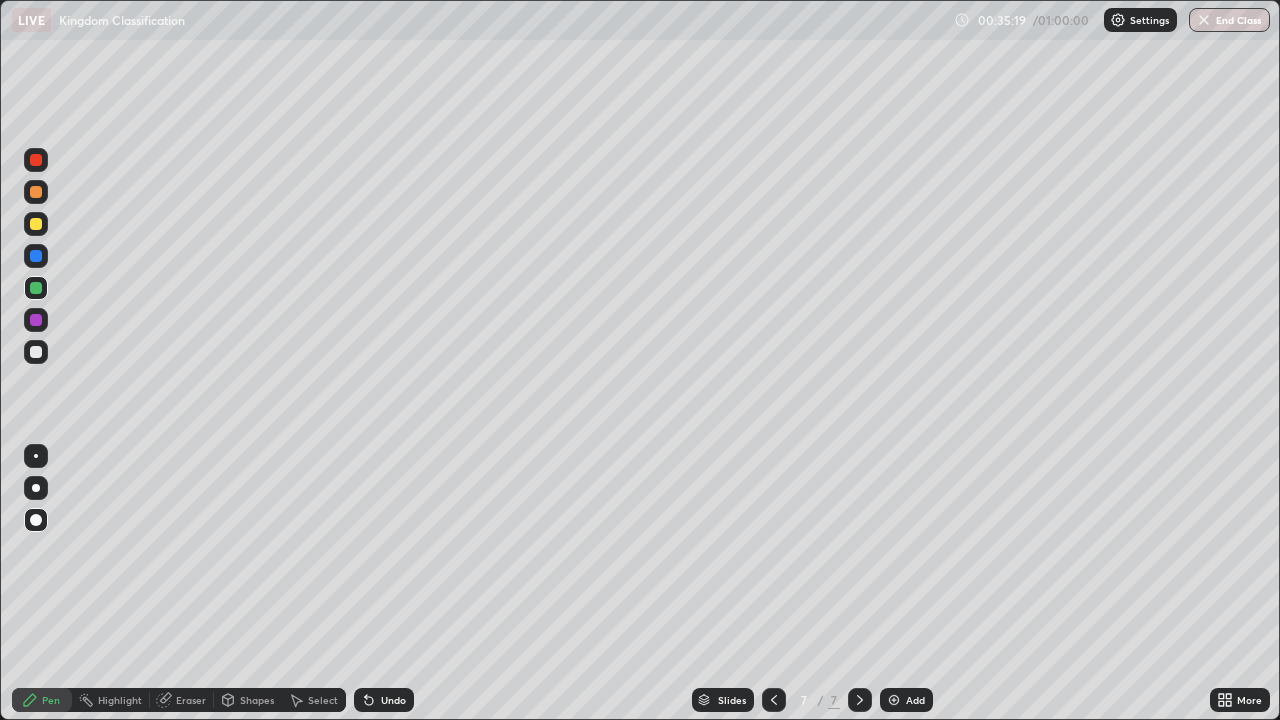 click on "Undo" at bounding box center (393, 700) 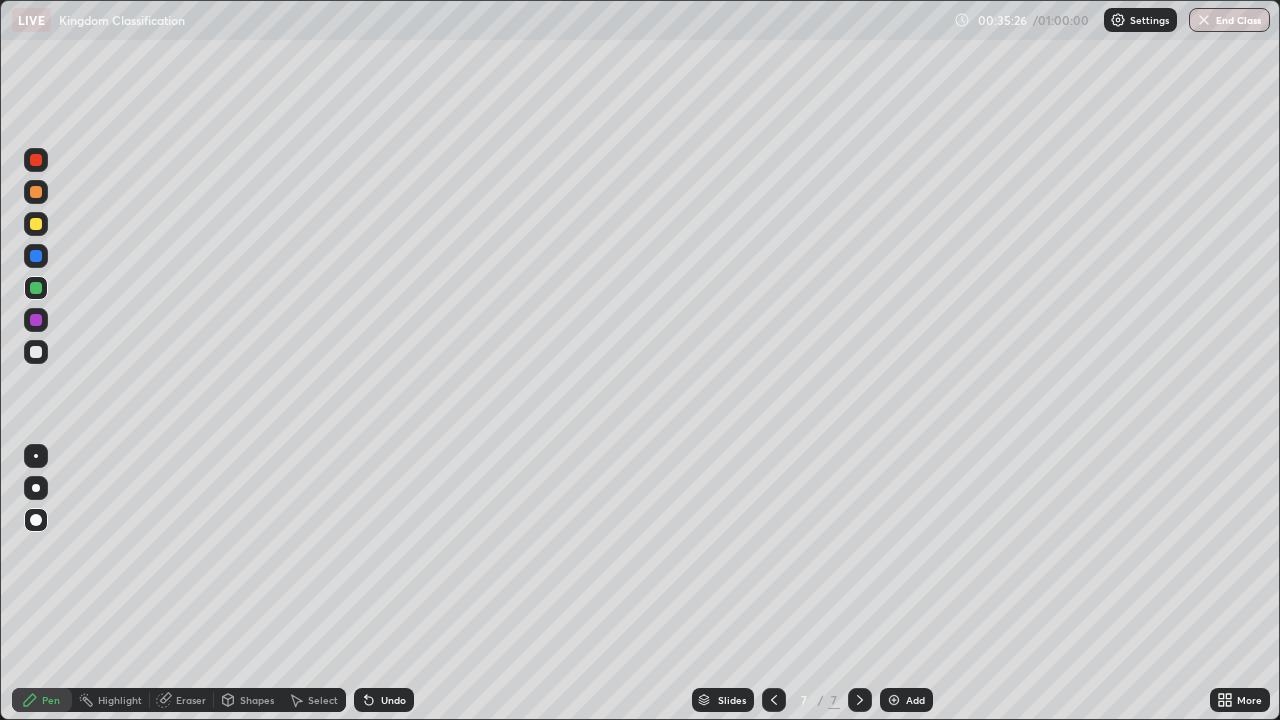 click at bounding box center (36, 256) 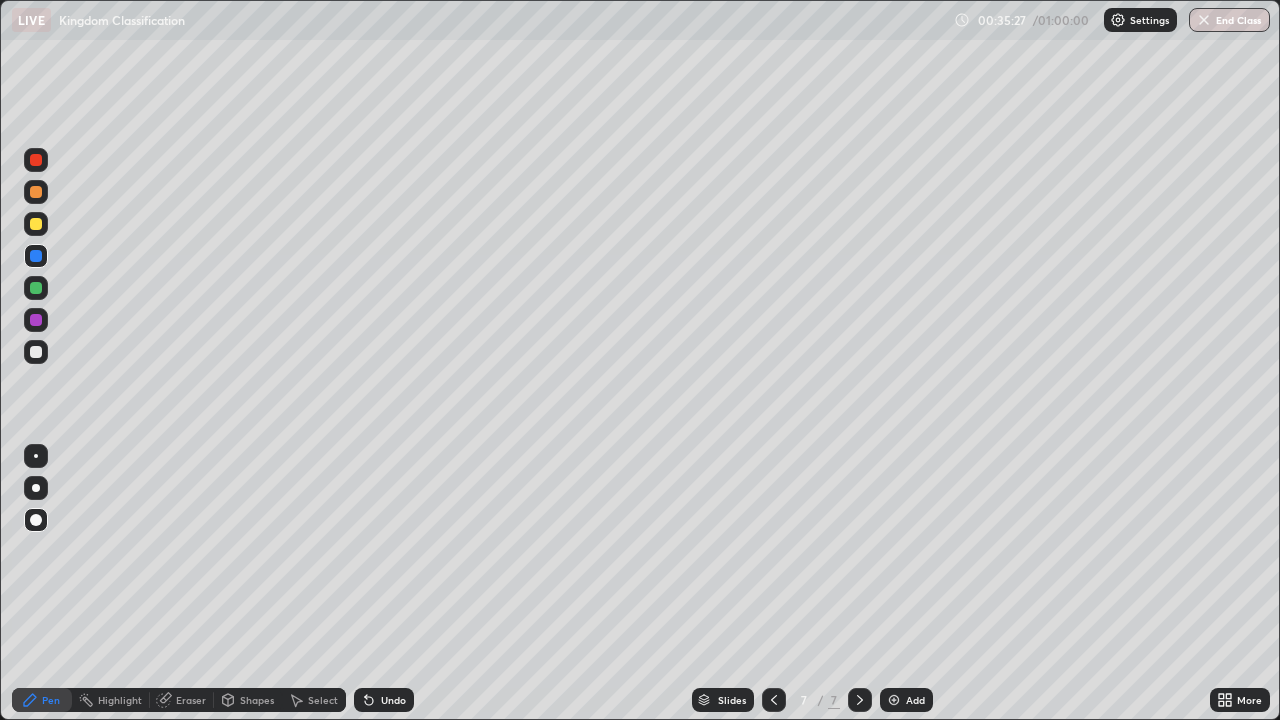 click at bounding box center (36, 224) 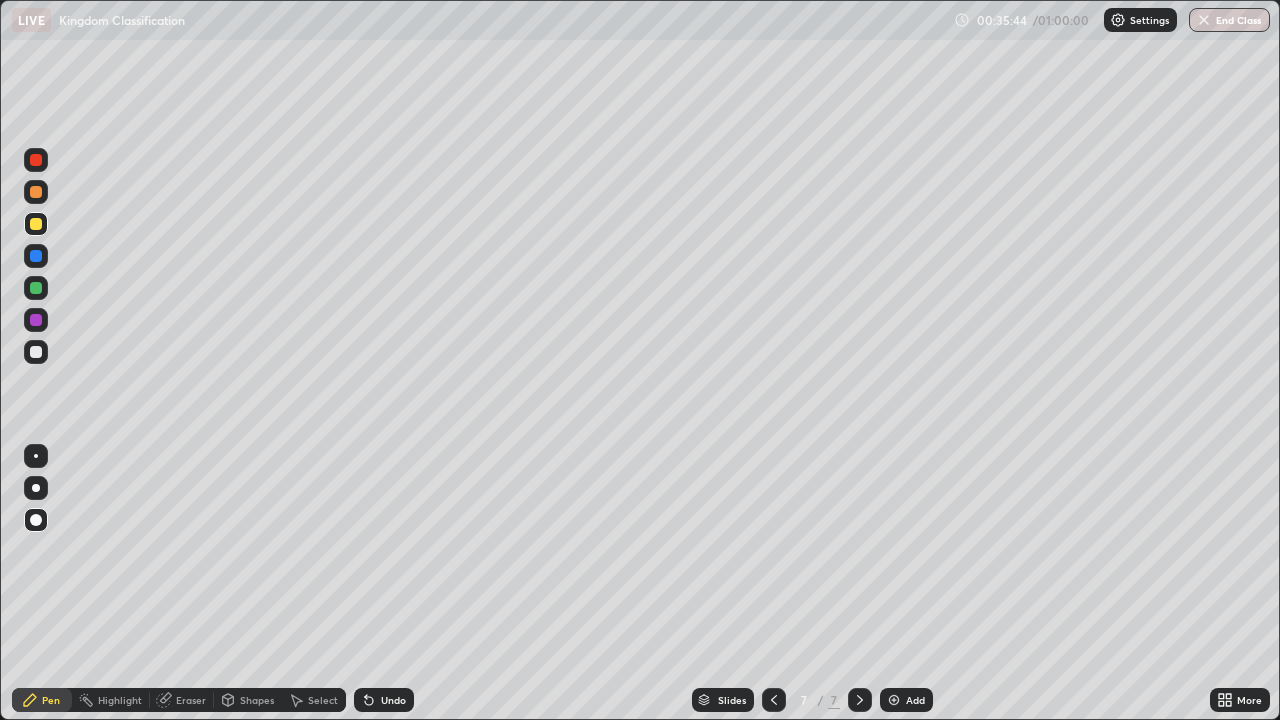 click on "Undo" at bounding box center [384, 700] 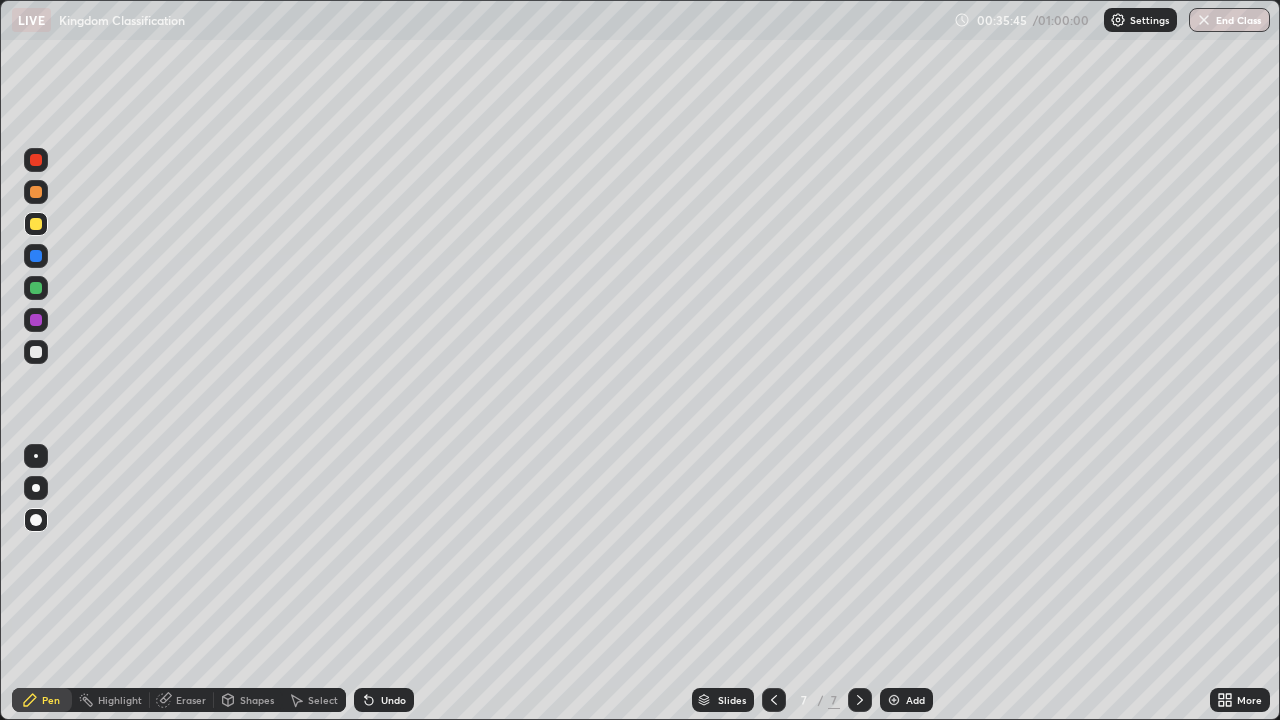 click on "Undo" at bounding box center (393, 700) 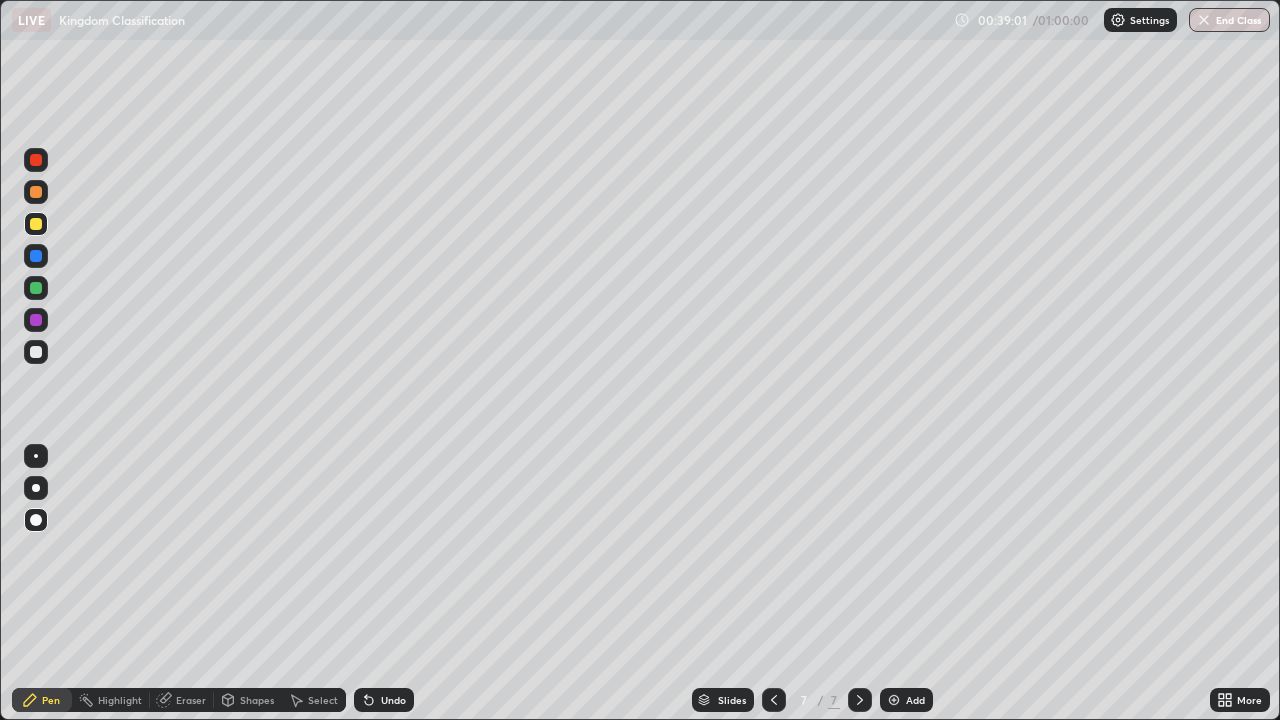click at bounding box center [894, 700] 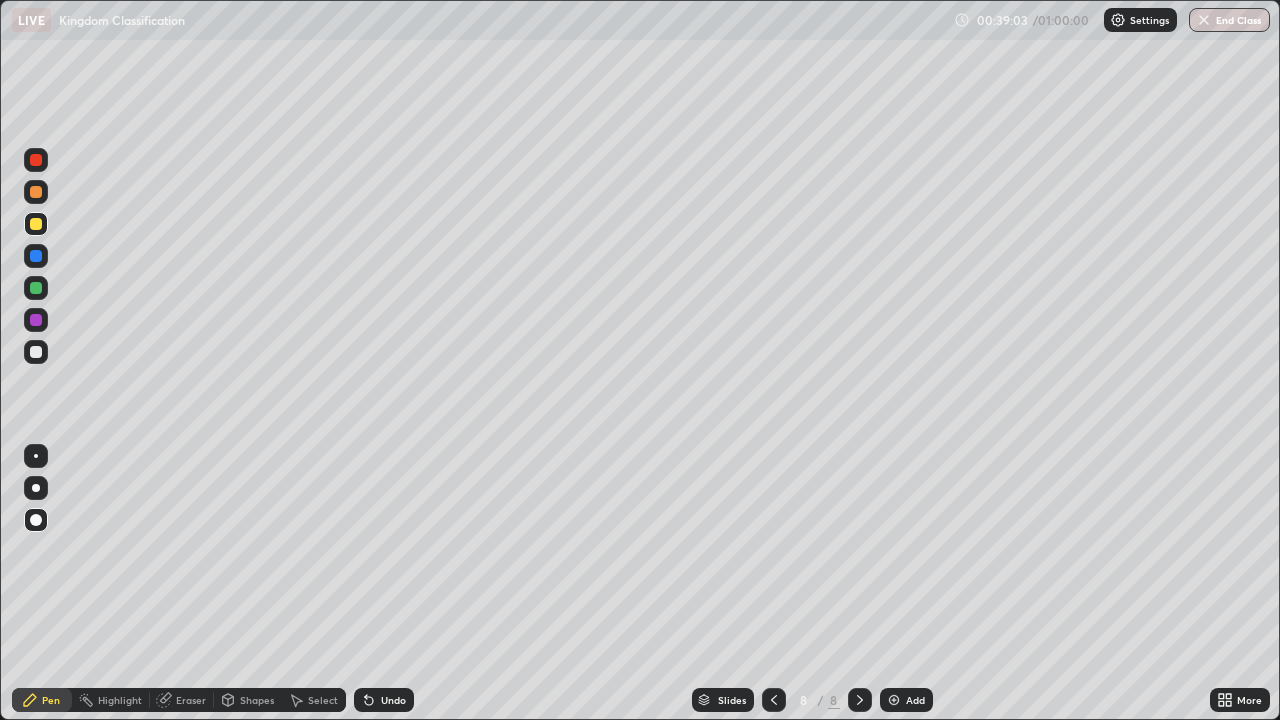 click at bounding box center [36, 256] 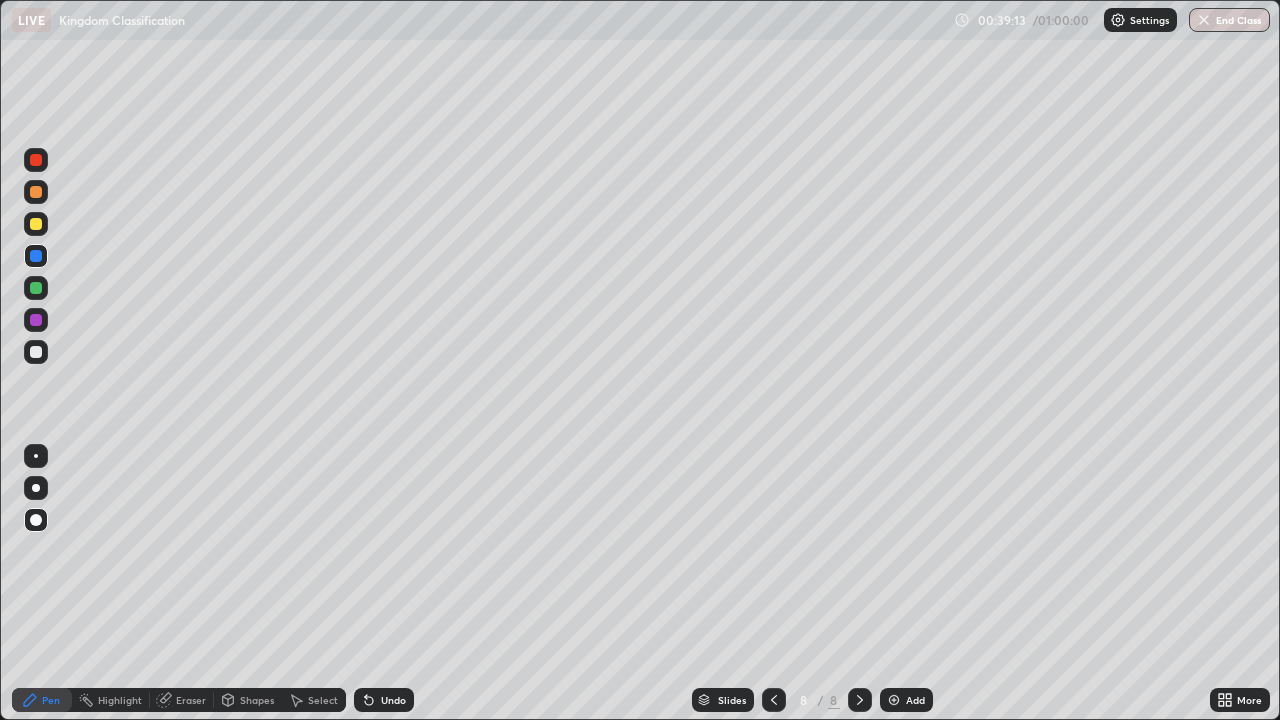 click on "Undo" at bounding box center [393, 700] 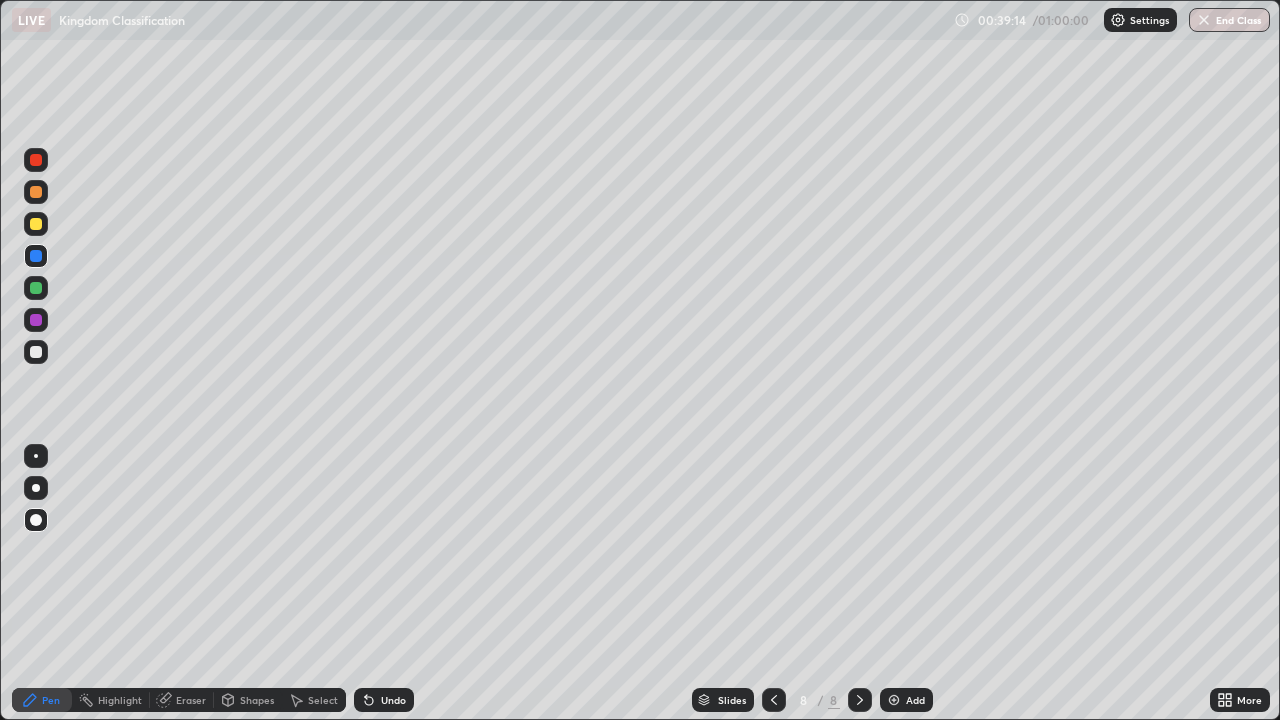 click on "Undo" at bounding box center [384, 700] 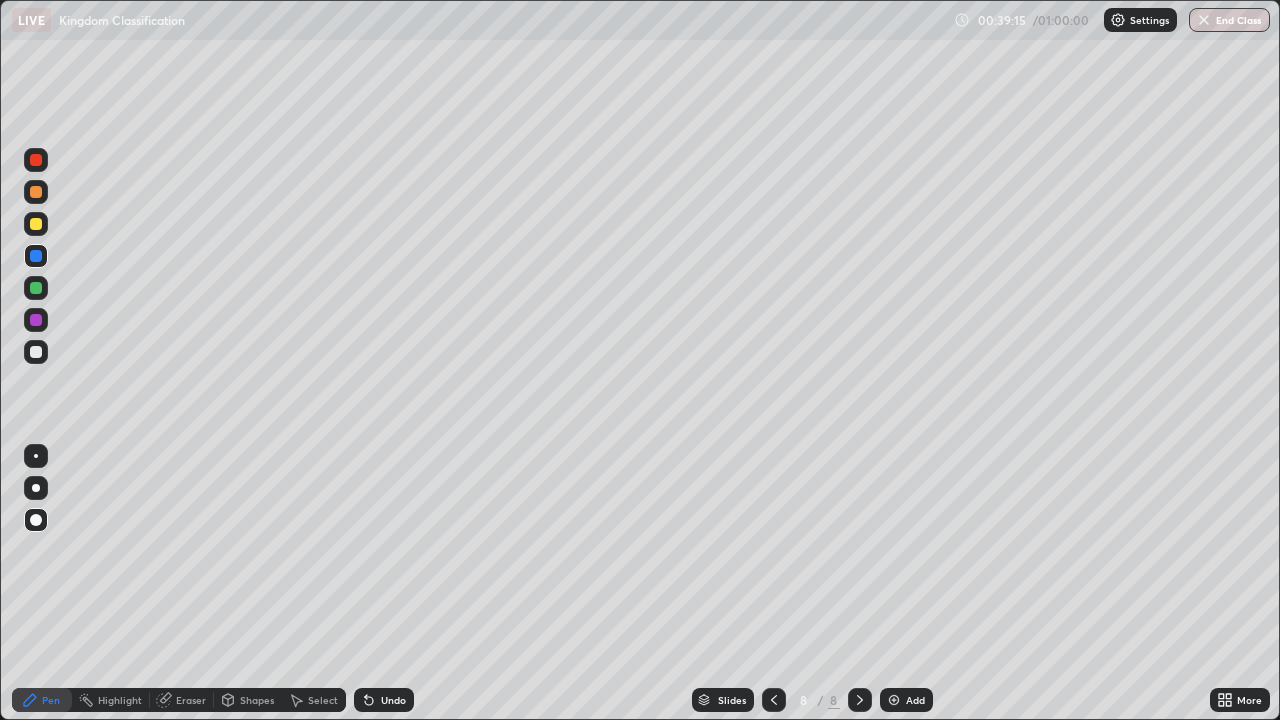 click on "Undo" at bounding box center (393, 700) 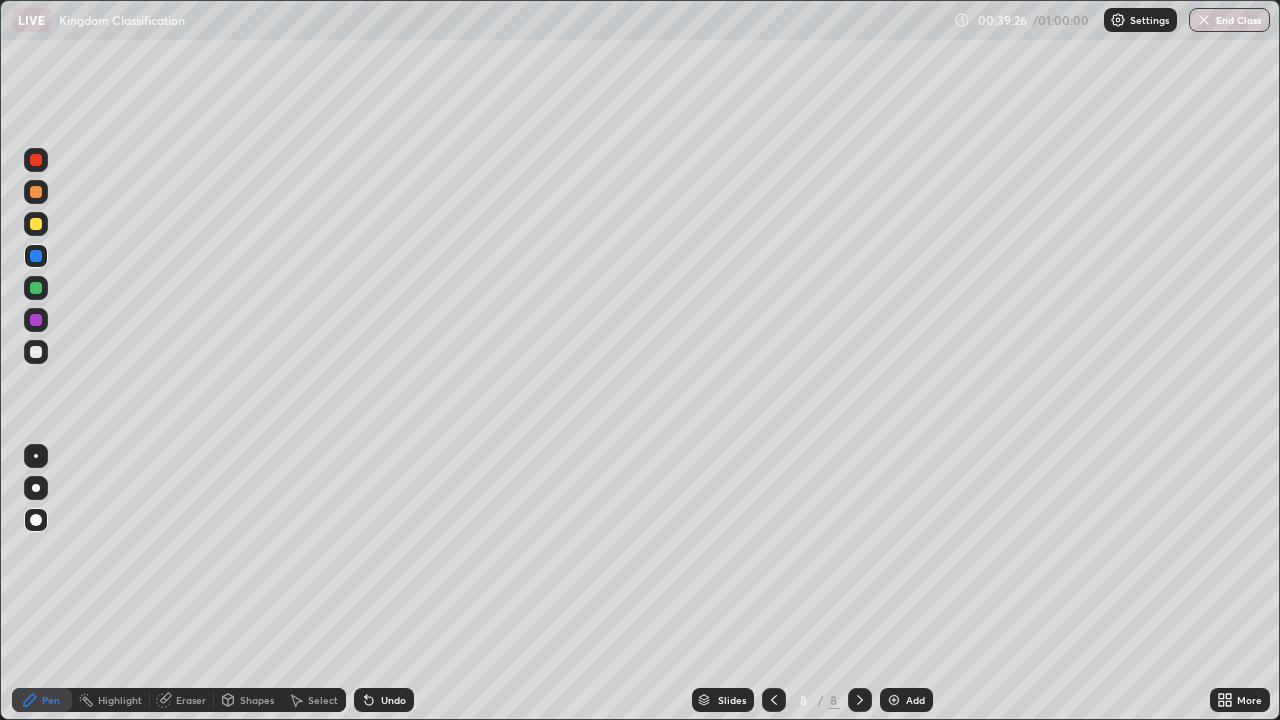 click at bounding box center (36, 224) 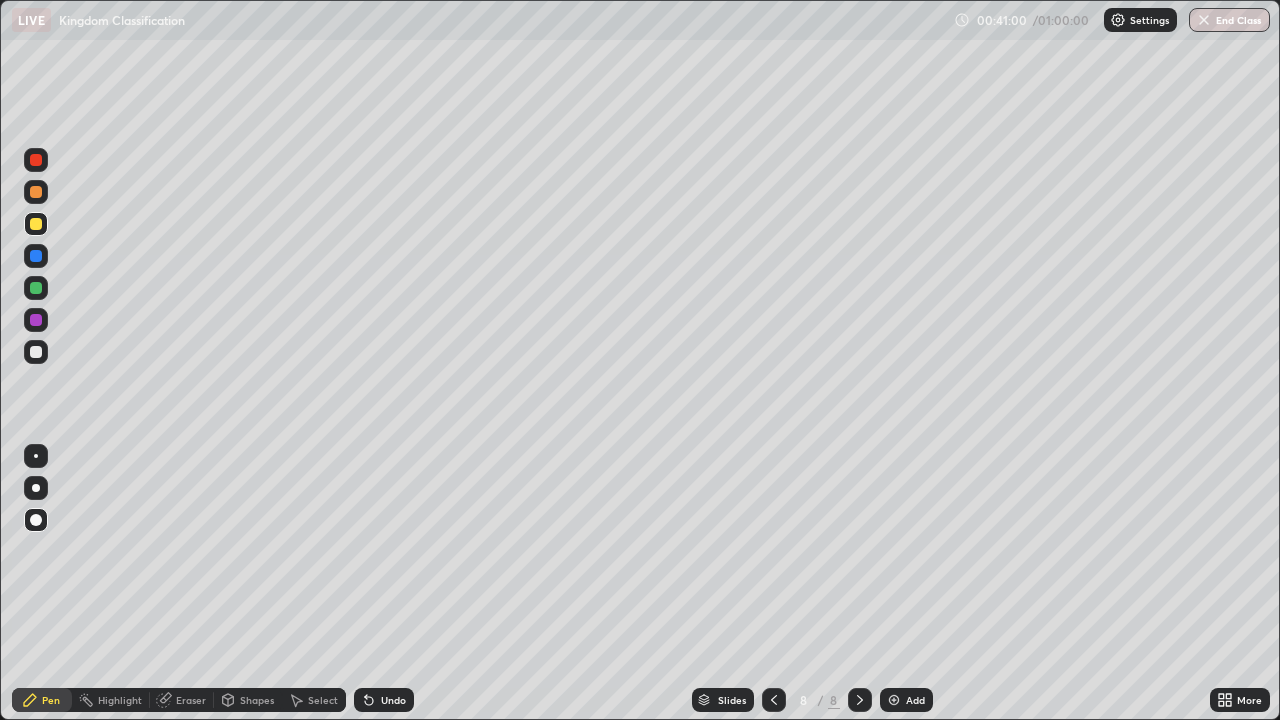 click at bounding box center [36, 320] 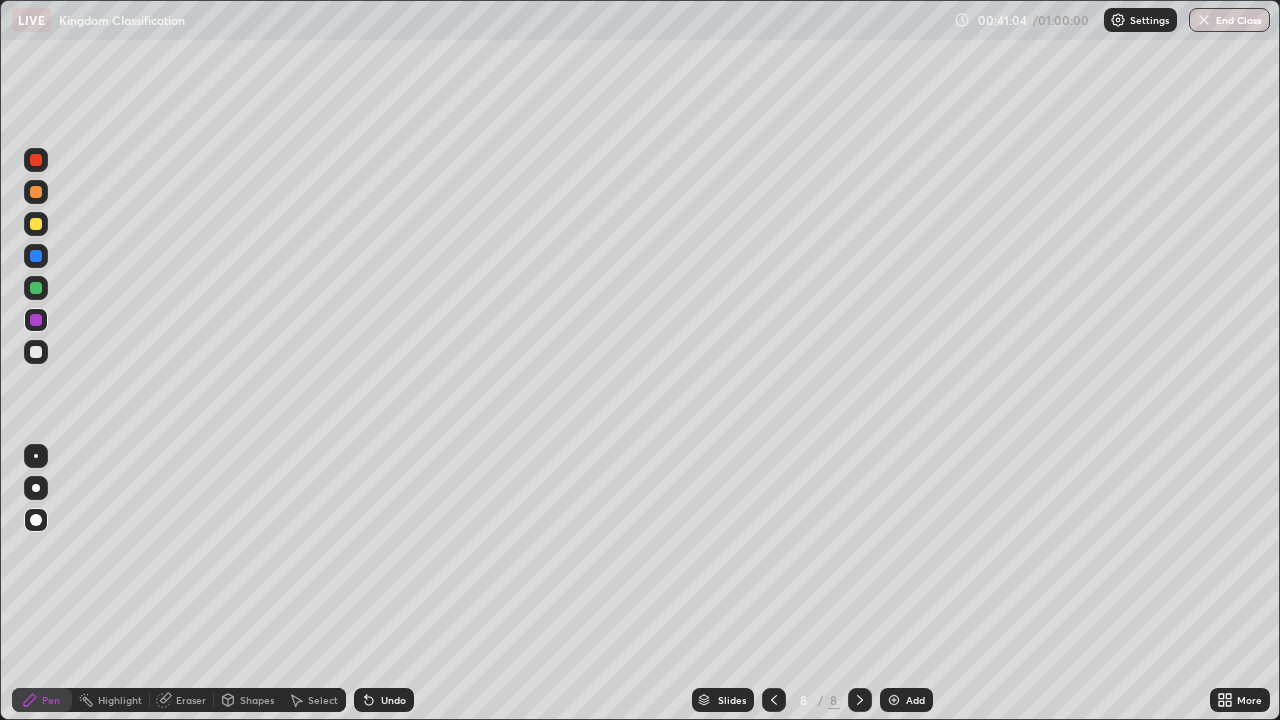 click on "Undo" at bounding box center (384, 700) 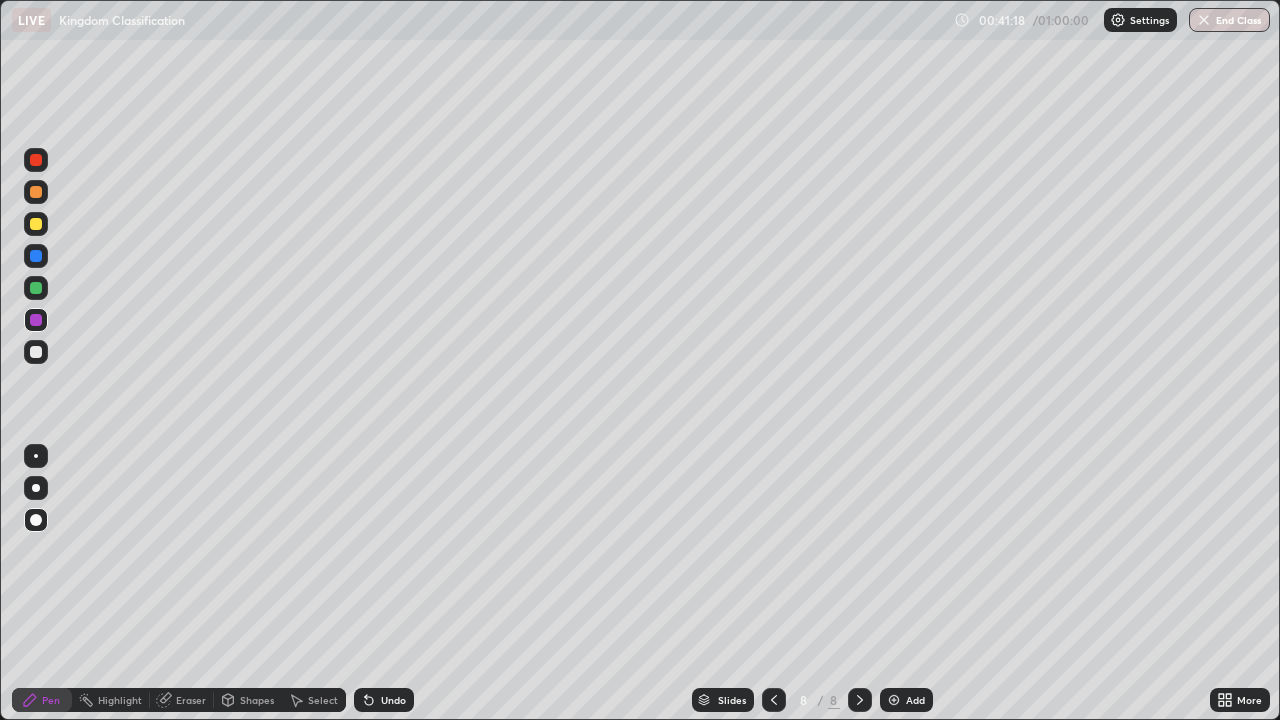 click at bounding box center (36, 256) 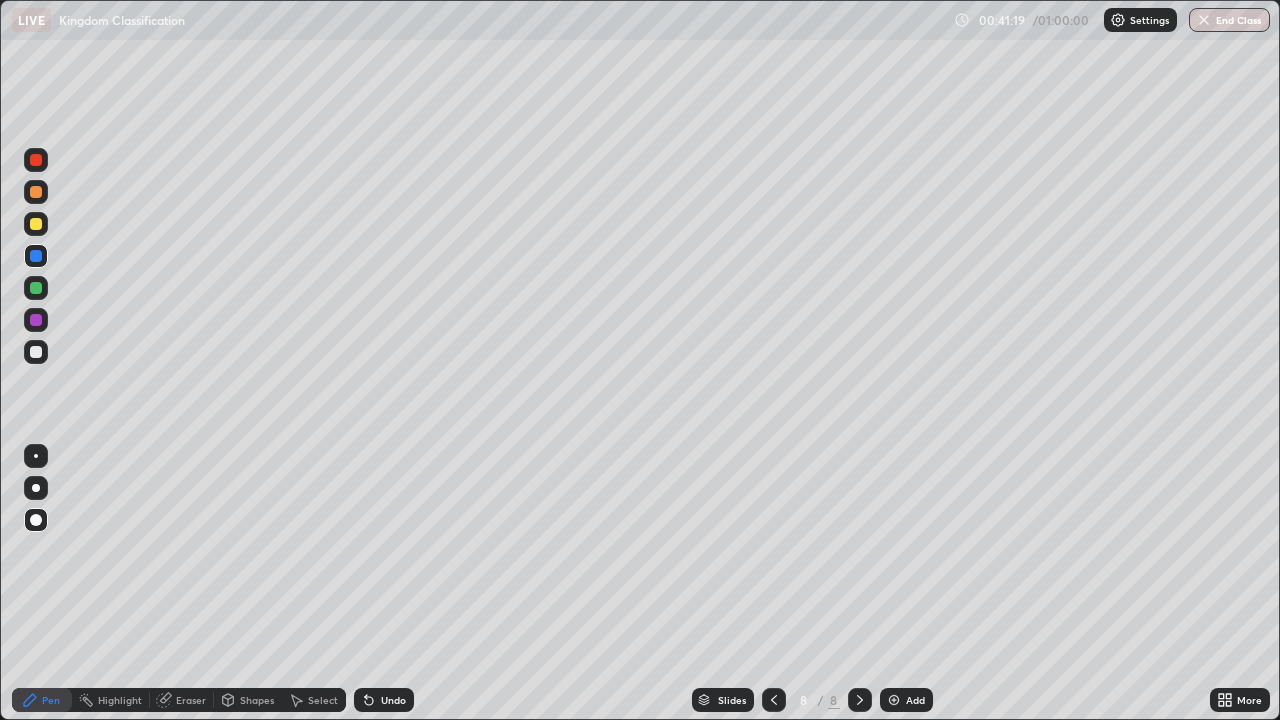 click at bounding box center [36, 192] 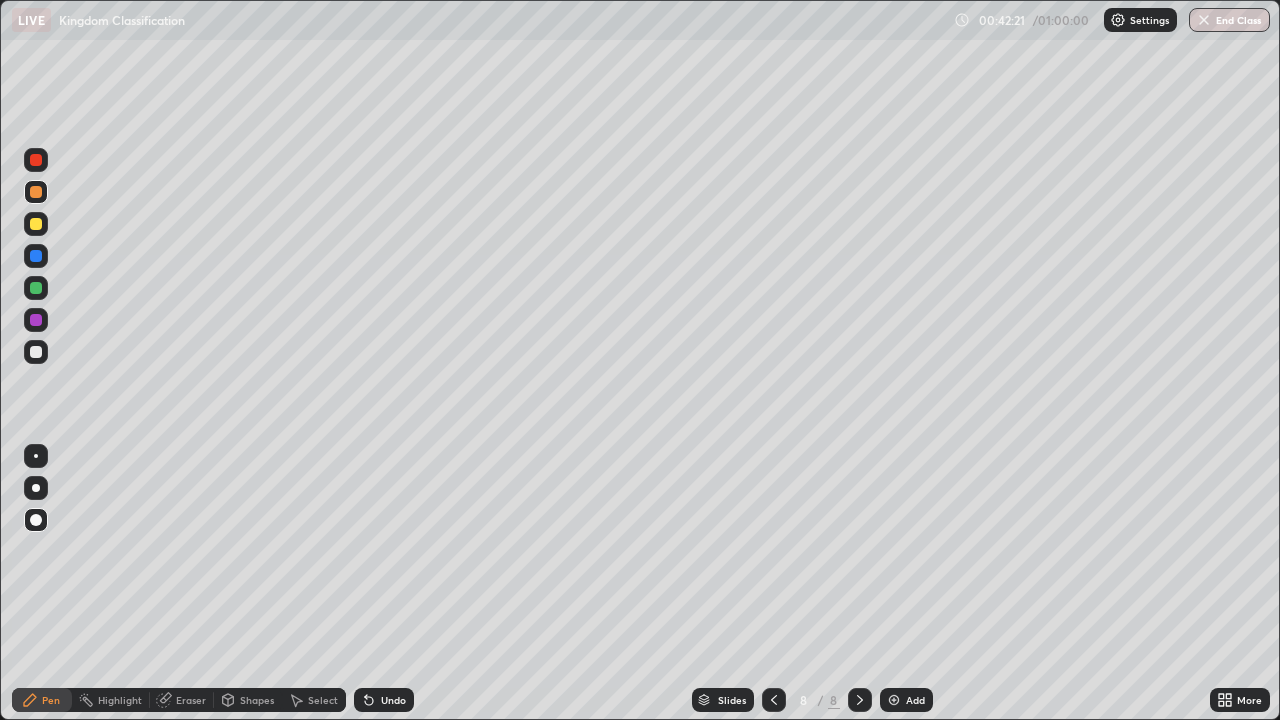 click at bounding box center (36, 288) 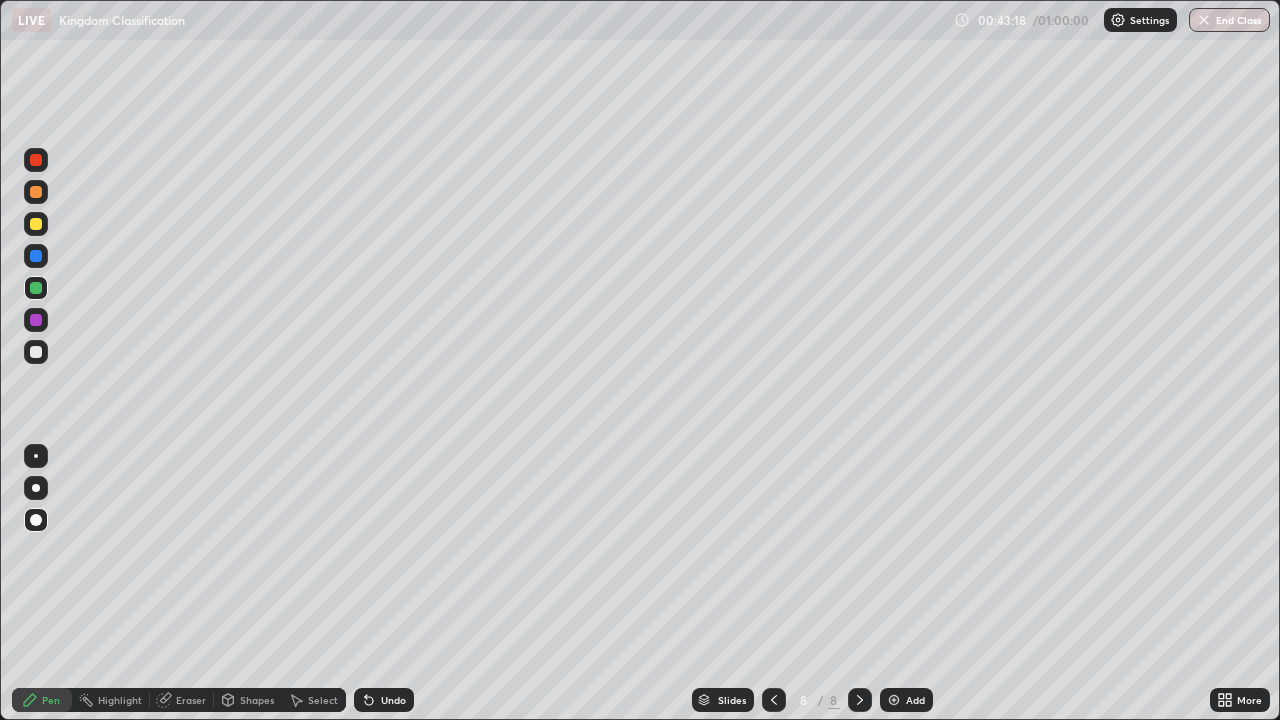 click at bounding box center [36, 160] 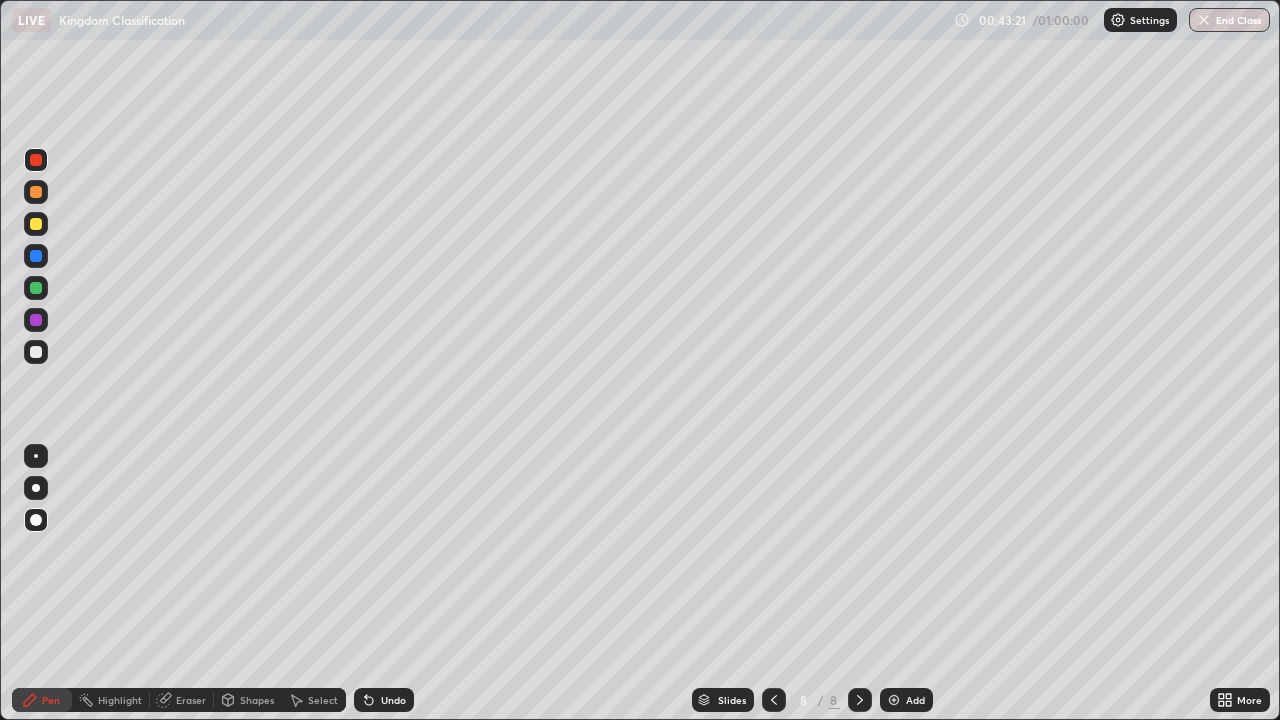 click at bounding box center (36, 488) 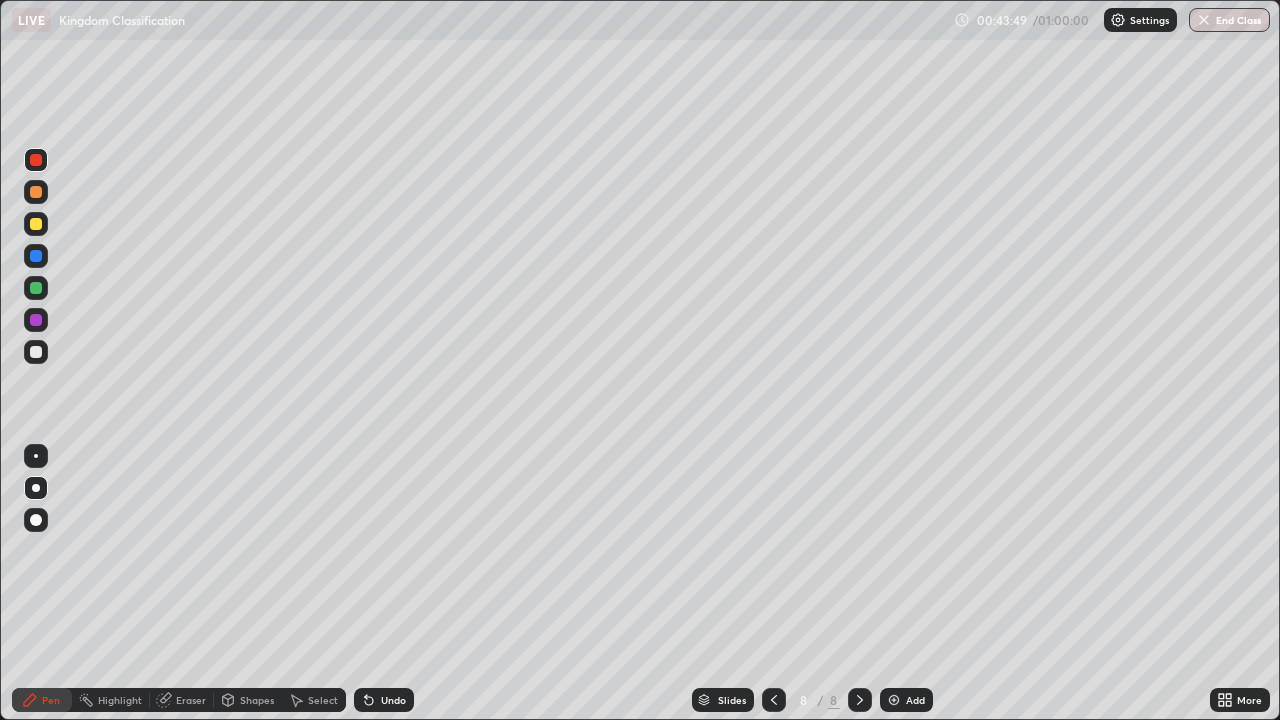 click at bounding box center [36, 456] 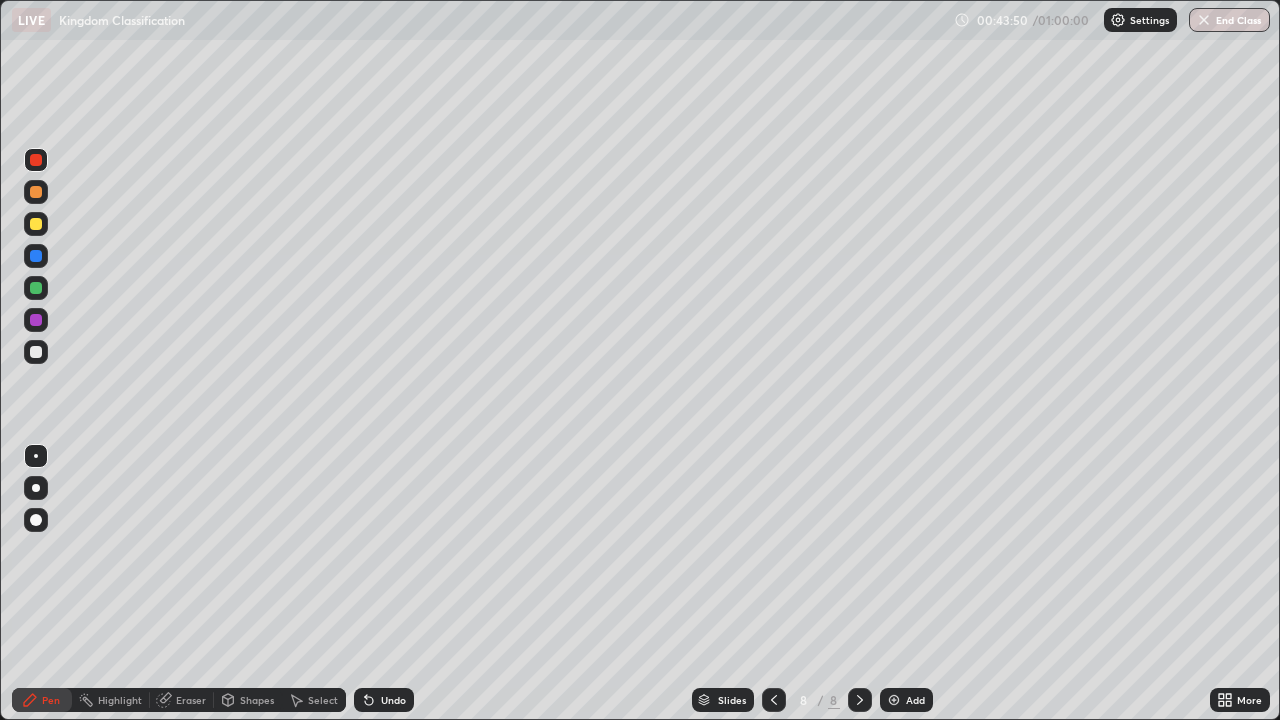 click at bounding box center [36, 256] 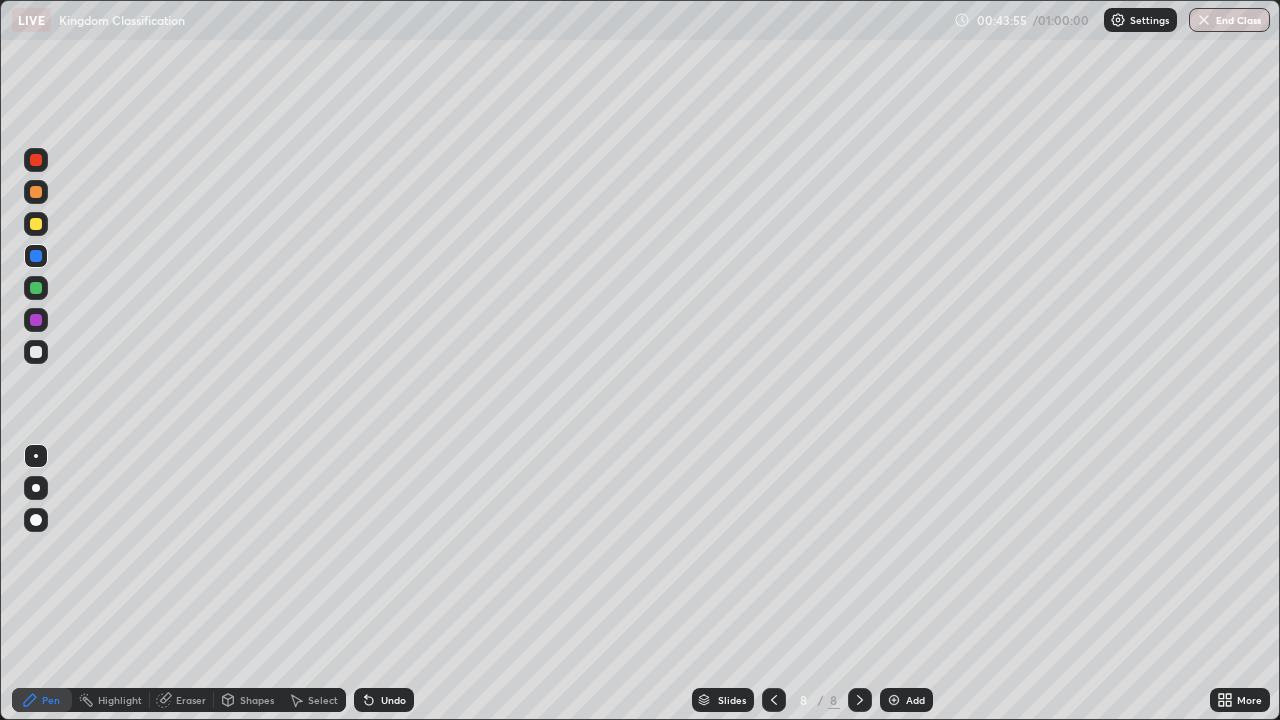 click on "Undo" at bounding box center (393, 700) 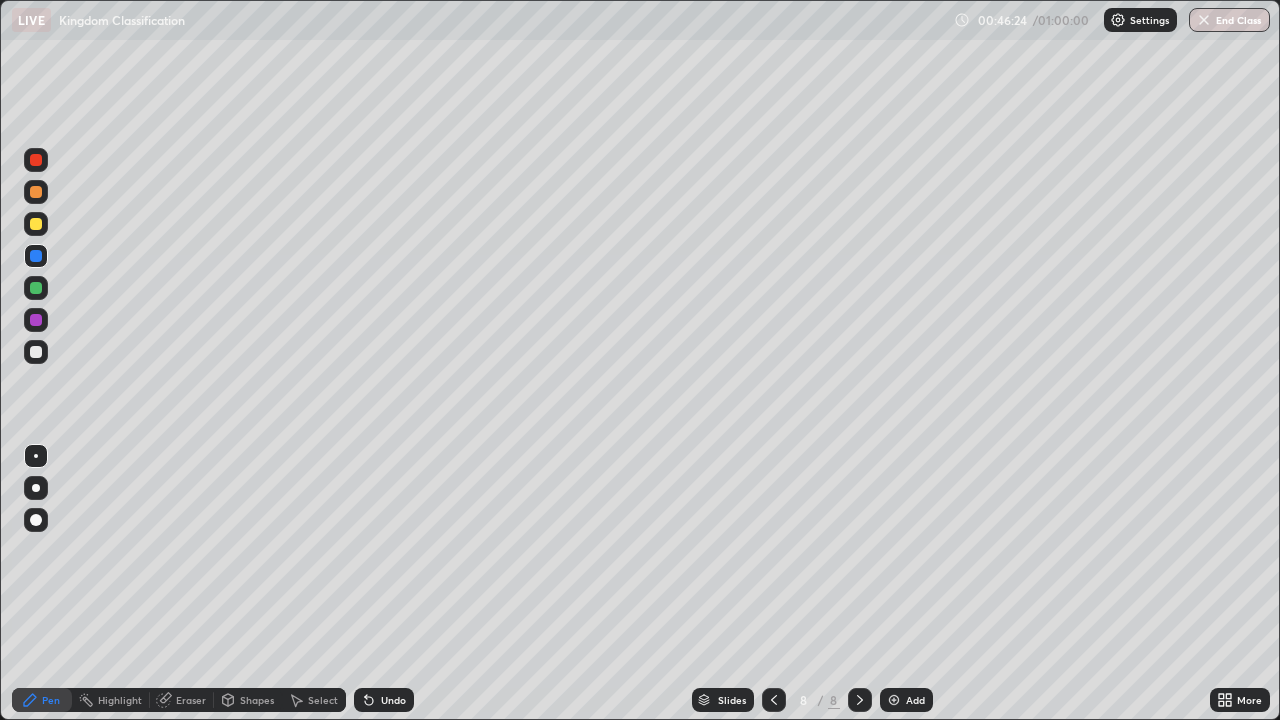 click on "Add" at bounding box center [915, 700] 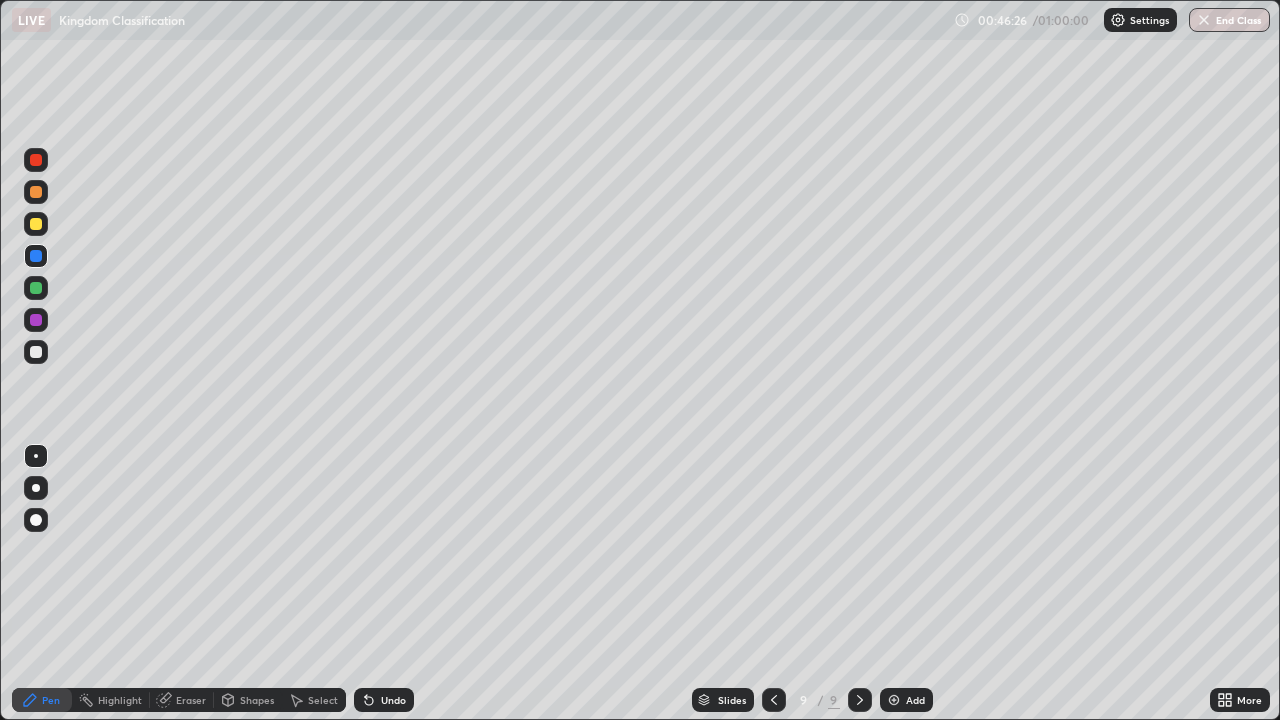click at bounding box center (36, 520) 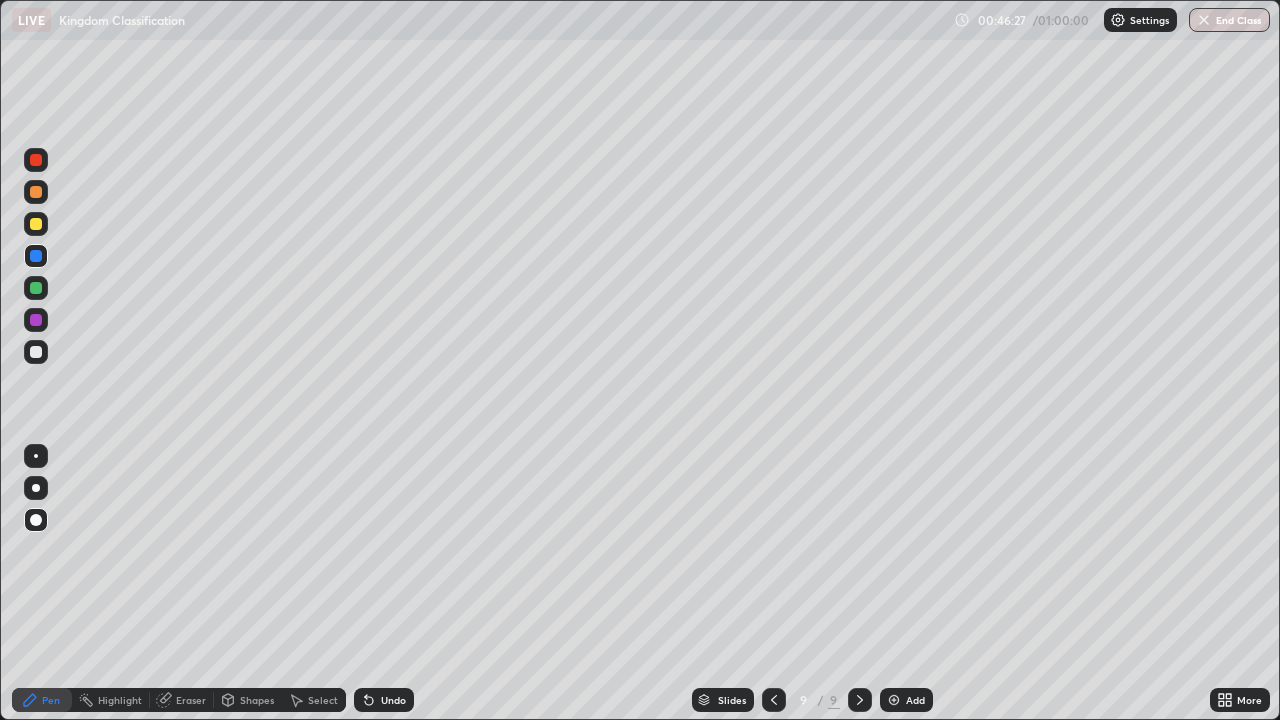 click at bounding box center [36, 288] 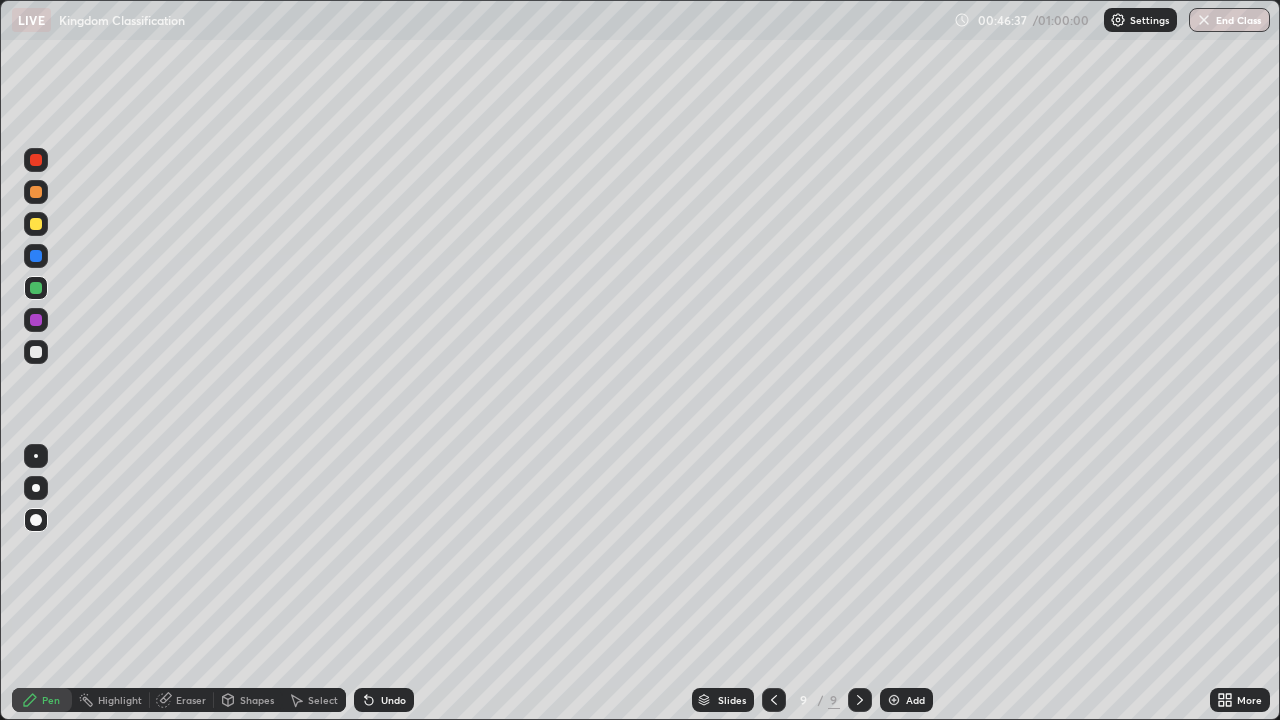 click at bounding box center (36, 224) 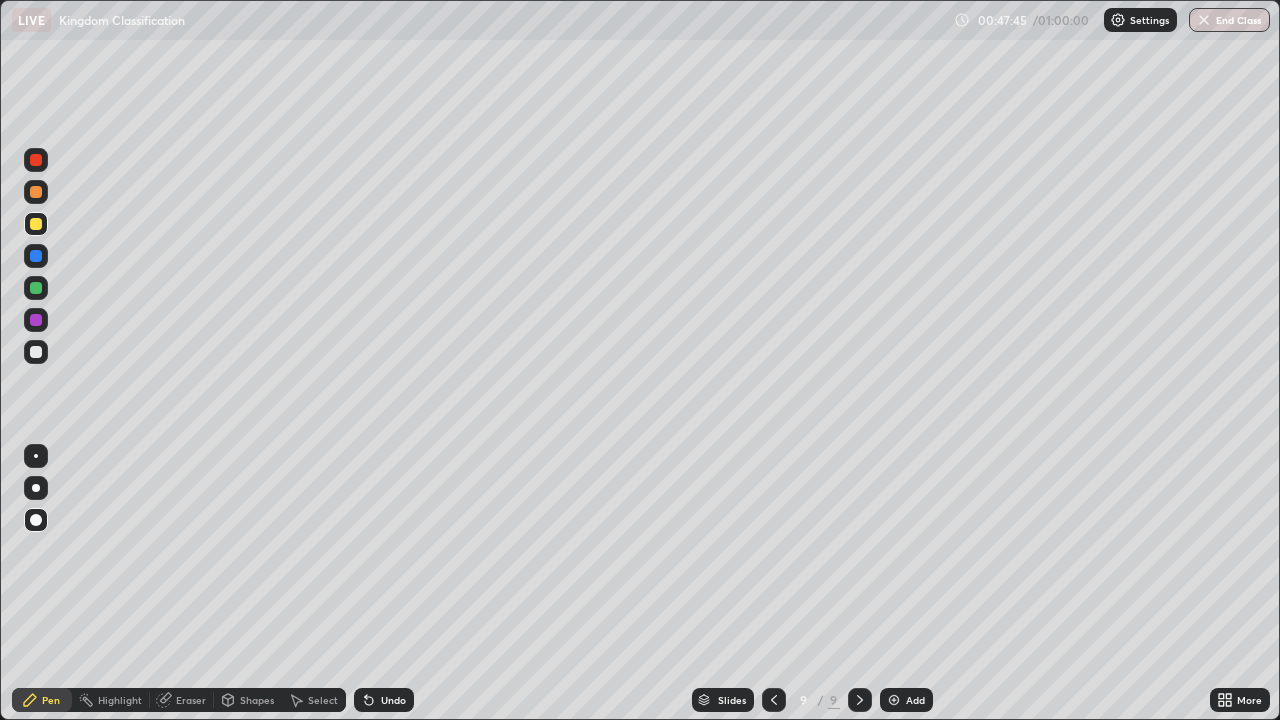 click at bounding box center (36, 288) 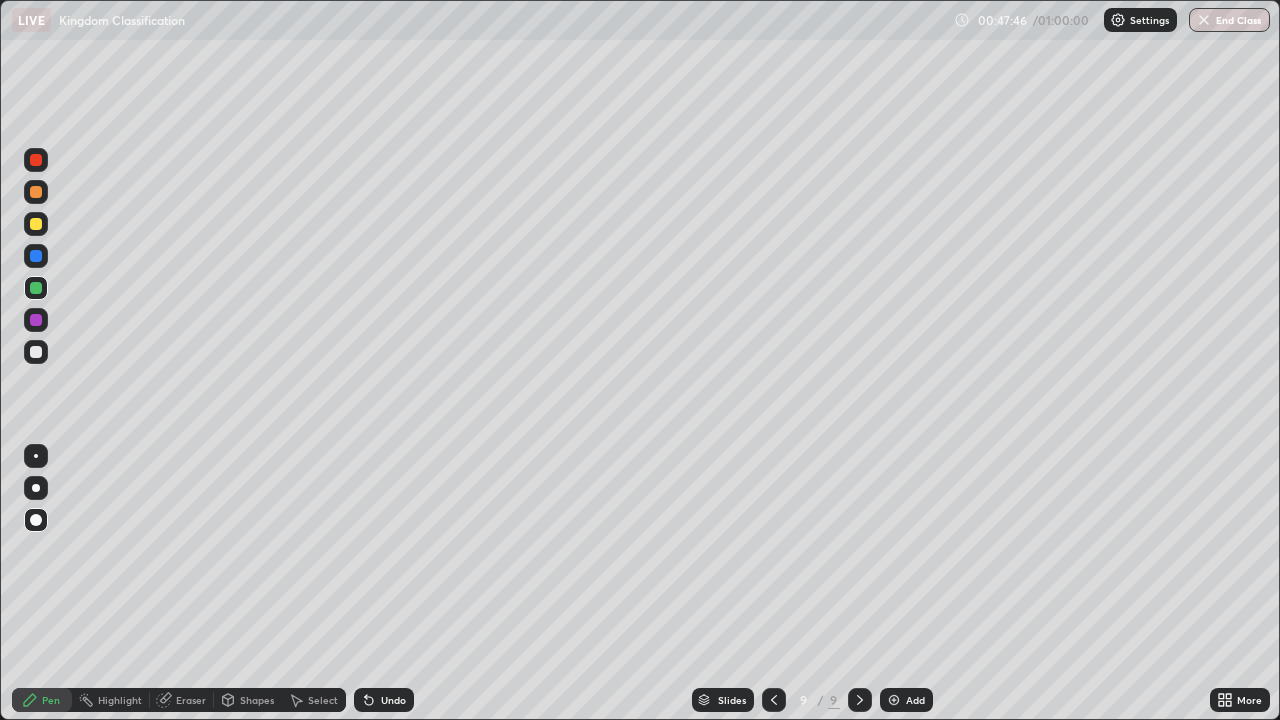 click at bounding box center (36, 320) 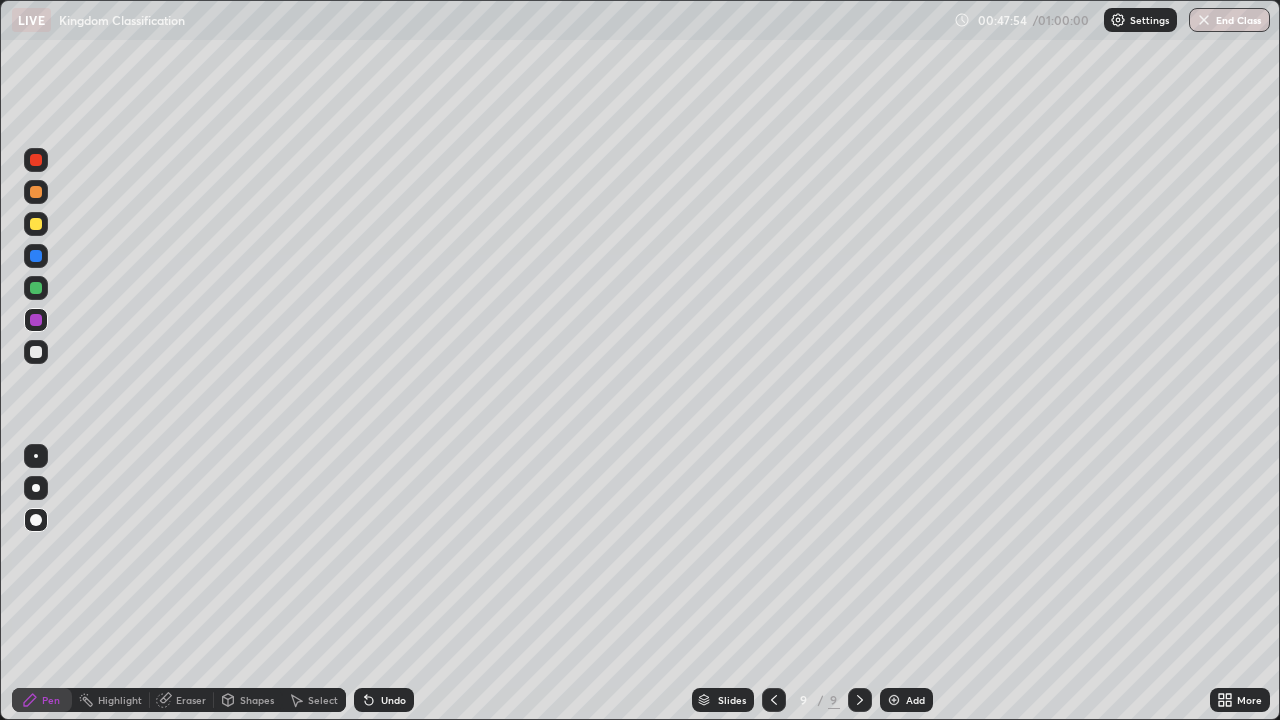 click on "Undo" at bounding box center [384, 700] 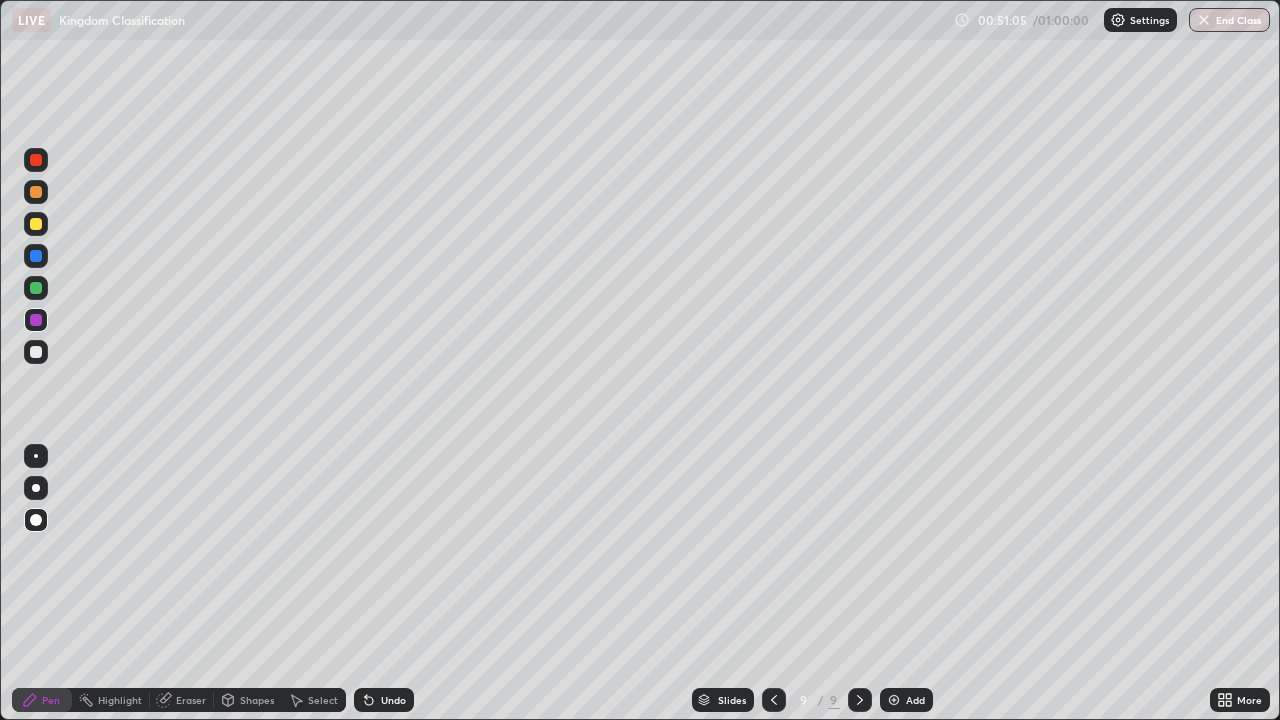 click at bounding box center (36, 288) 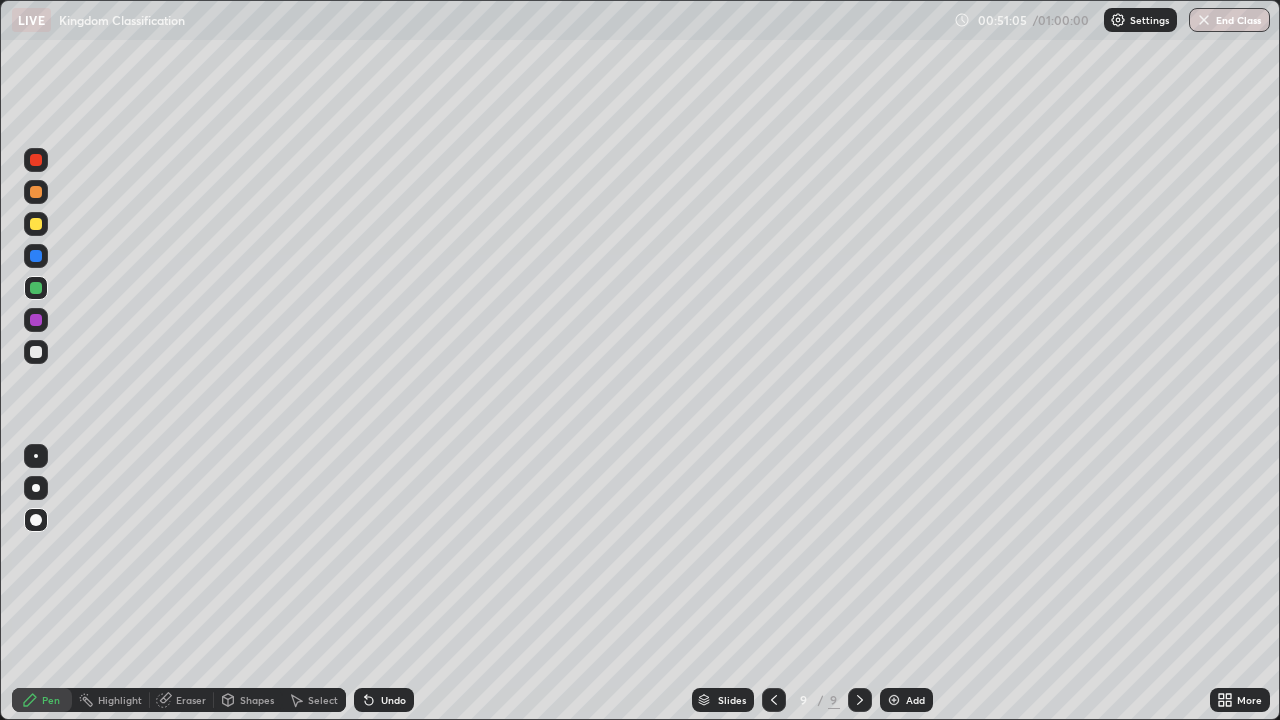 click at bounding box center (36, 256) 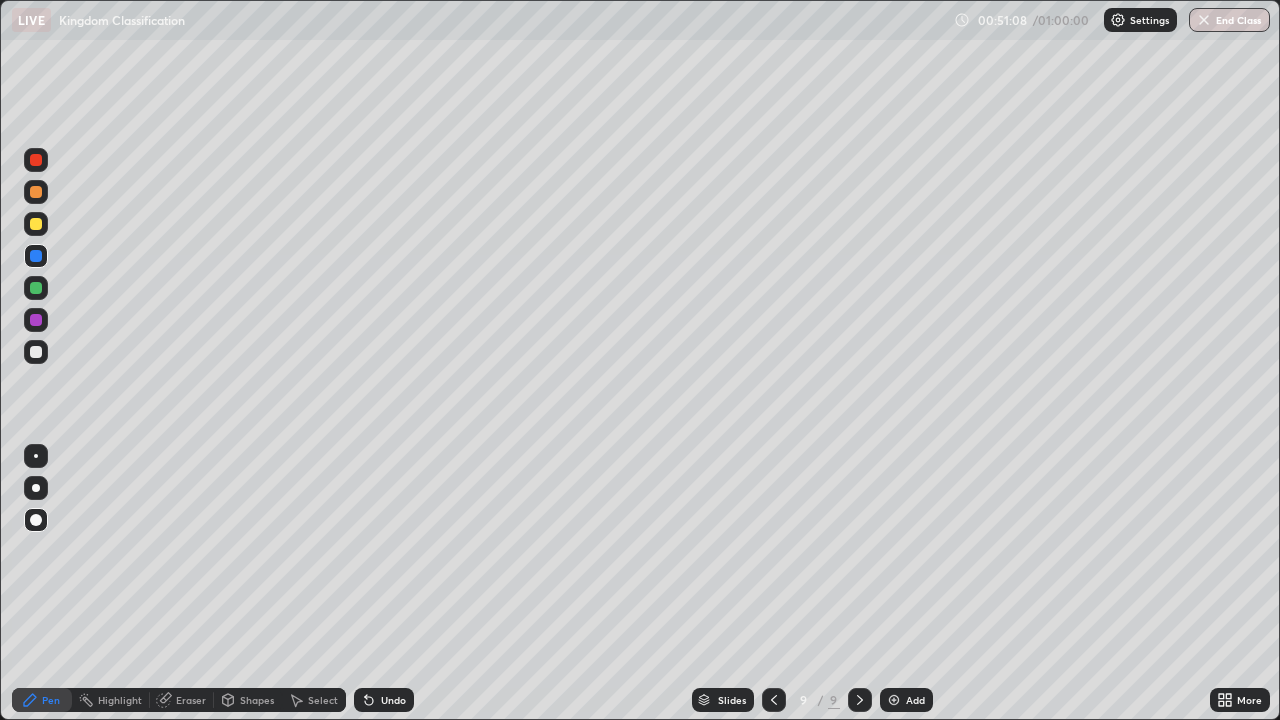 click on "Add" at bounding box center (906, 700) 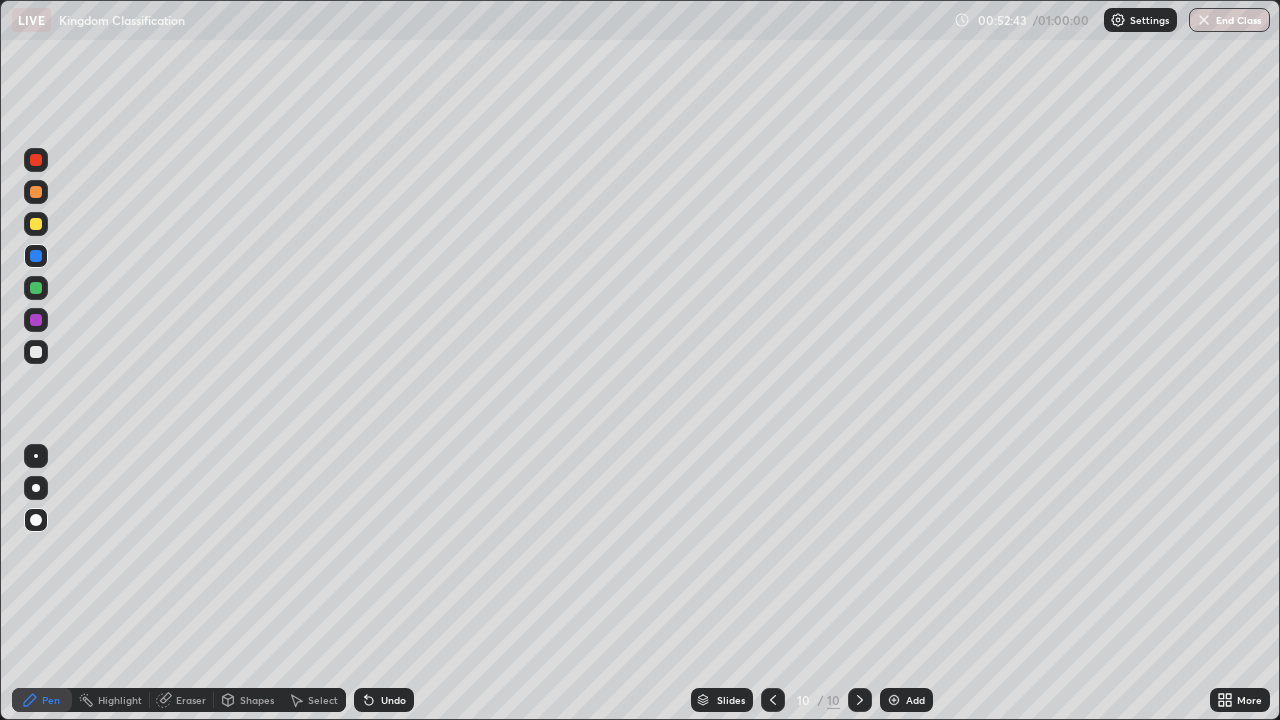 click at bounding box center [36, 320] 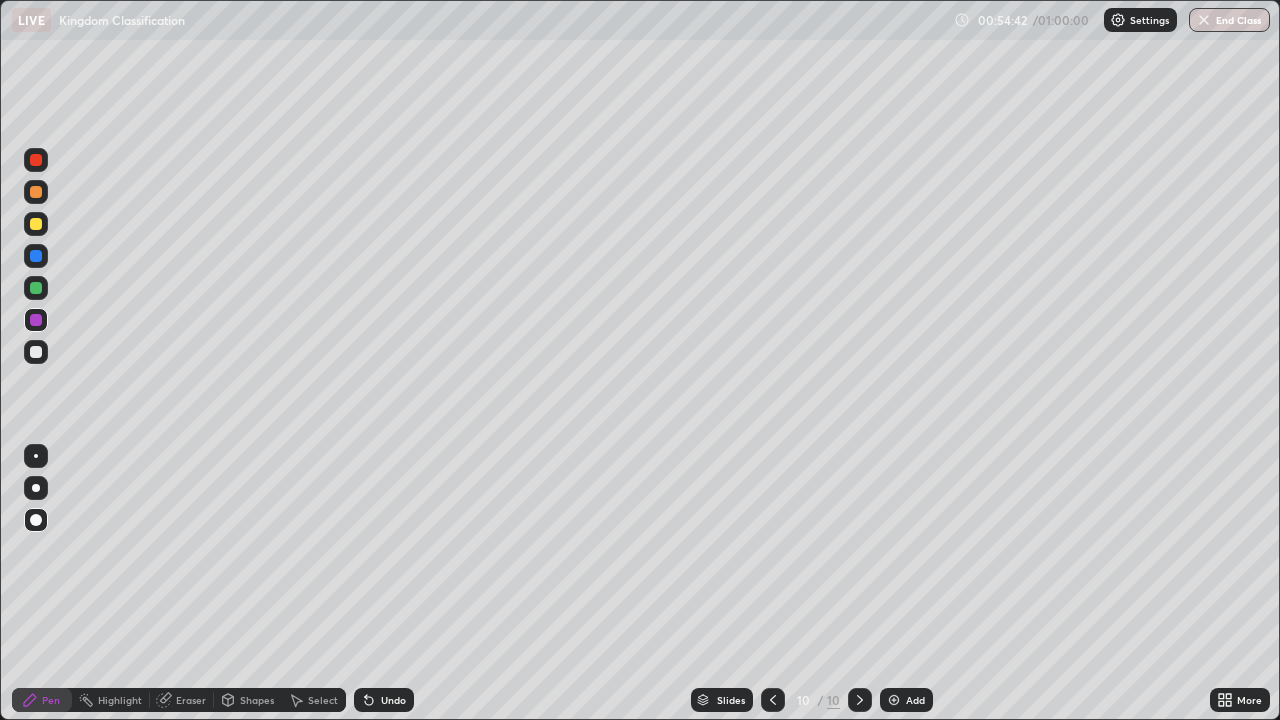 click at bounding box center (36, 224) 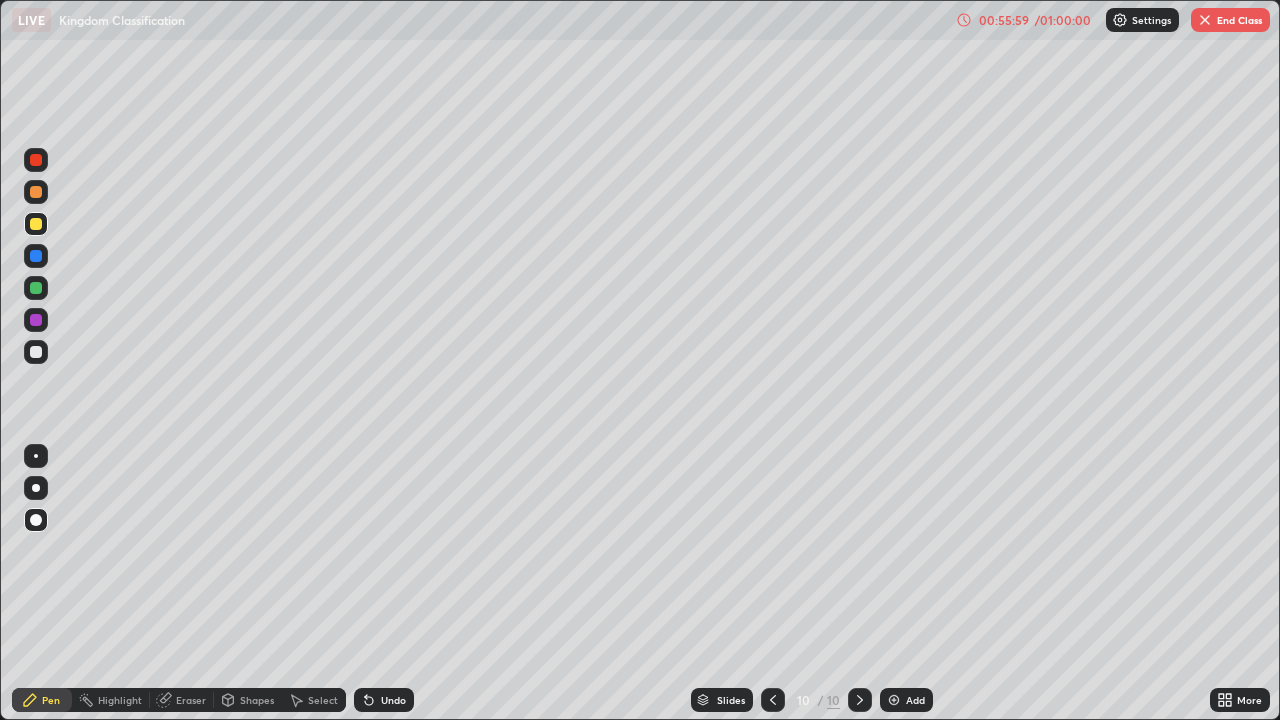 click on "End Class" at bounding box center (1230, 20) 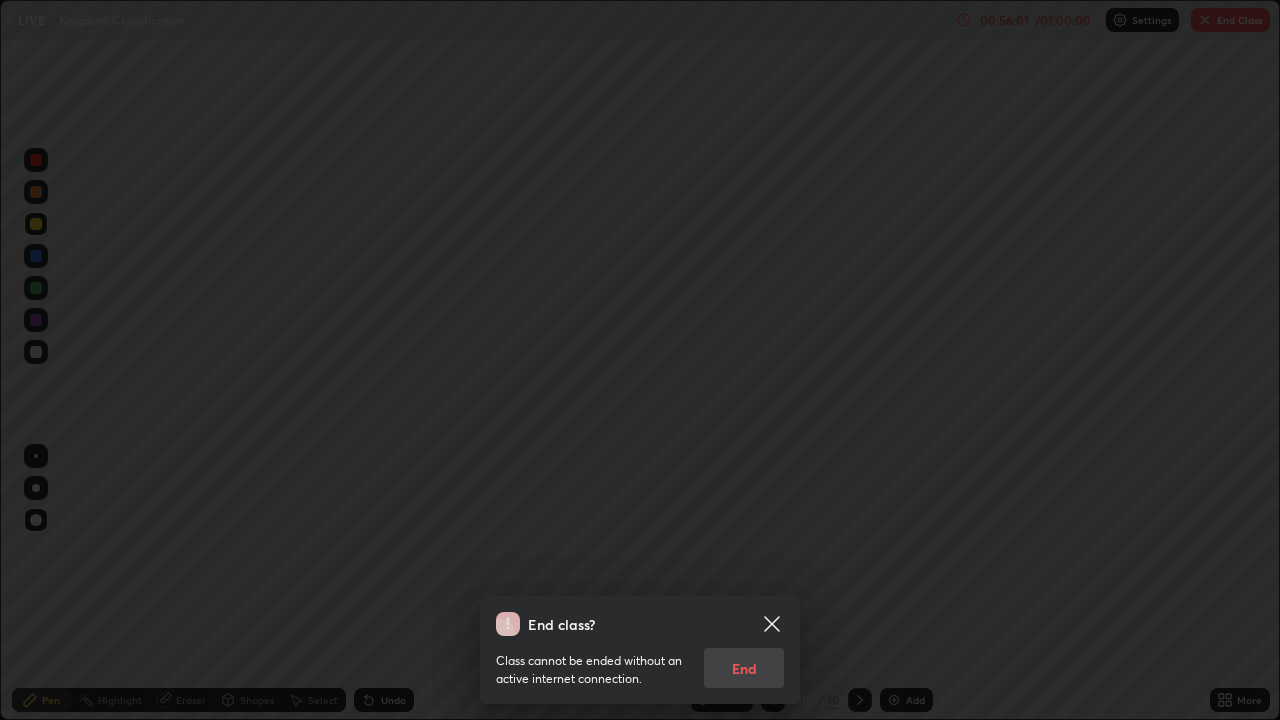 click on "Class cannot be ended without an active internet connection. End" at bounding box center (640, 662) 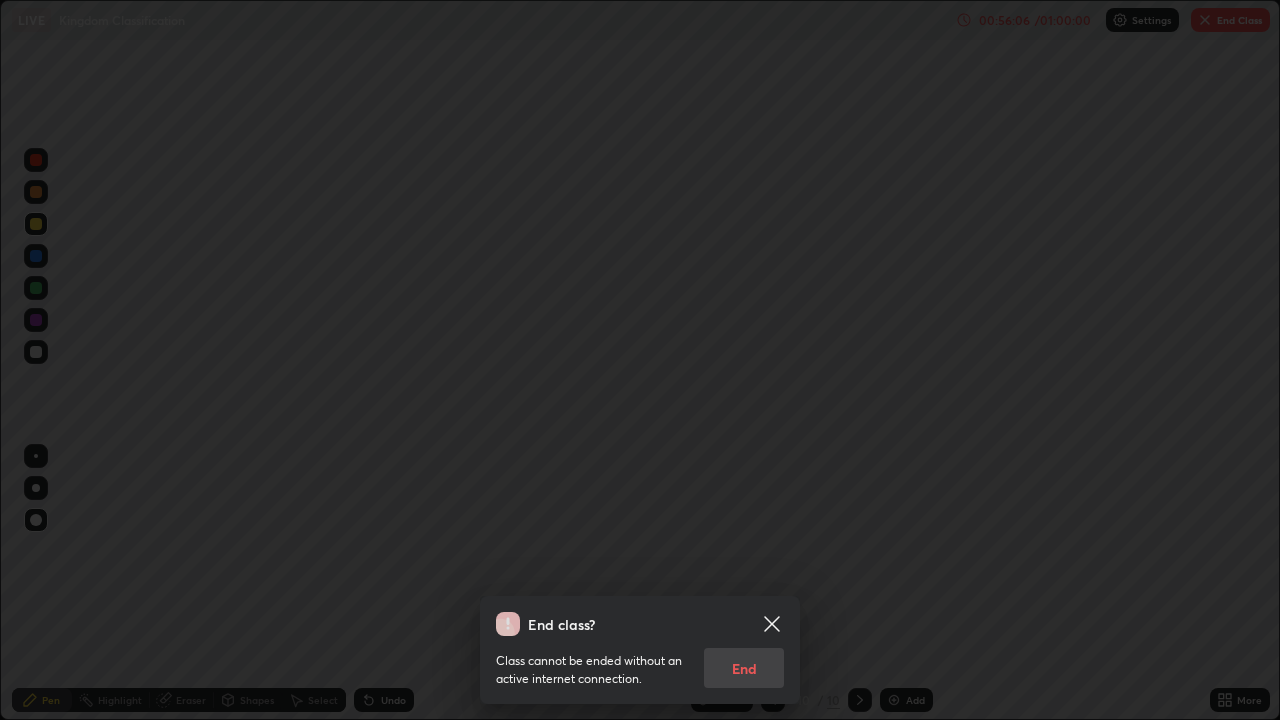 click on "Class cannot be ended without an active internet connection. End" at bounding box center [640, 662] 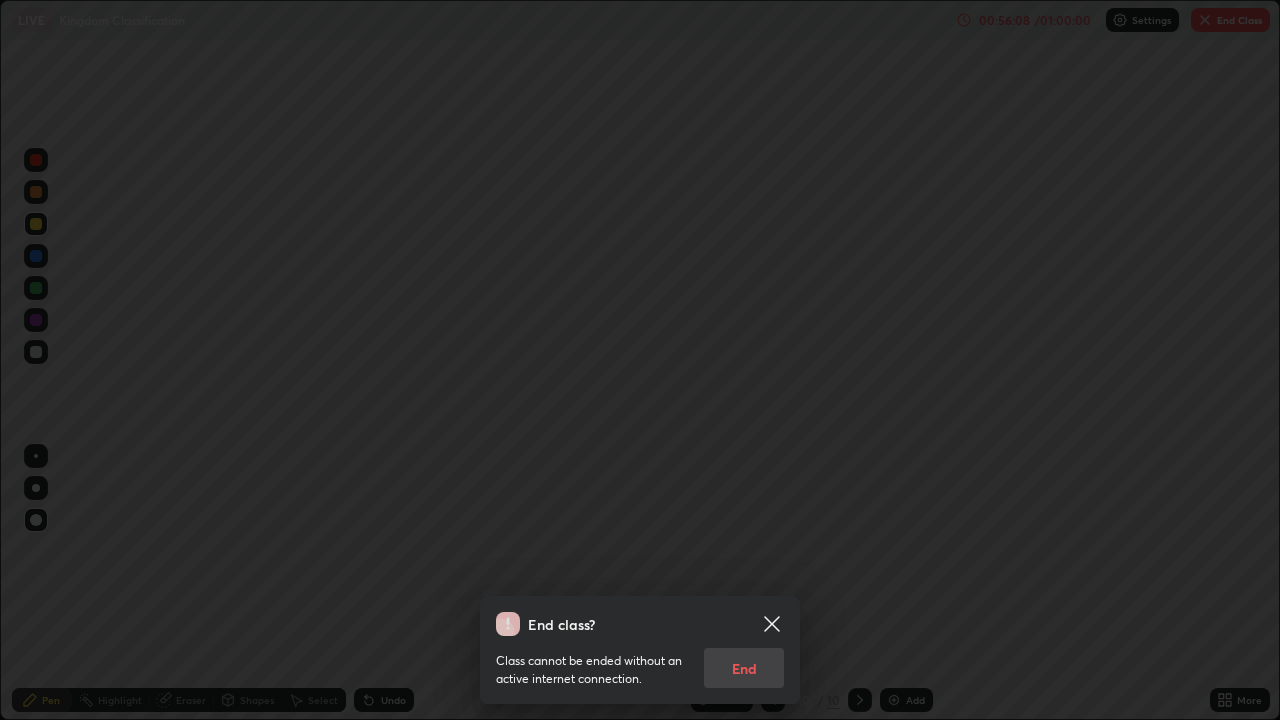 click on "Class cannot be ended without an active internet connection. End" at bounding box center (640, 662) 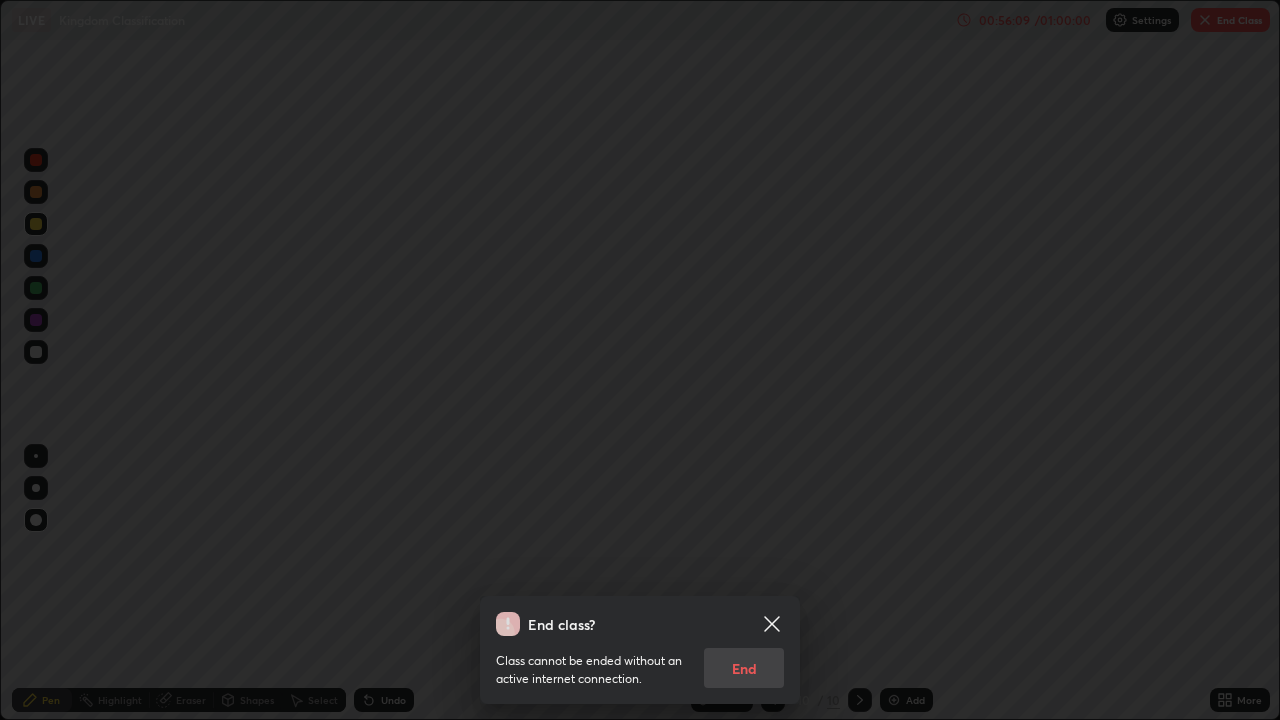 click on "Class cannot be ended without an active internet connection. End" at bounding box center (640, 662) 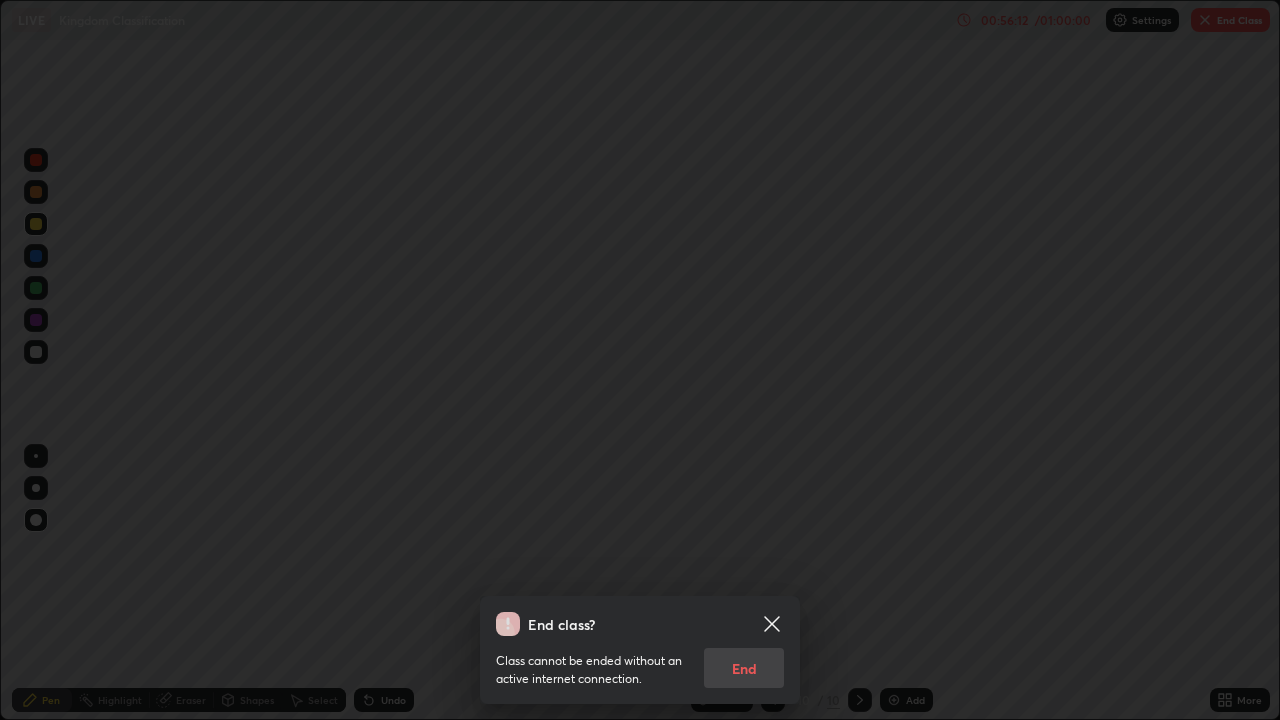 click on "Class cannot be ended without an active internet connection. End" at bounding box center [640, 662] 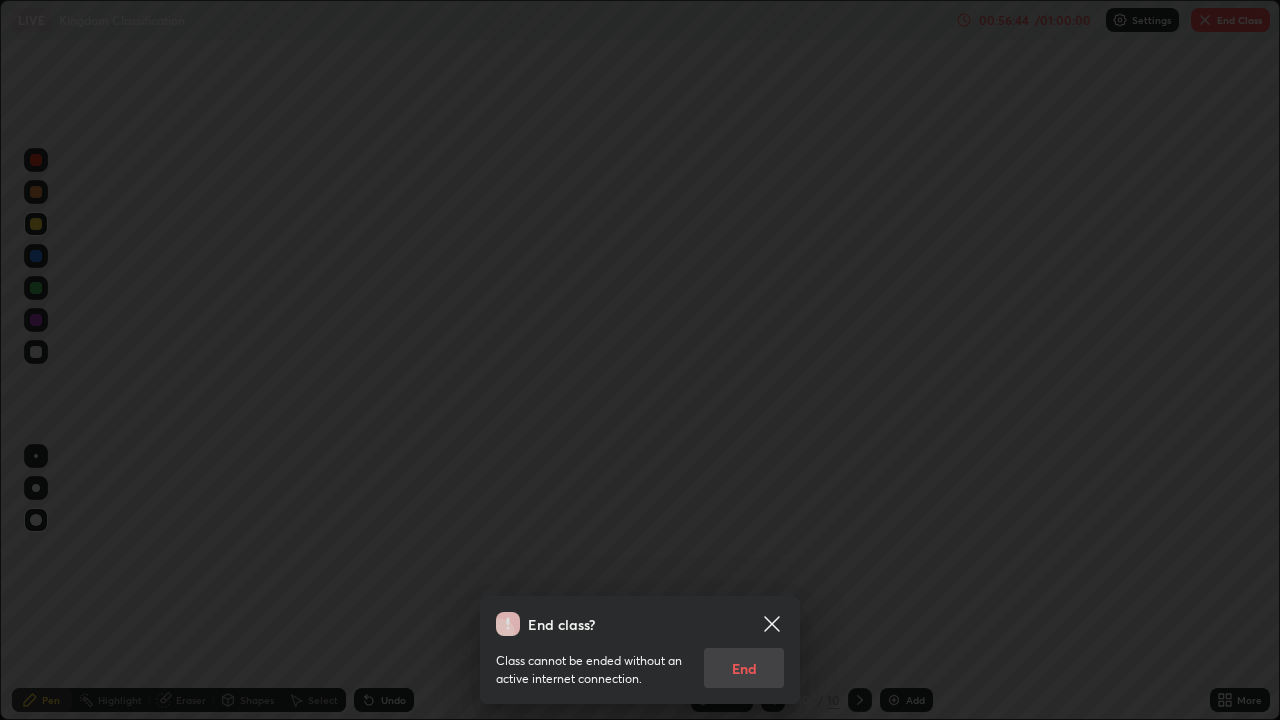 click 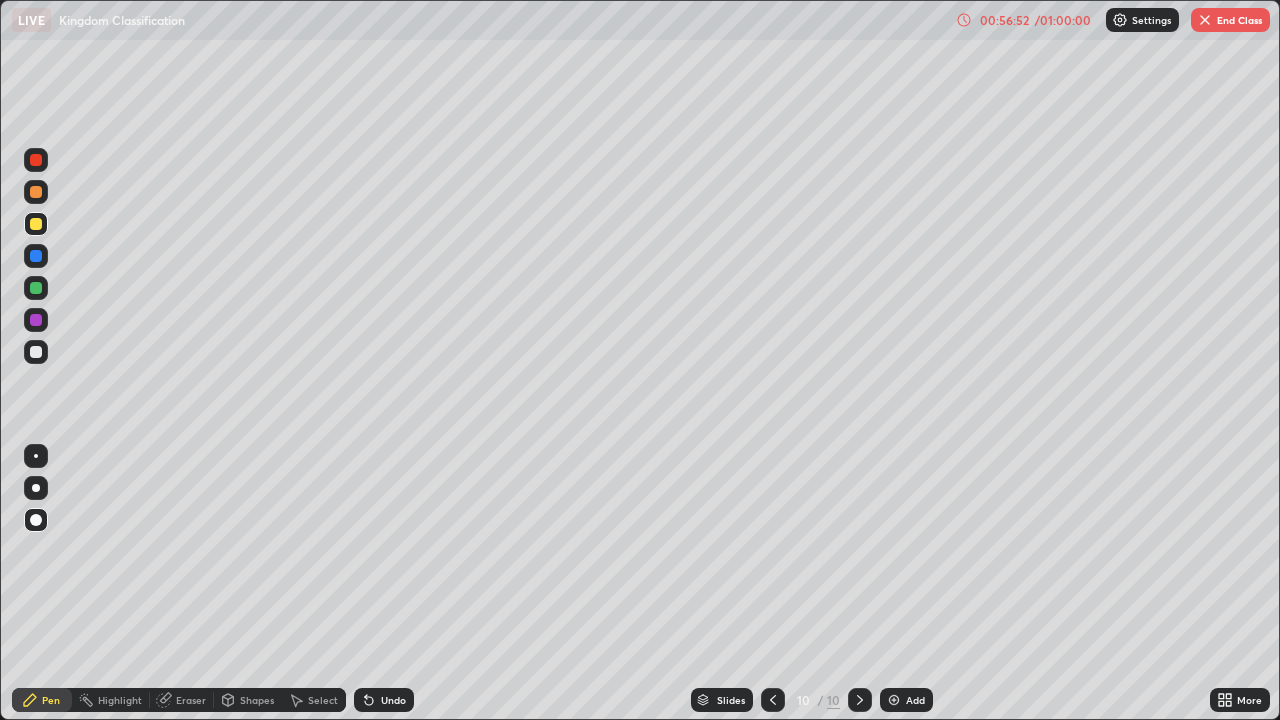 click at bounding box center [1205, 20] 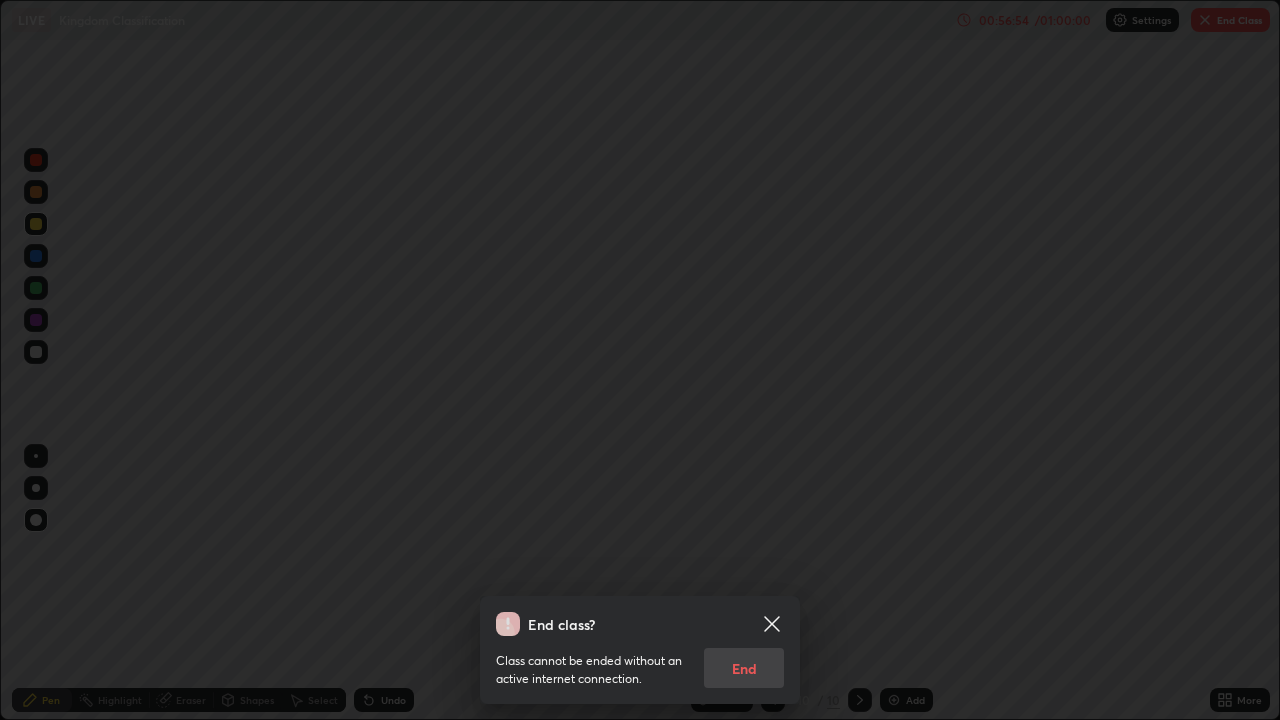 click on "Class cannot be ended without an active internet connection. End" at bounding box center [640, 662] 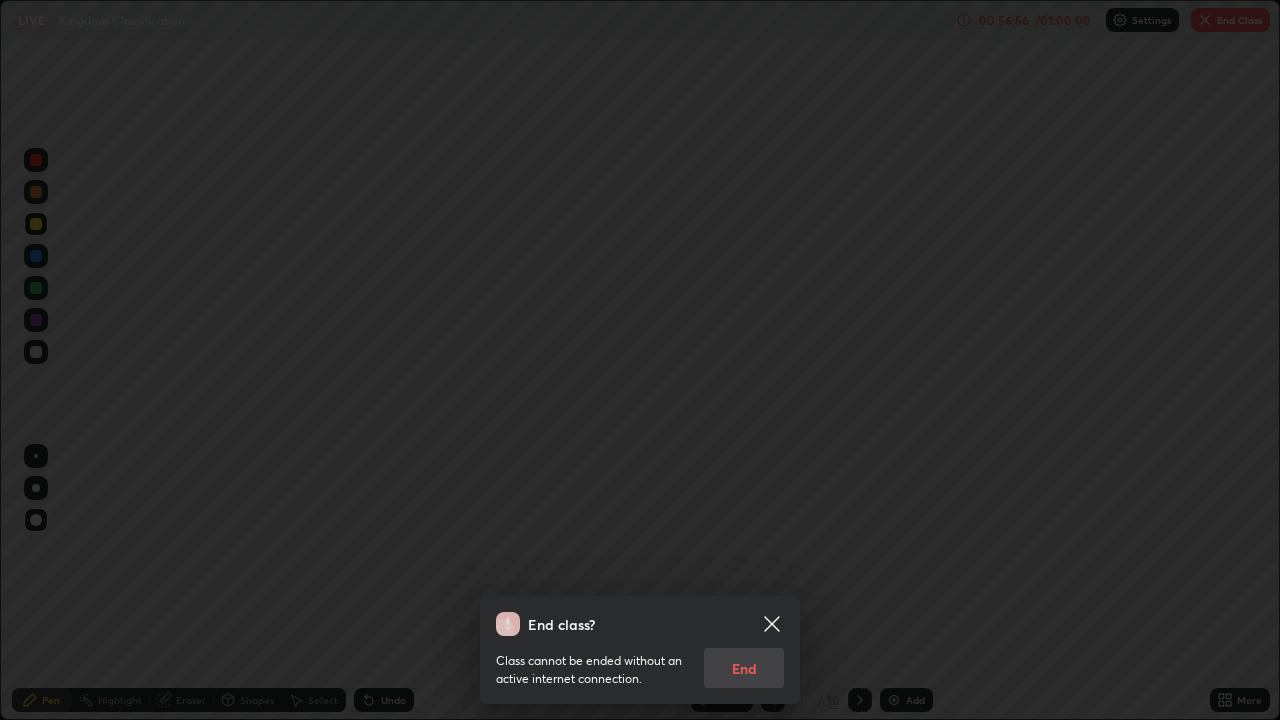 click 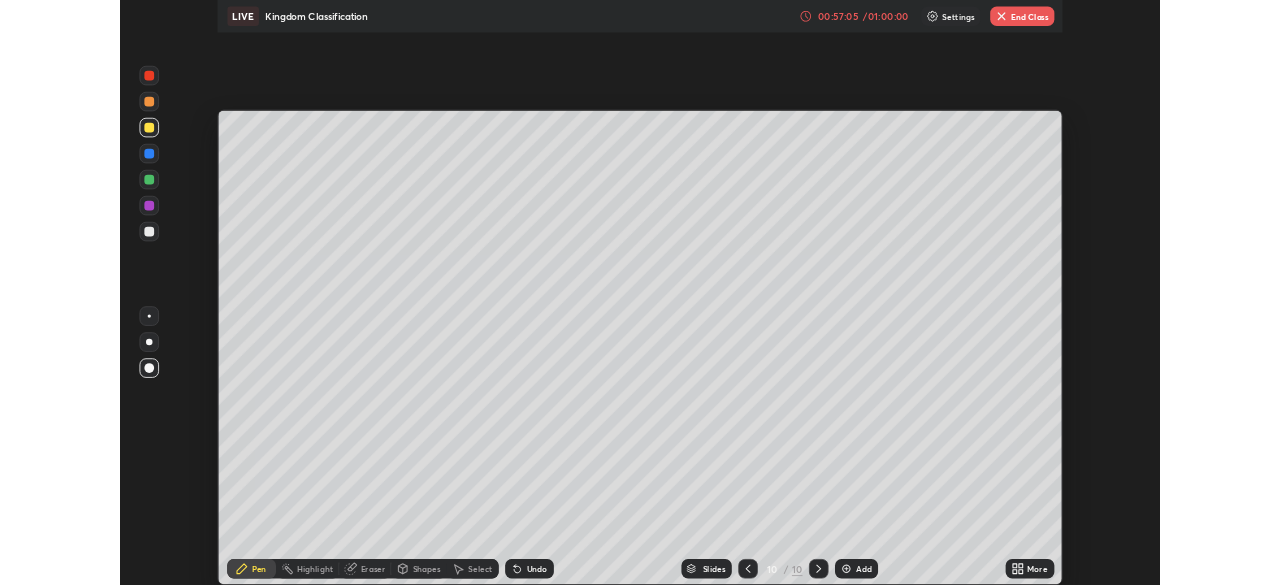 scroll, scrollTop: 585, scrollLeft: 1280, axis: both 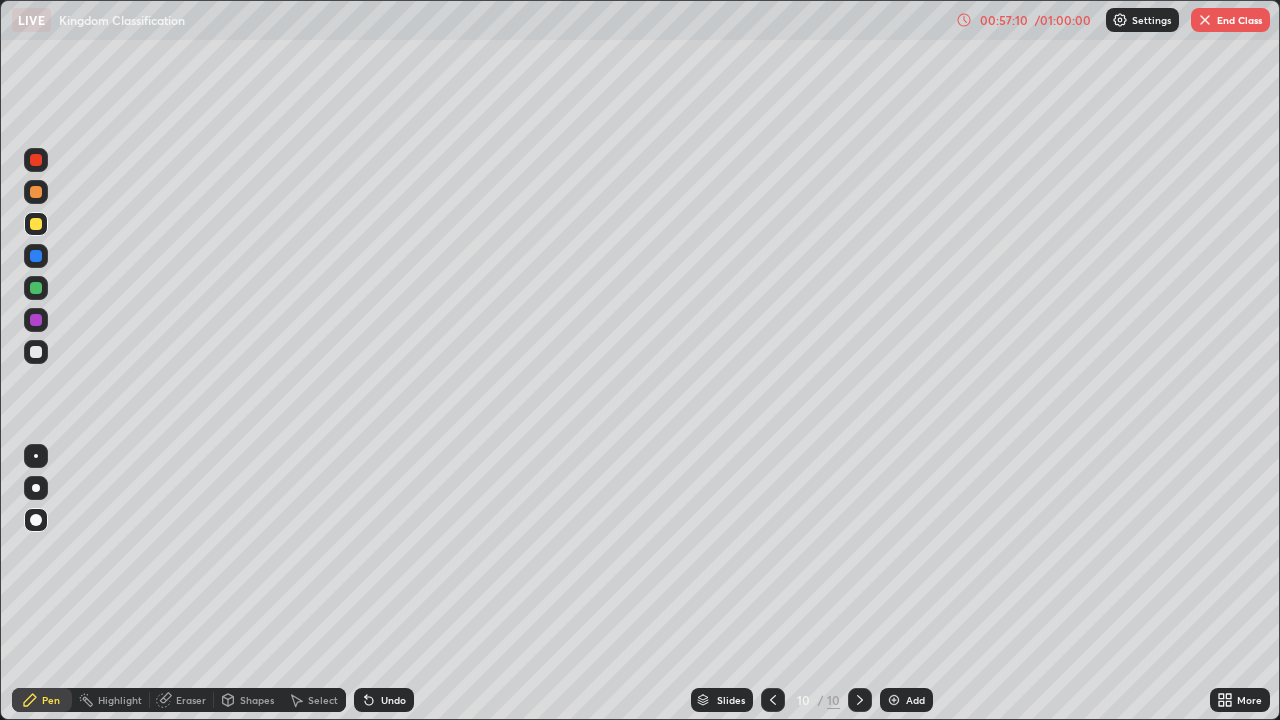 click on "Undo" at bounding box center [393, 700] 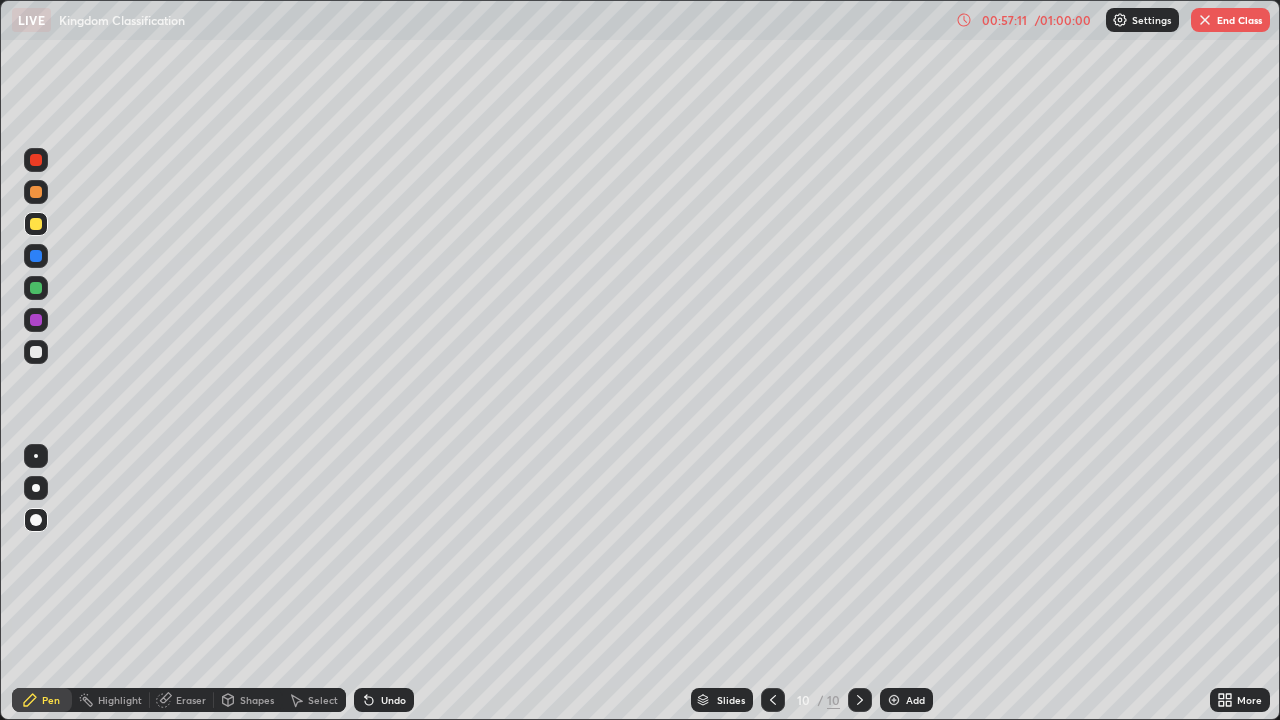 click on "Undo" at bounding box center (384, 700) 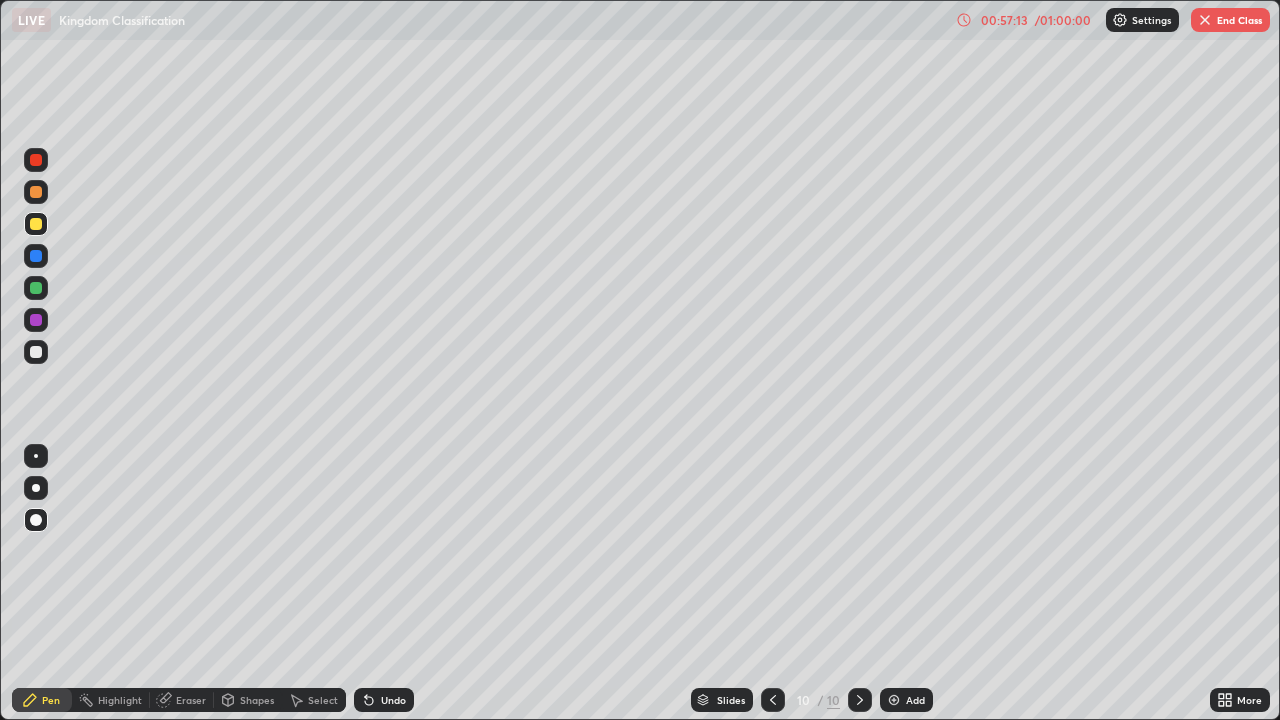 click on "End Class" at bounding box center (1230, 20) 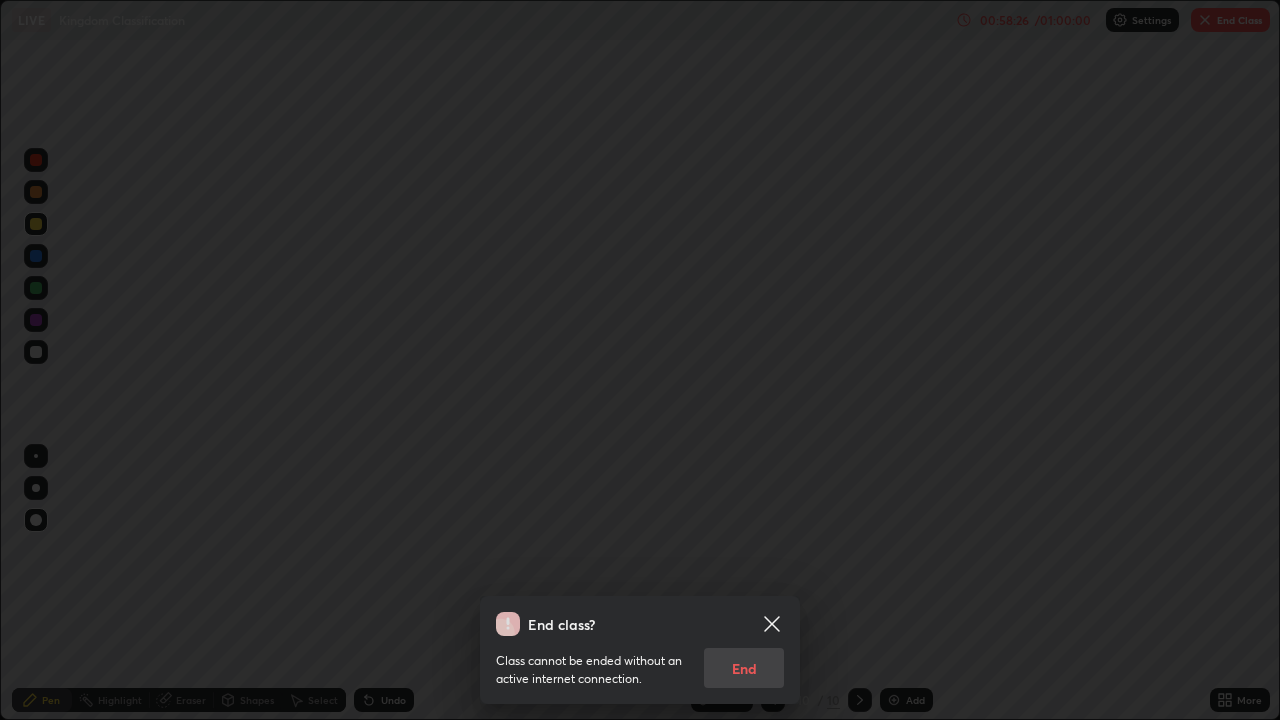 click on "Class cannot be ended without an active internet connection. End" at bounding box center (640, 662) 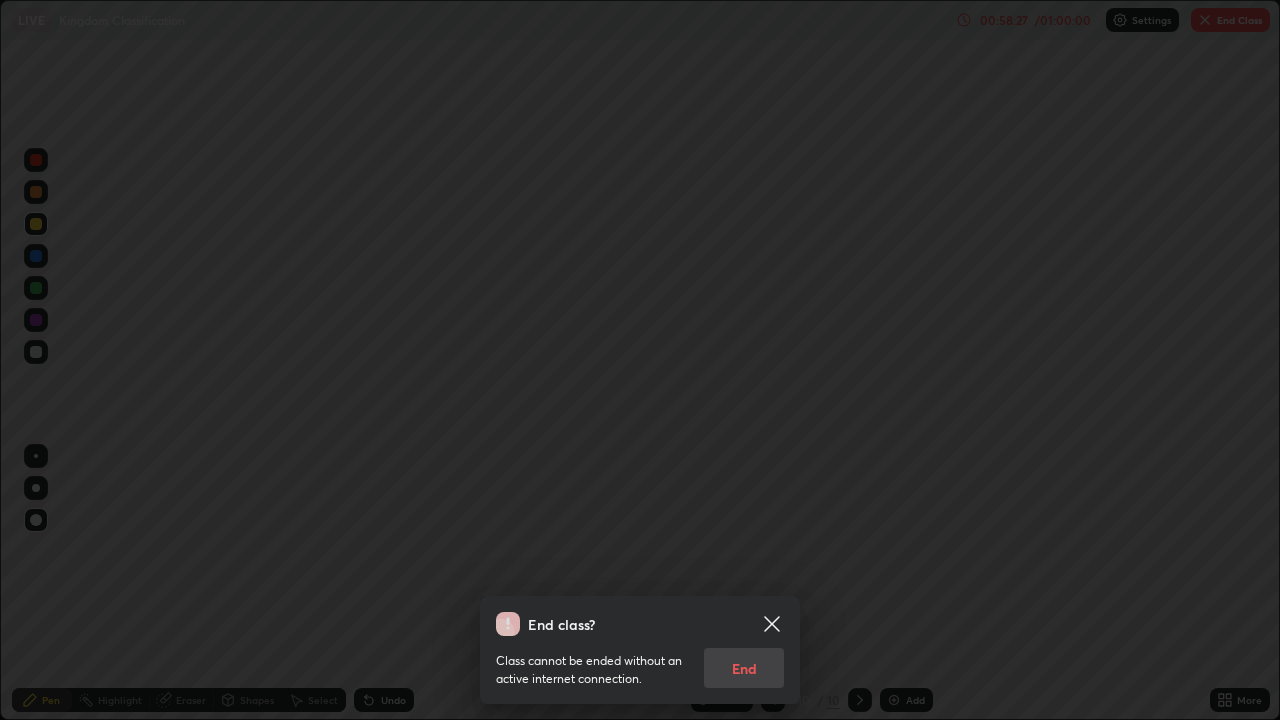 click 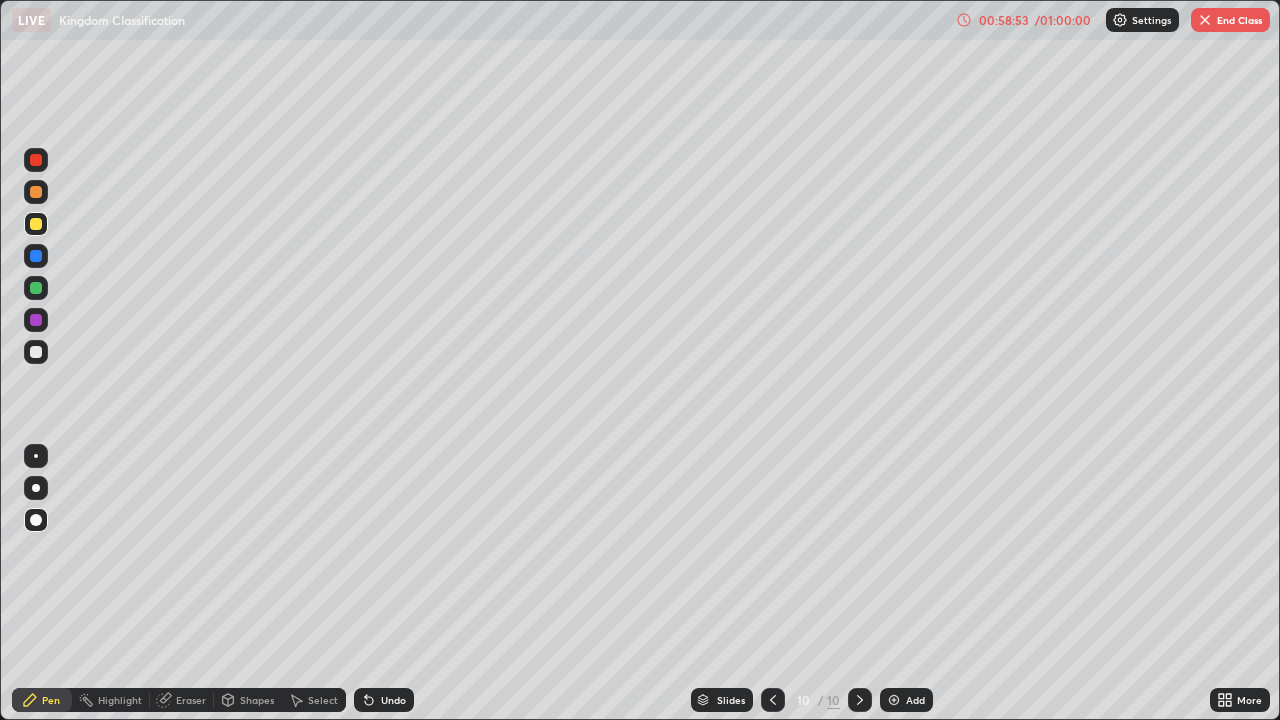 click on "End Class" at bounding box center (1230, 20) 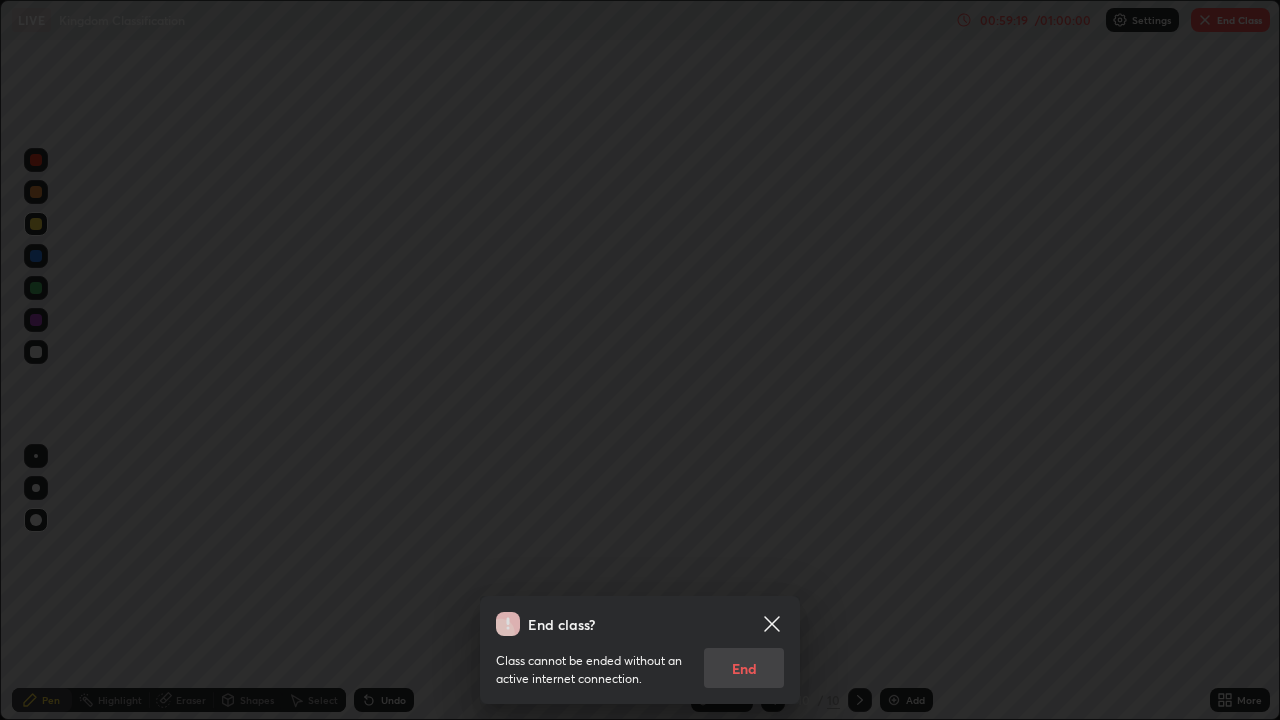 click on "Class cannot be ended without an active internet connection. End" at bounding box center (640, 662) 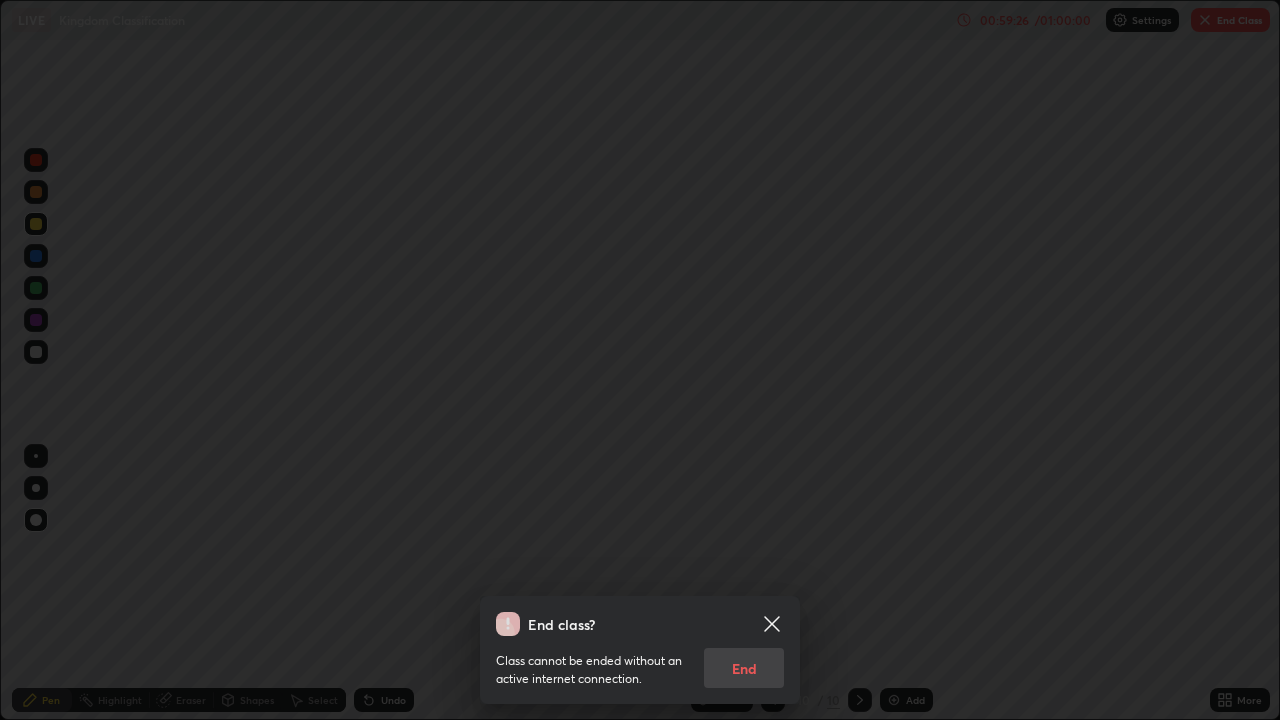click on "Class cannot be ended without an active internet connection. End" at bounding box center (640, 662) 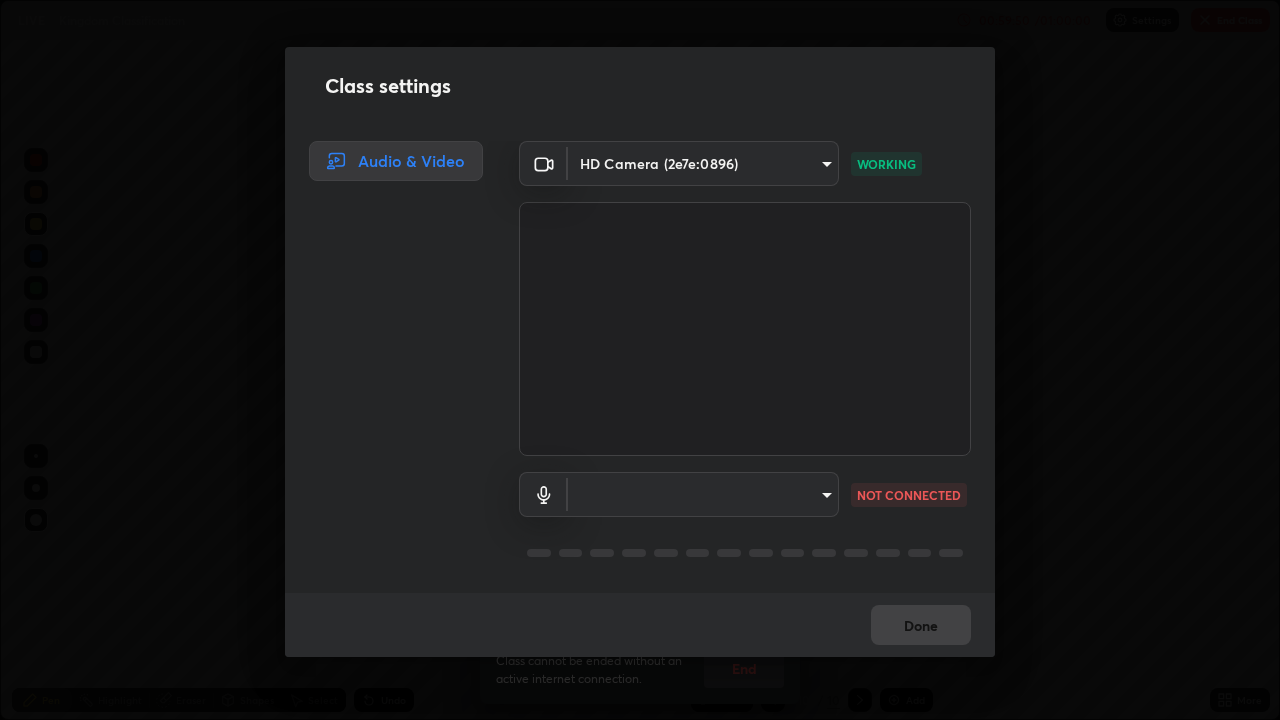 click on "Class settings Audio & Video HD Camera (2e7e:0896) [HASH] WORKING ​ [HASH] NOT CONNECTED Done" at bounding box center (640, 360) 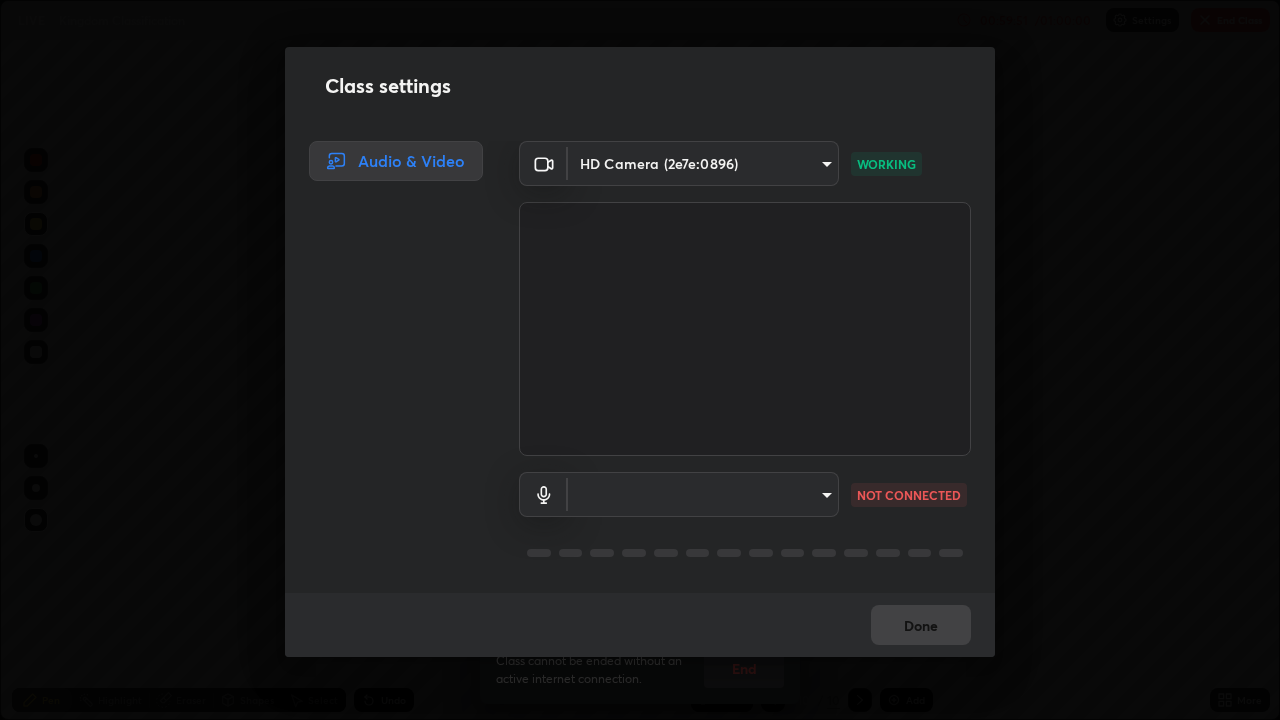click on "Class settings Audio & Video HD Camera (2e7e:0896) [HASH] WORKING ​ [HASH] NOT CONNECTED Done" at bounding box center [640, 360] 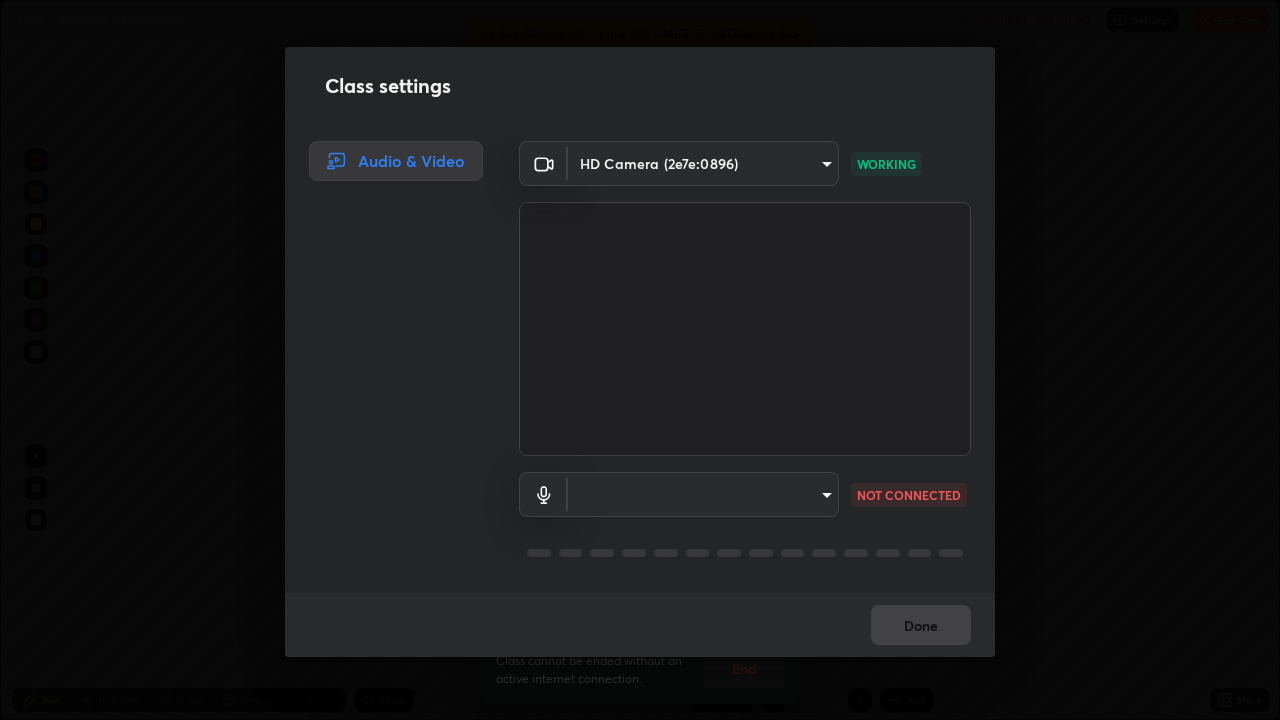 click on "Erase all LIVE Kingdom Classification 01:00:47 /  01:00:00 Settings End Class Setting up your live class Class time is up.  Click on timer to extend class Kingdom Classification • L19 of Course On Biology for Foundation Class IX 1 2026 [FIRST] [LAST] Pen Highlight Eraser Shapes Select Undo Slides 10 / 10 Add More Enable hand raising Enable raise hand to speak to learners. Once enabled, chat will be turned off temporarily. Enable x   No doubts shared Encourage your learners to ask a doubt for better clarity Report an issue Reason for reporting Buffering Chat not working Audio - Video sync issue Educator video quality low ​ Attach an image Report End class? Class cannot be ended without an active internet connection. End Class settings Audio & Video HD Camera (2e7e:0896) [HASH] WORKING ​ [HASH] NOT CONNECTED Done" at bounding box center [640, 360] 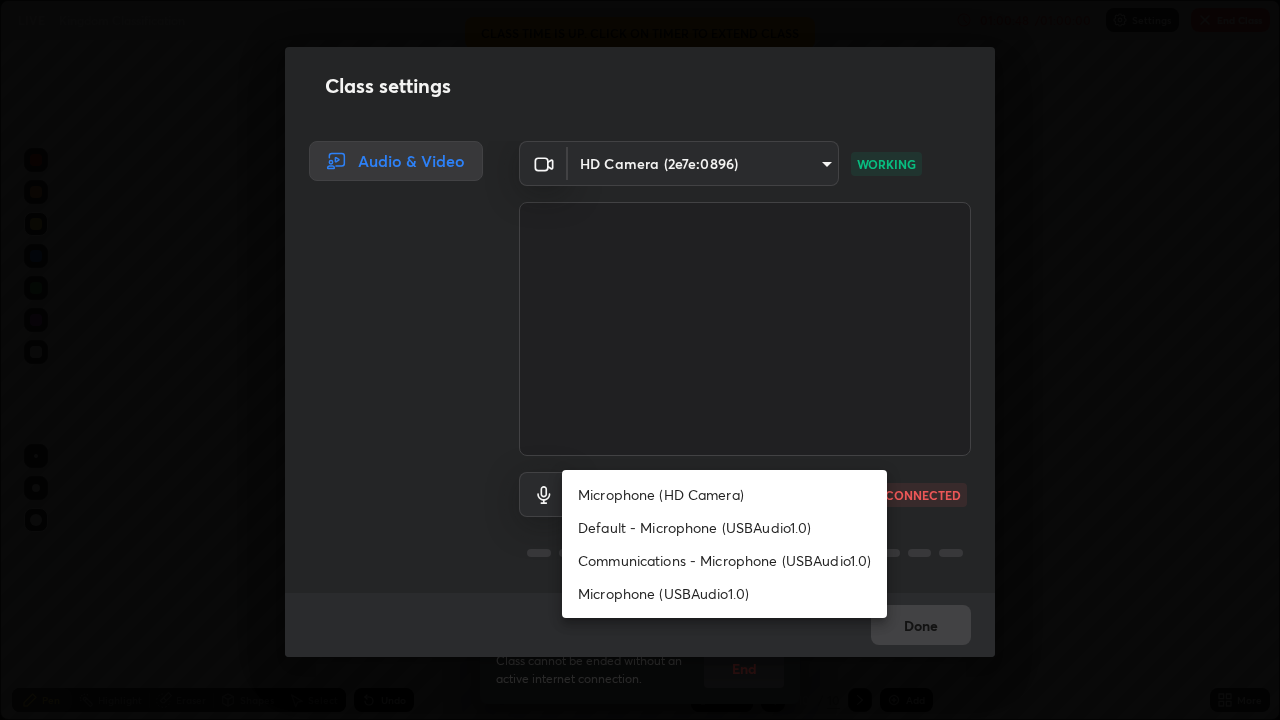 click on "Default - Microphone (USBAudio1.0)" at bounding box center (724, 527) 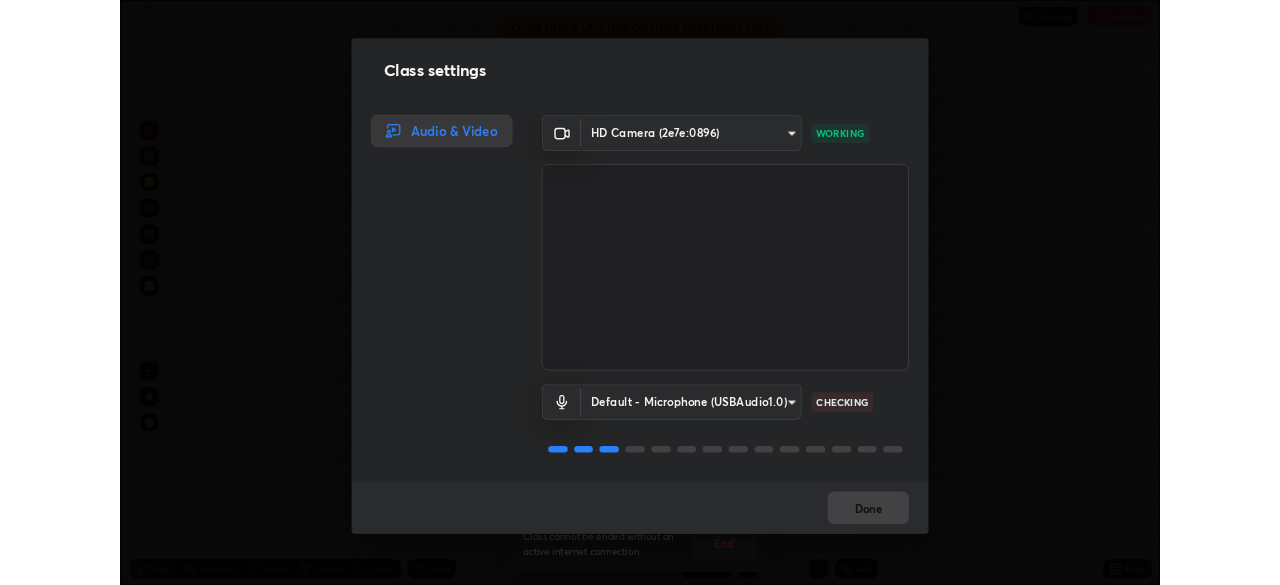 scroll, scrollTop: 2, scrollLeft: 0, axis: vertical 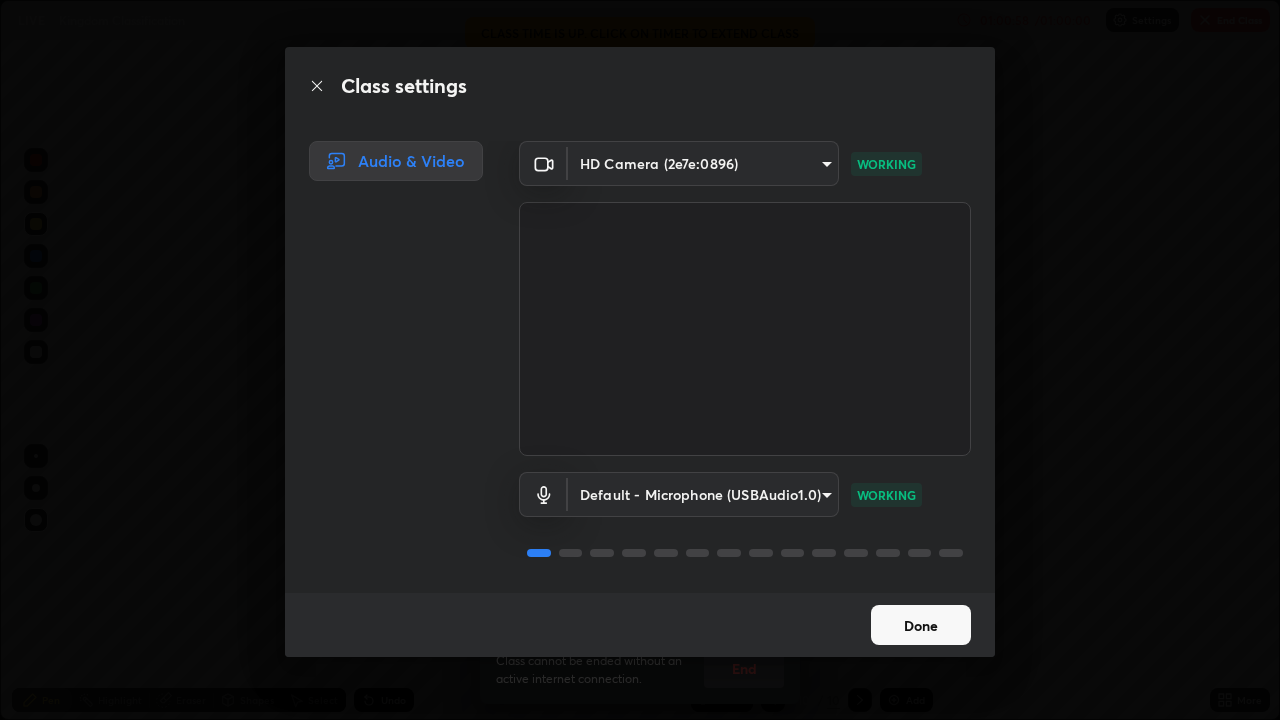 click on "Done" at bounding box center (921, 625) 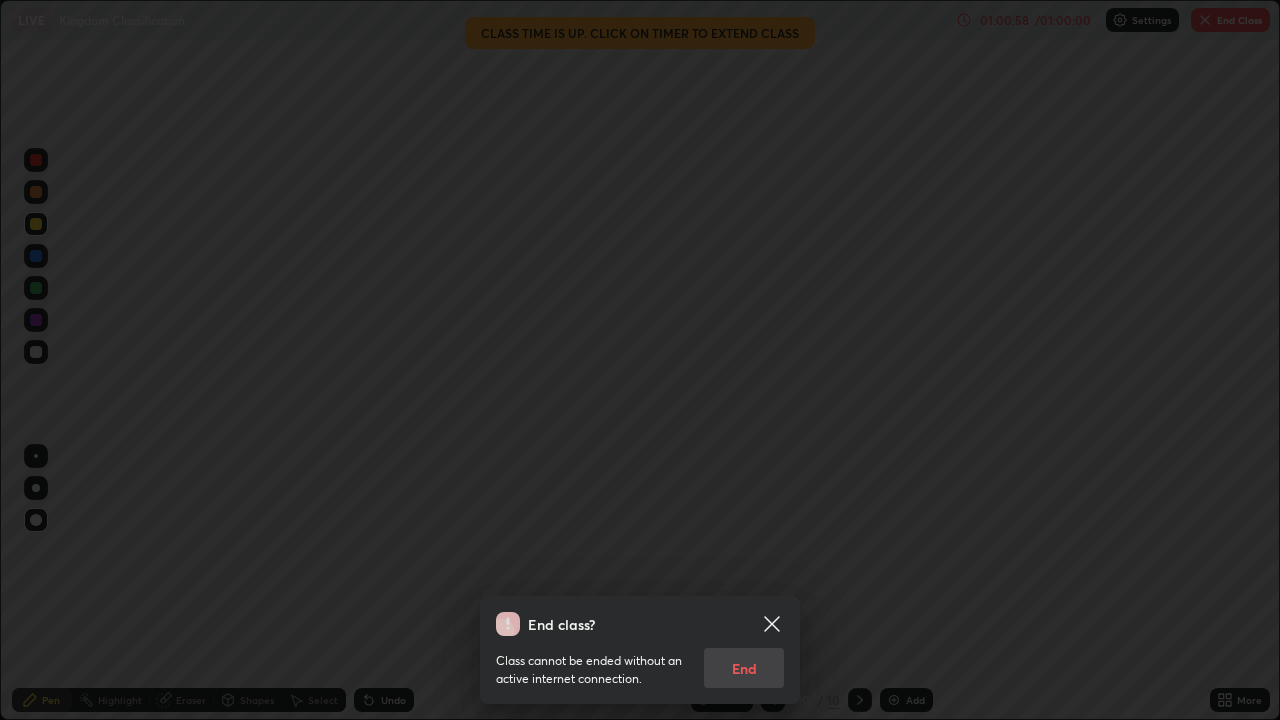 click on "End class? Class cannot be ended without an active internet connection. End" at bounding box center [640, 360] 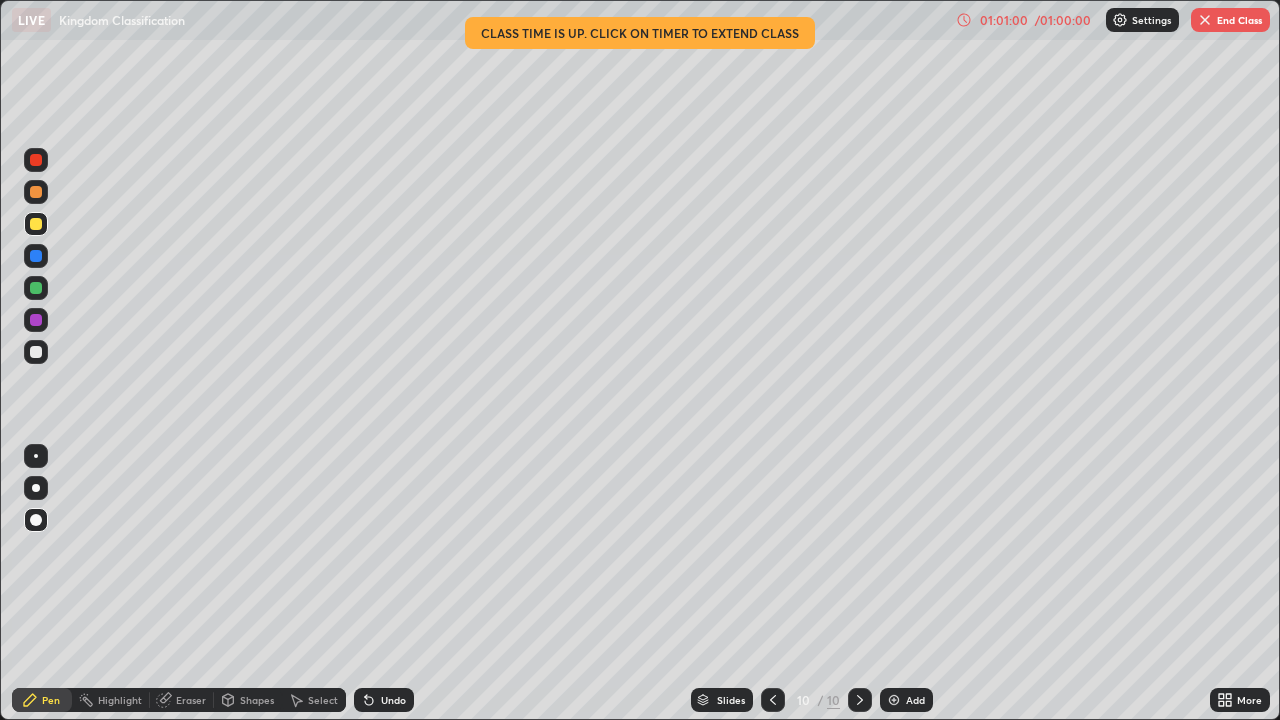 click on "End Class" at bounding box center [1230, 20] 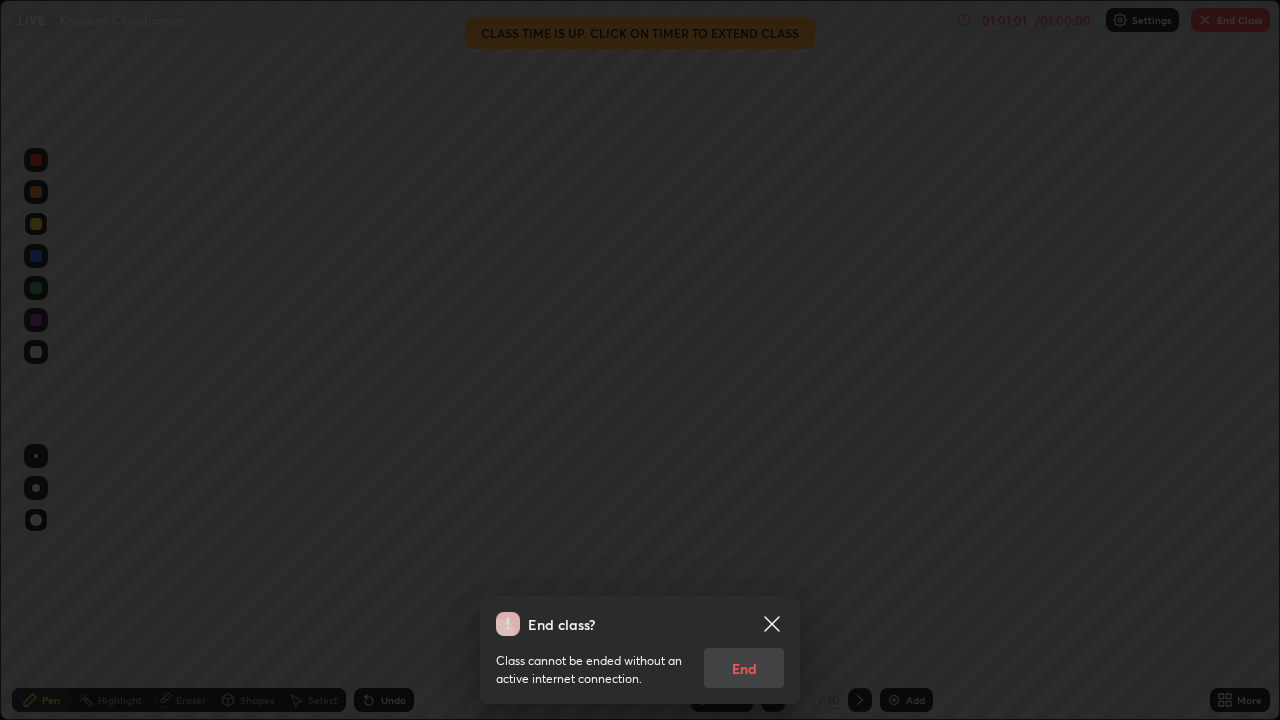 click on "Class cannot be ended without an active internet connection. End" at bounding box center [640, 662] 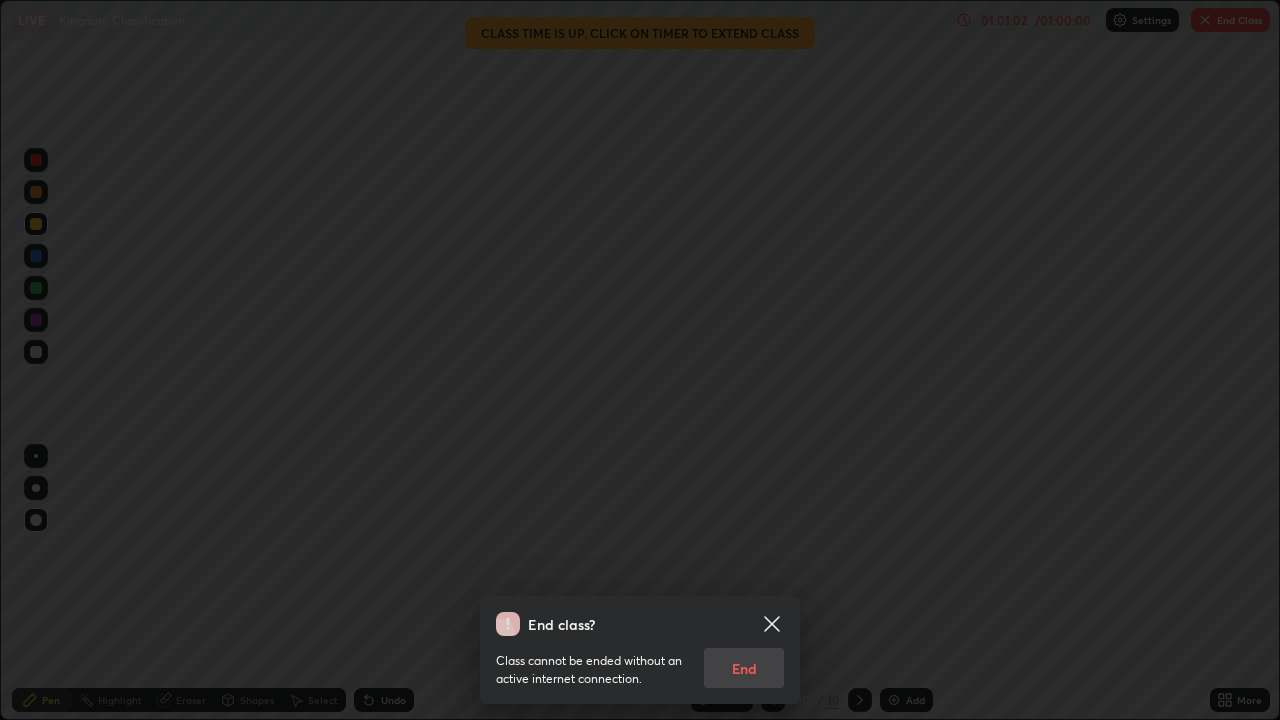 click on "Class cannot be ended without an active internet connection. End" at bounding box center (640, 662) 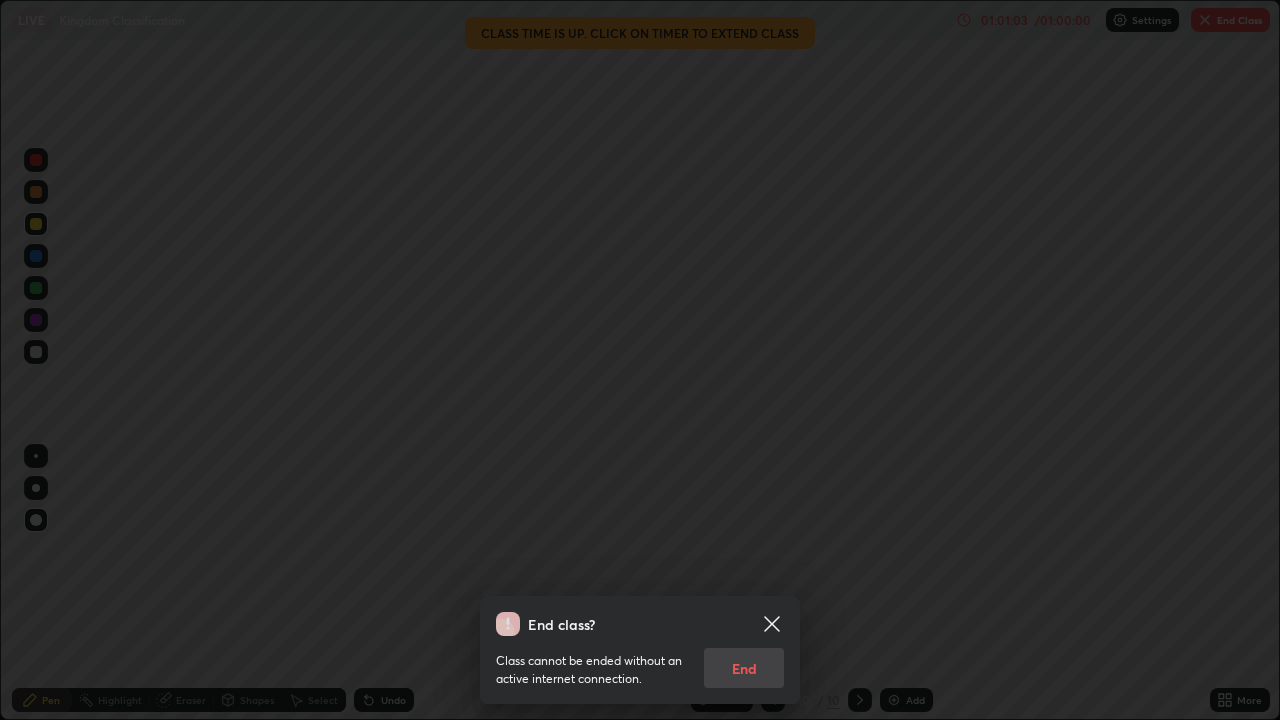 click 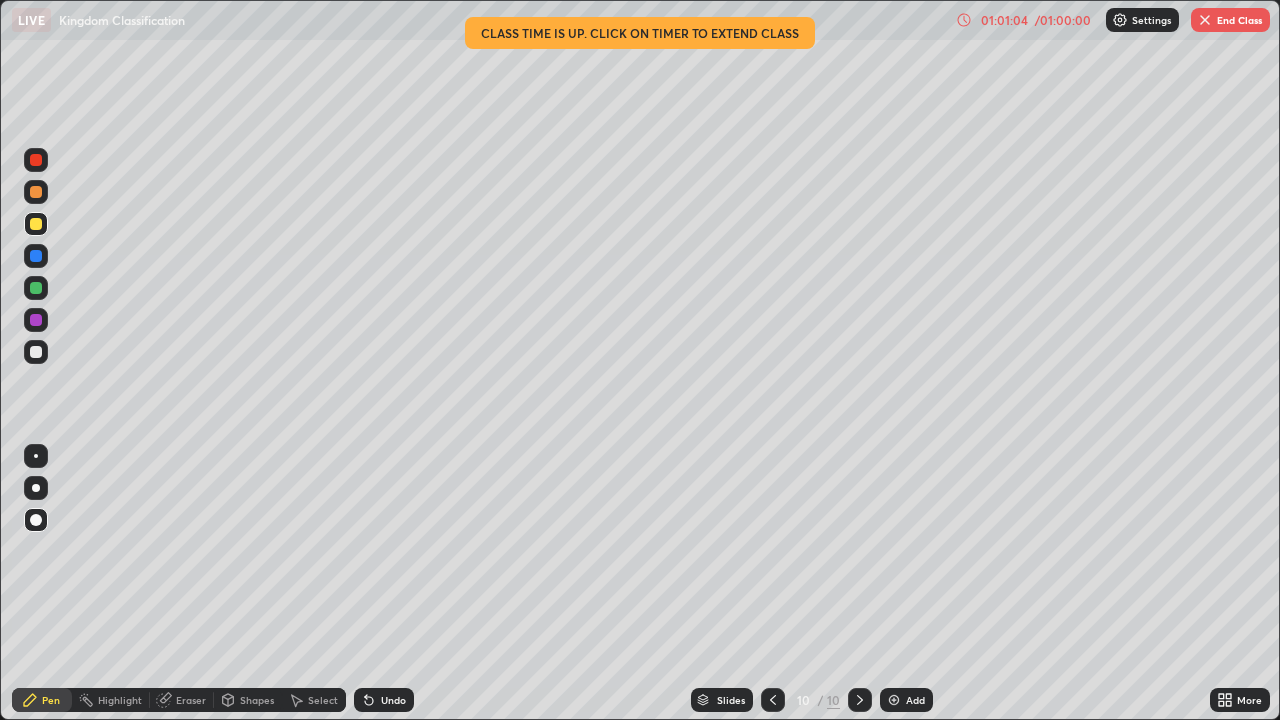 click on "End Class" at bounding box center [1230, 20] 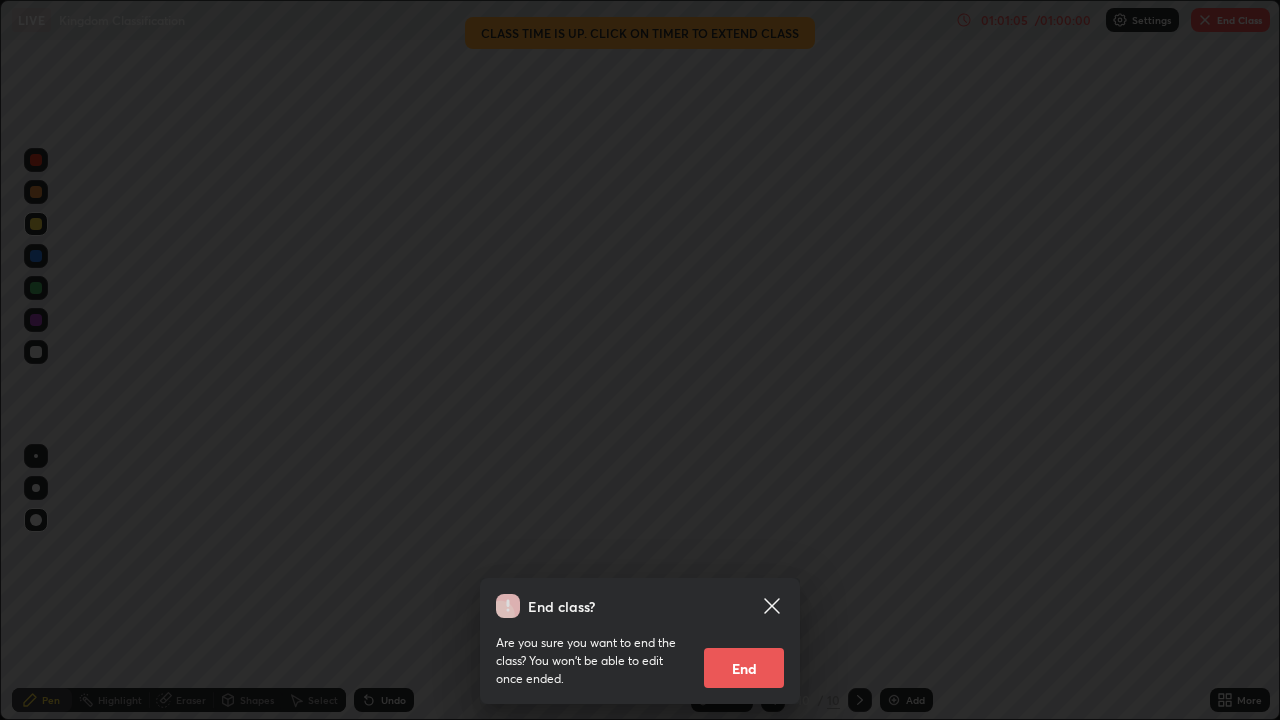 click on "End" at bounding box center (744, 668) 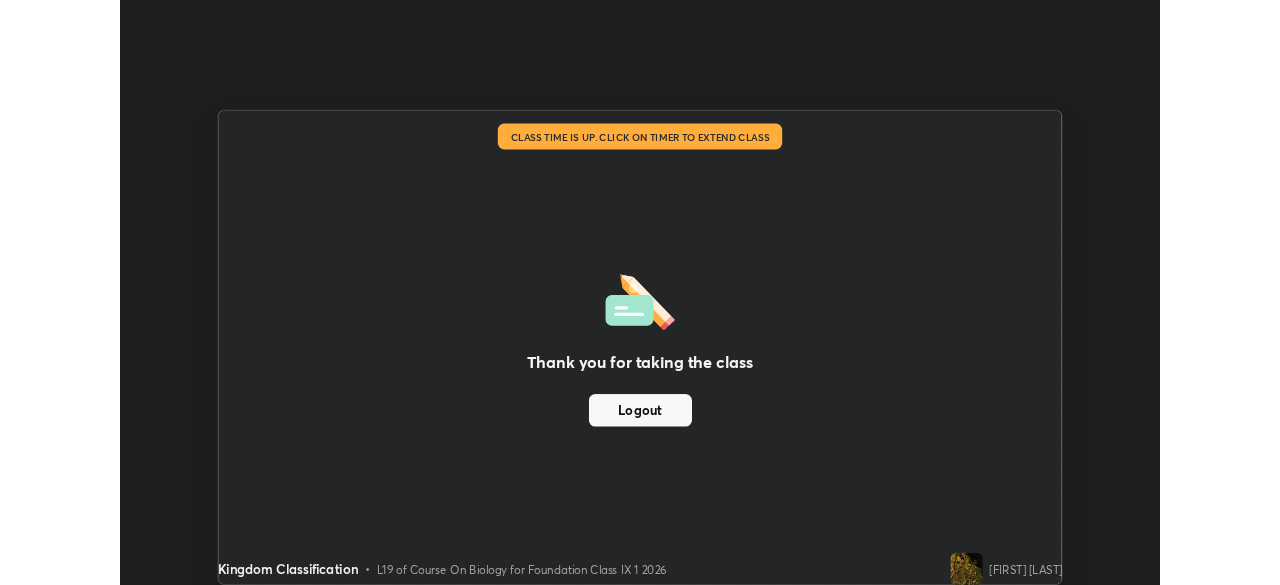 scroll, scrollTop: 585, scrollLeft: 1280, axis: both 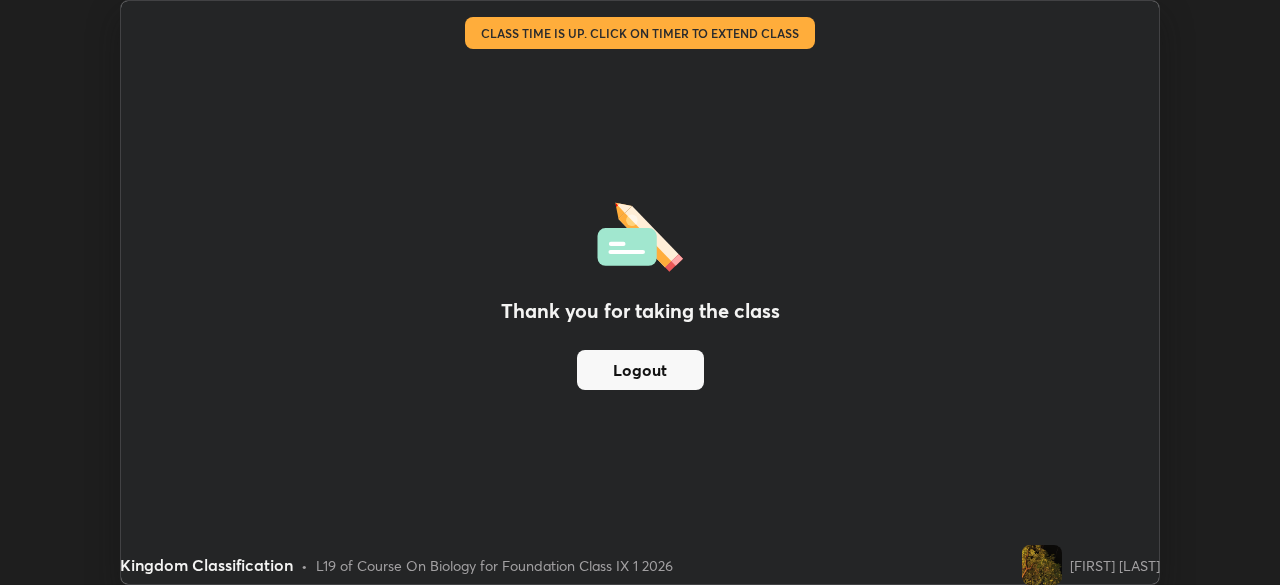 click on "Logout" at bounding box center (640, 370) 